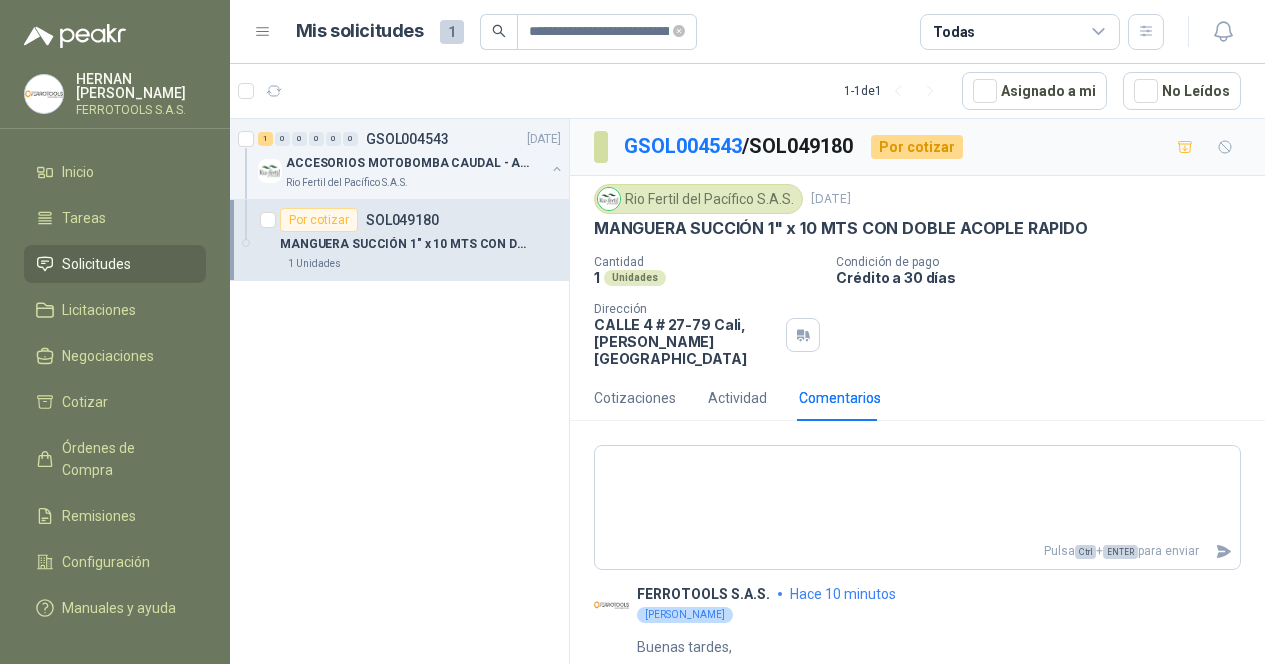 scroll, scrollTop: 0, scrollLeft: 0, axis: both 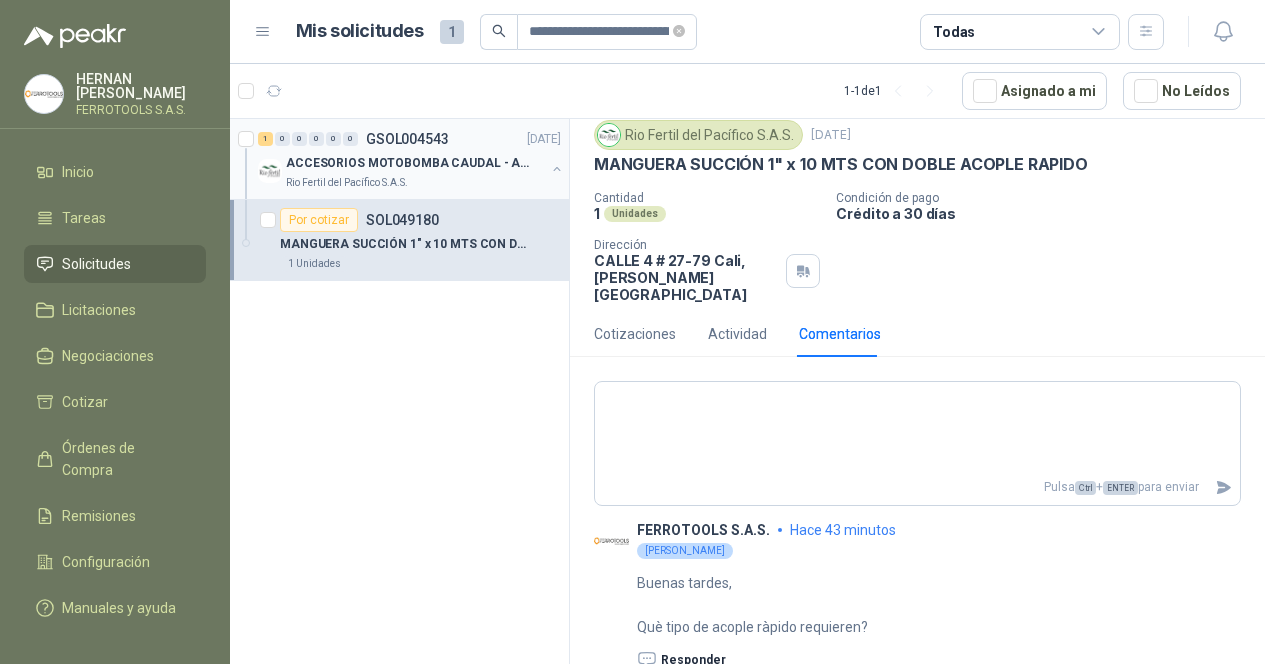 click on "Rio Fertil del Pacífico S.A.S." at bounding box center [415, 183] 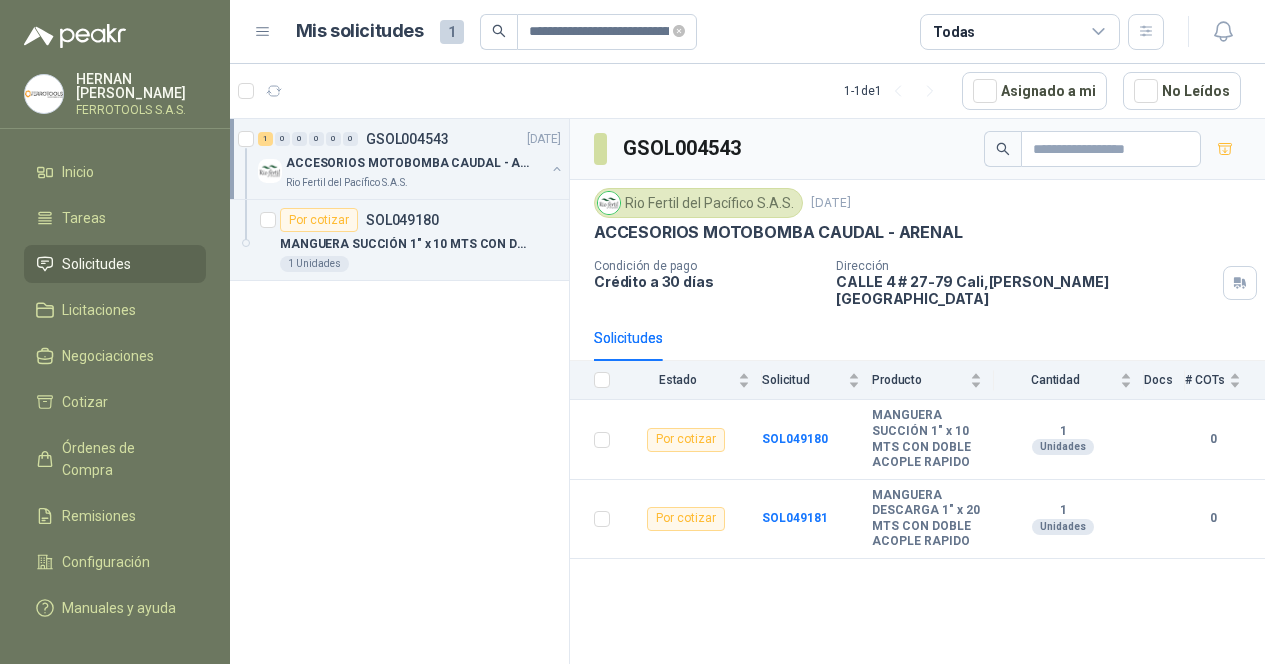 click on "Solicitudes" at bounding box center [96, 264] 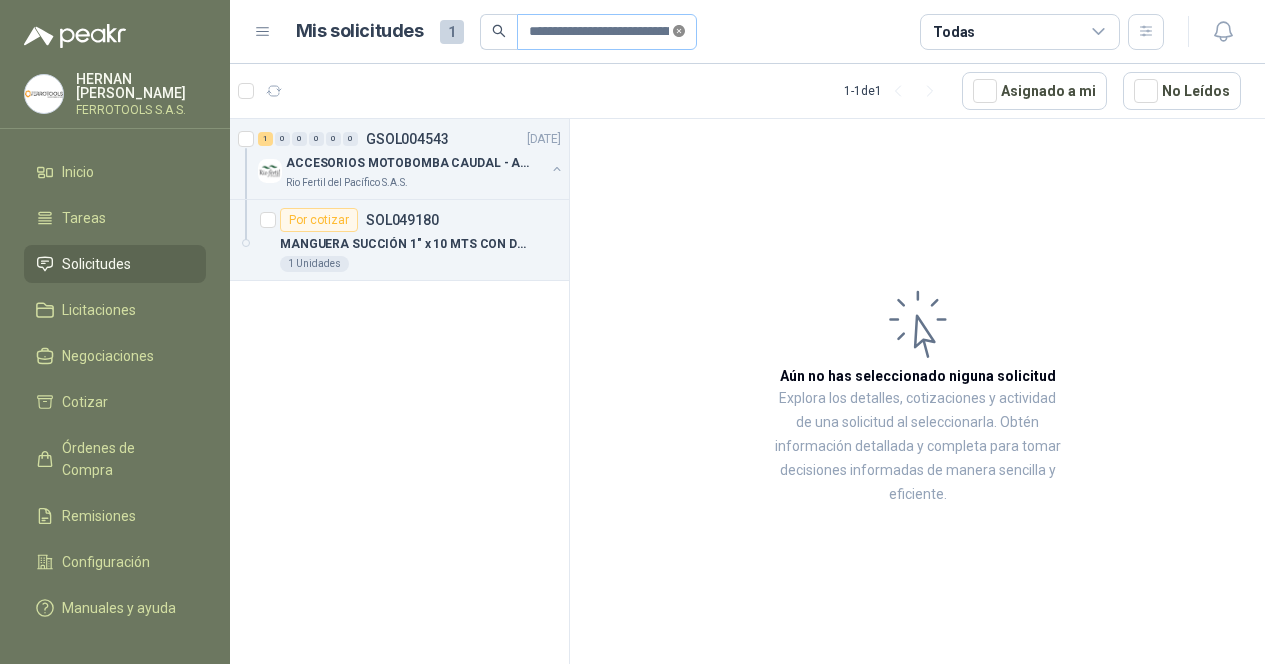 click 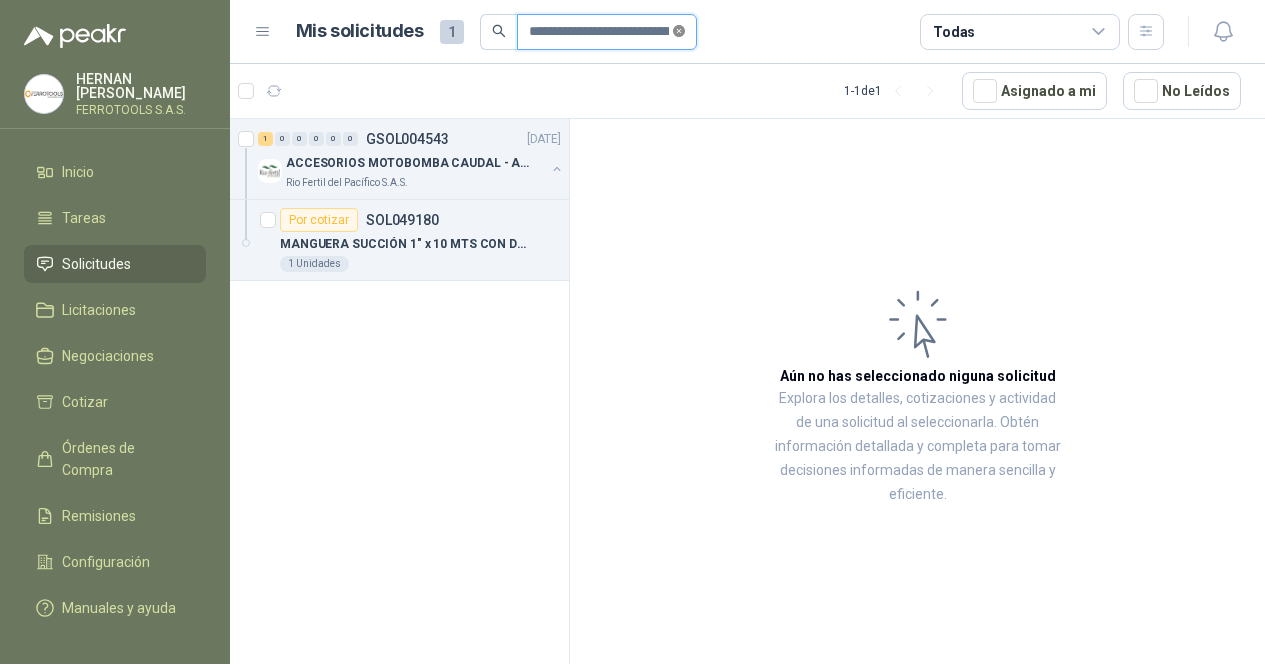 type 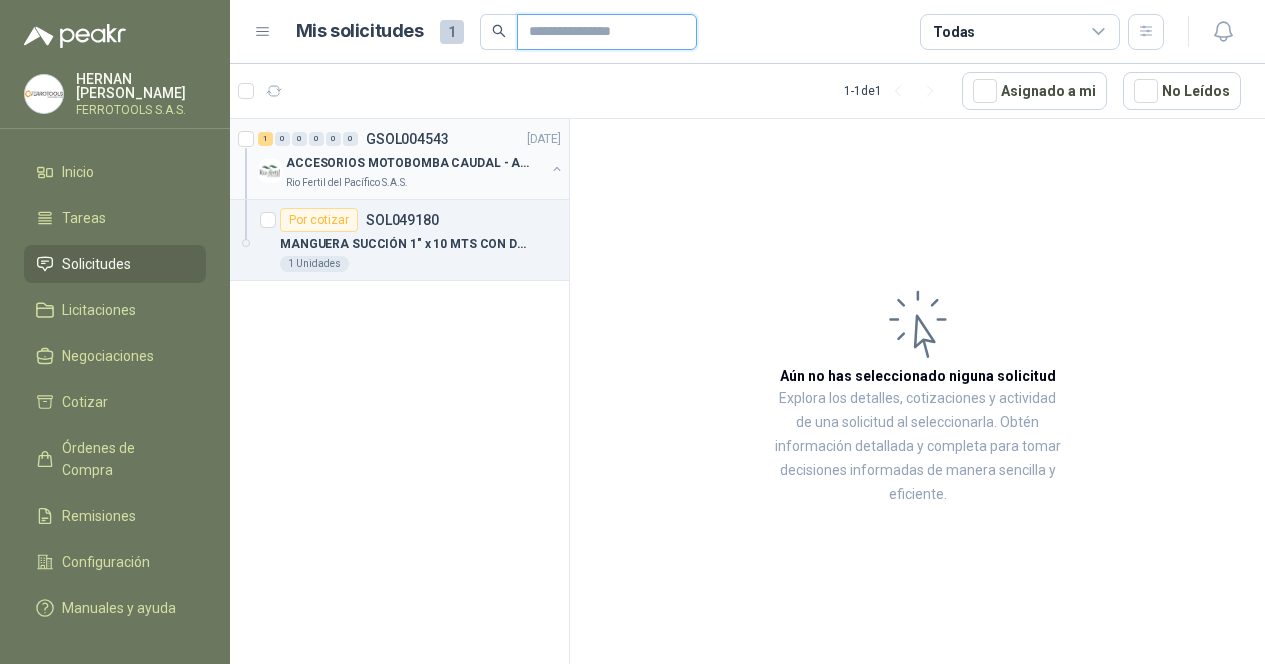 scroll, scrollTop: 0, scrollLeft: 0, axis: both 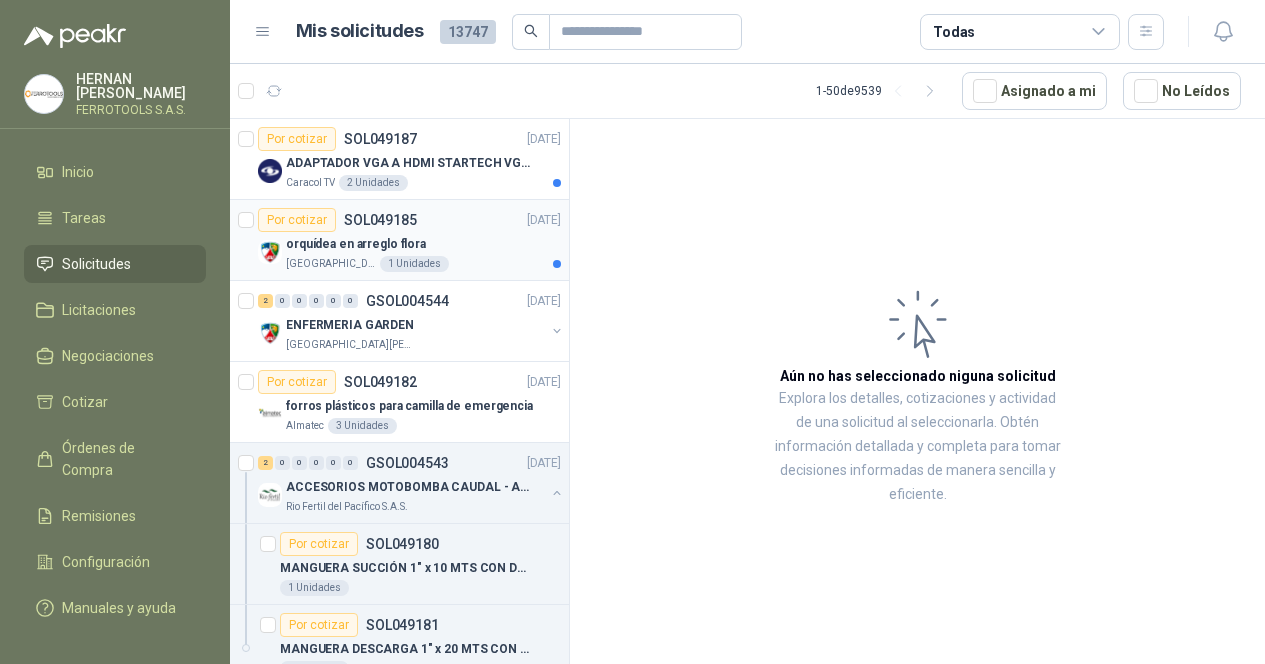 click on "orquídea en arreglo flora" at bounding box center [423, 244] 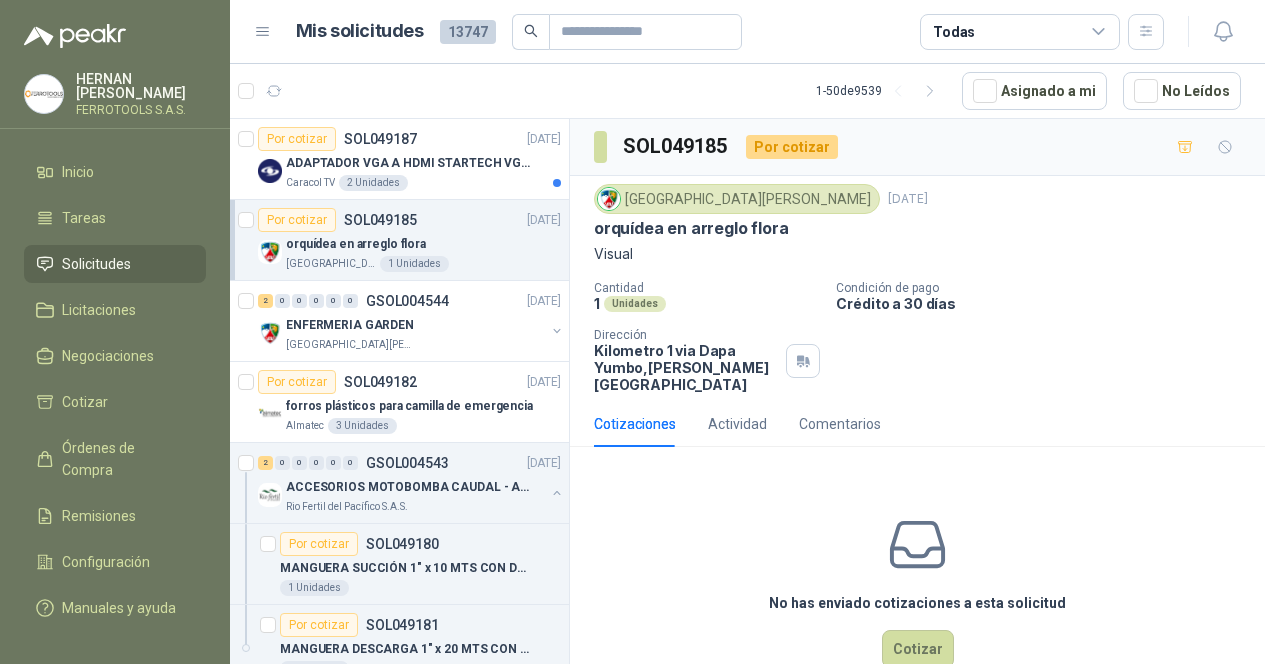 click on "Por cotizar SOL049185 21/07/25   orquídea en arreglo flora Colegio Jefferson 1   Unidades" at bounding box center [399, 240] 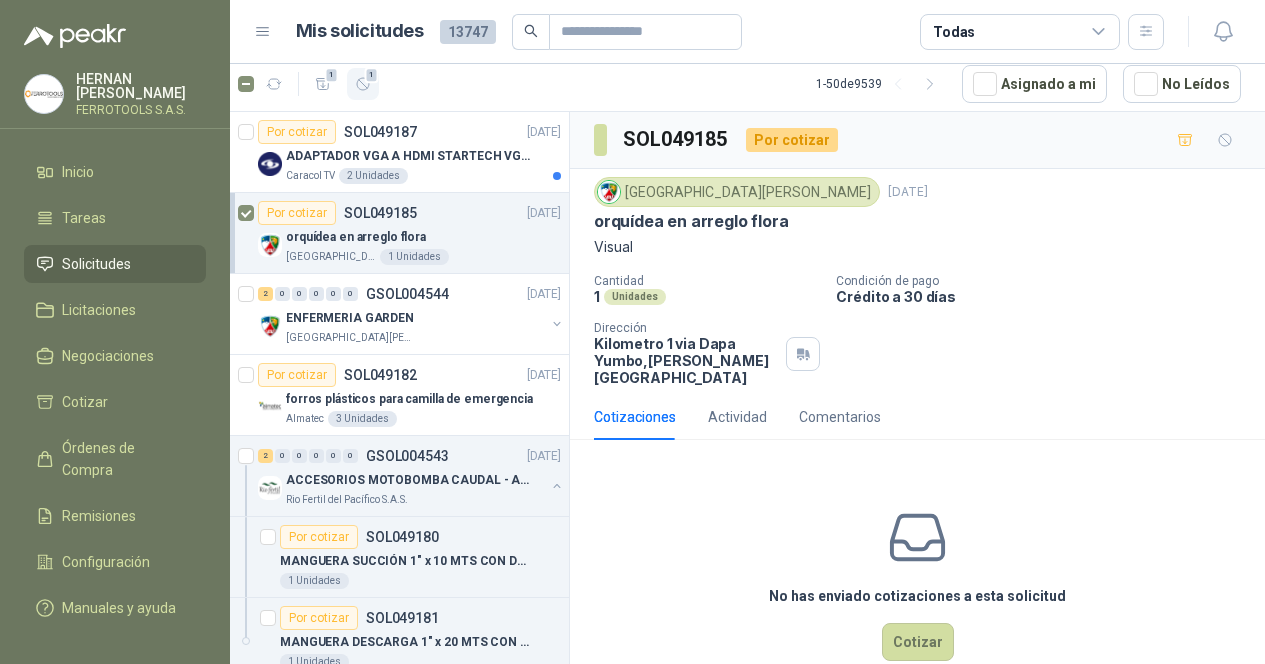 click 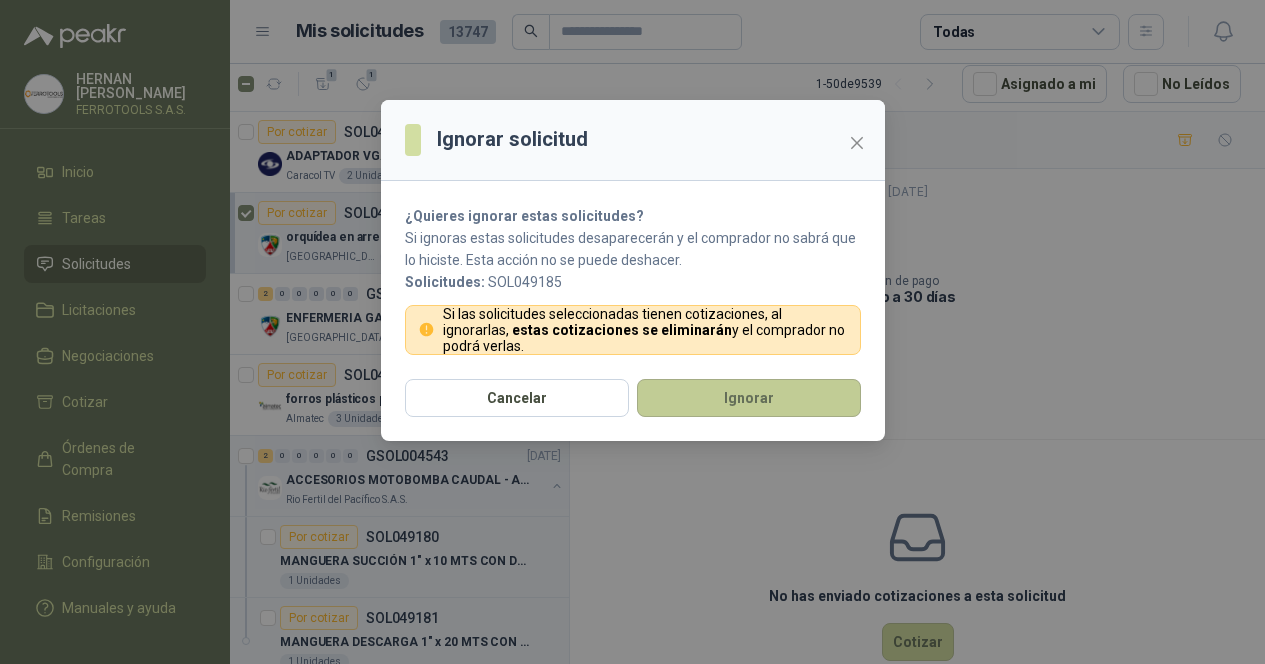 click on "Ignorar" at bounding box center [749, 398] 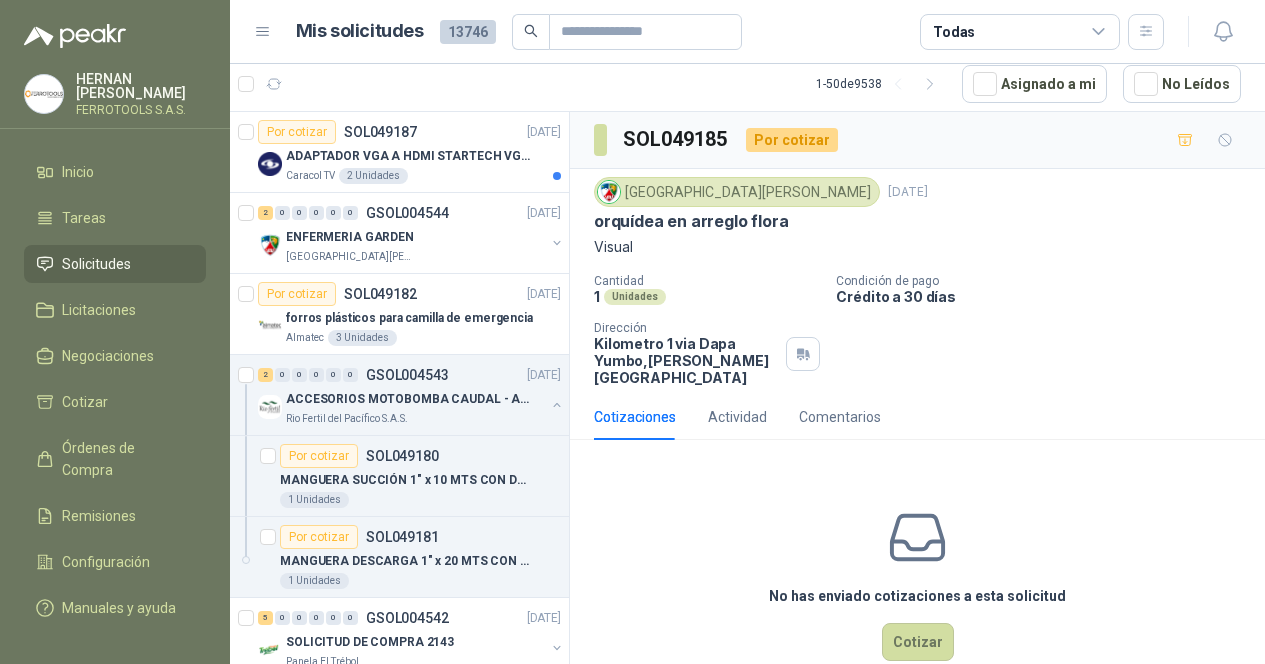 click on "Caracol TV 2   Unidades" at bounding box center [423, 176] 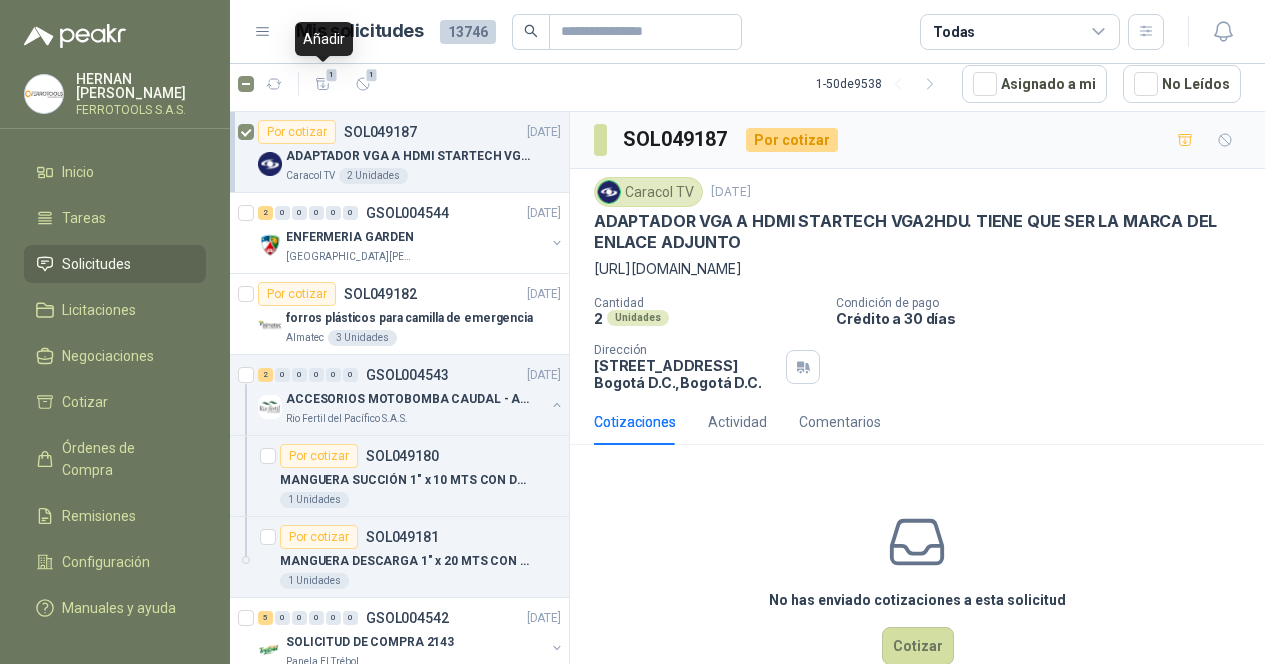 click on "1 1 1 - 50  de  9538 Asignado a mi No Leídos" at bounding box center [747, 84] 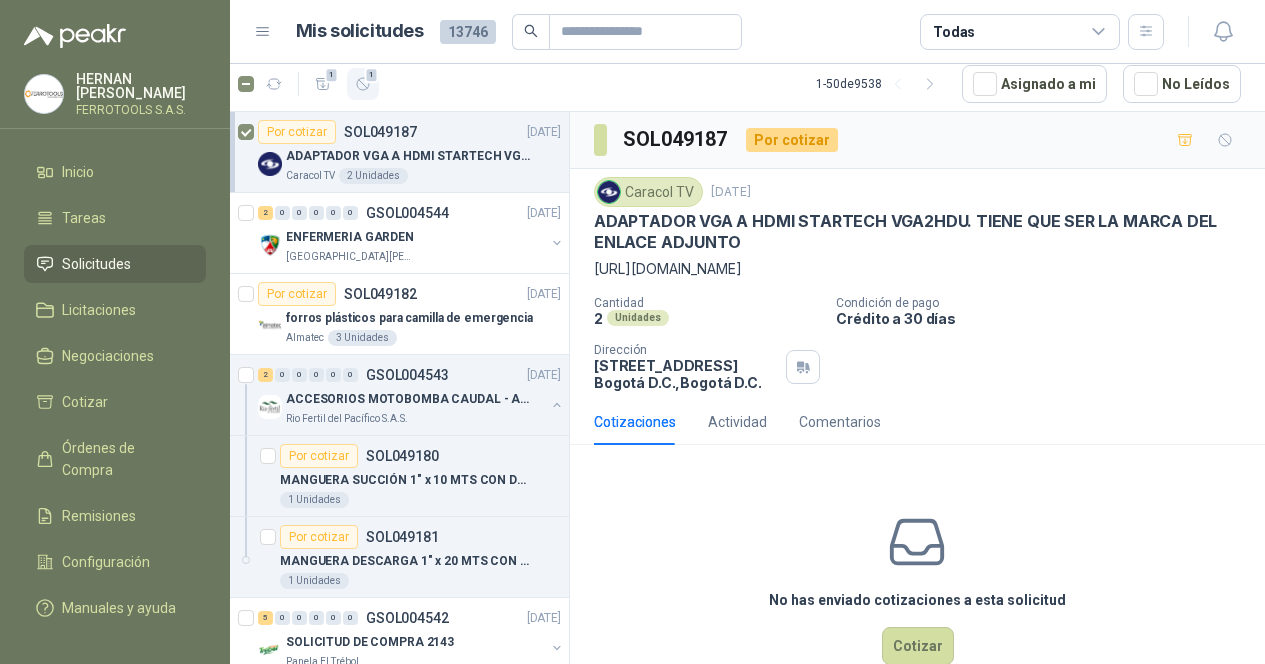 click on "1" at bounding box center [372, 75] 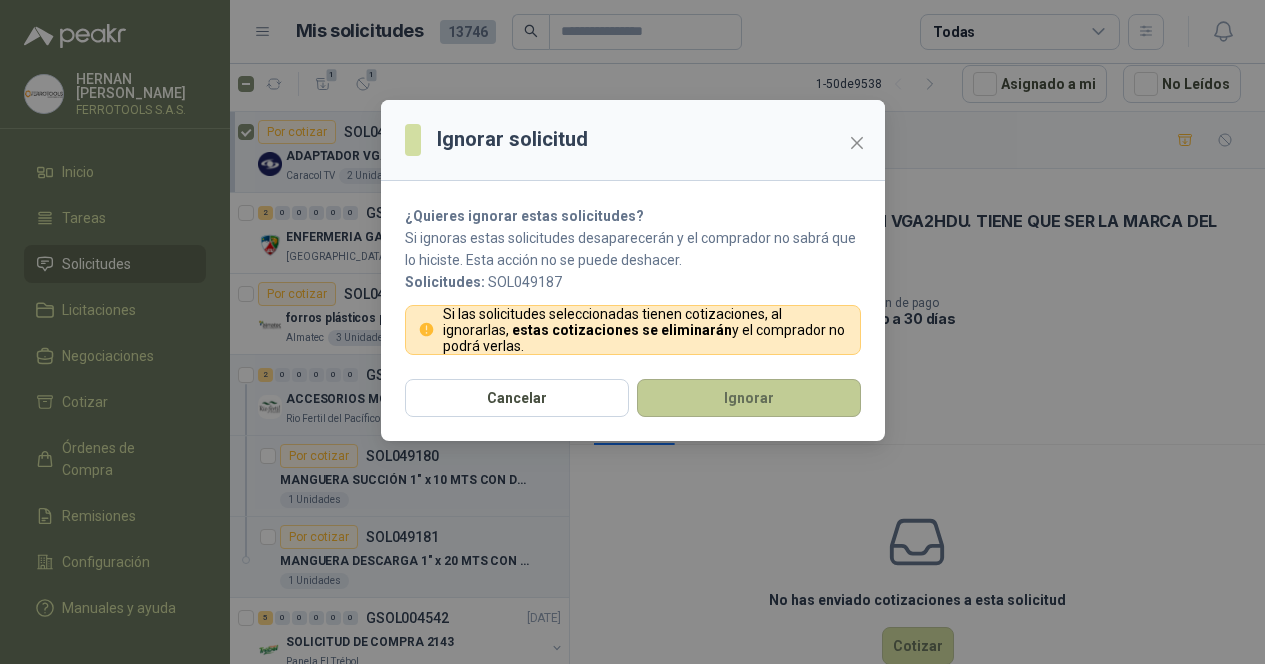 click on "Ignorar" at bounding box center (749, 398) 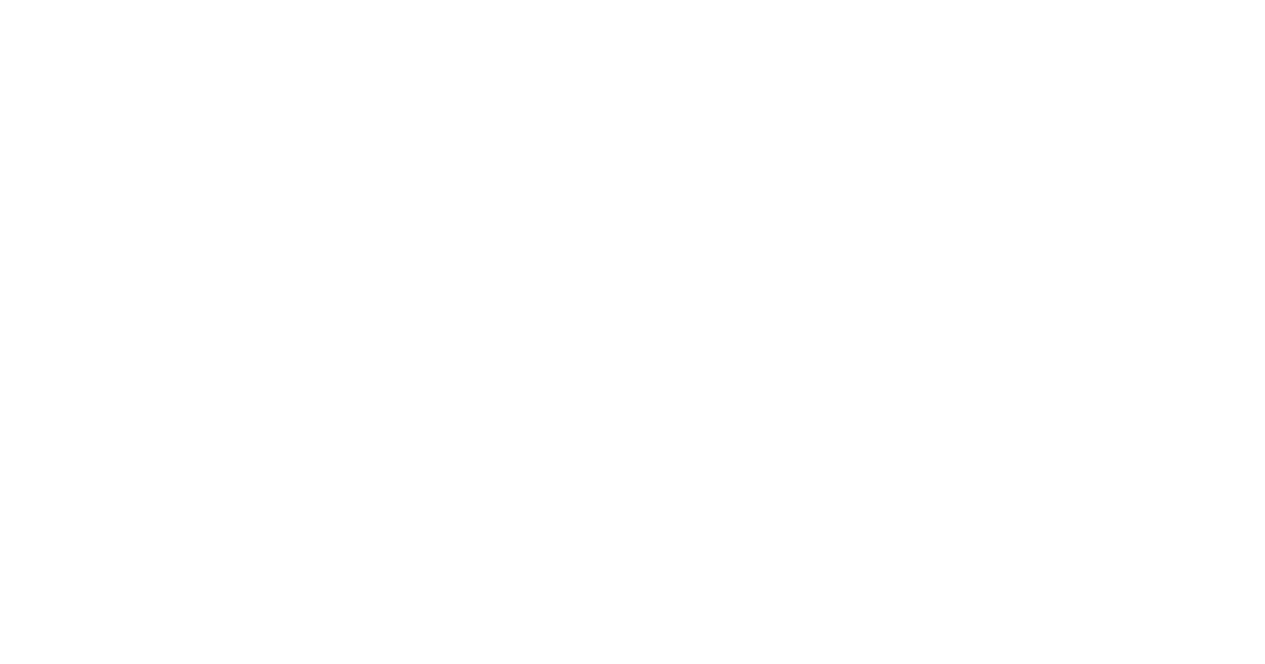 scroll, scrollTop: 0, scrollLeft: 0, axis: both 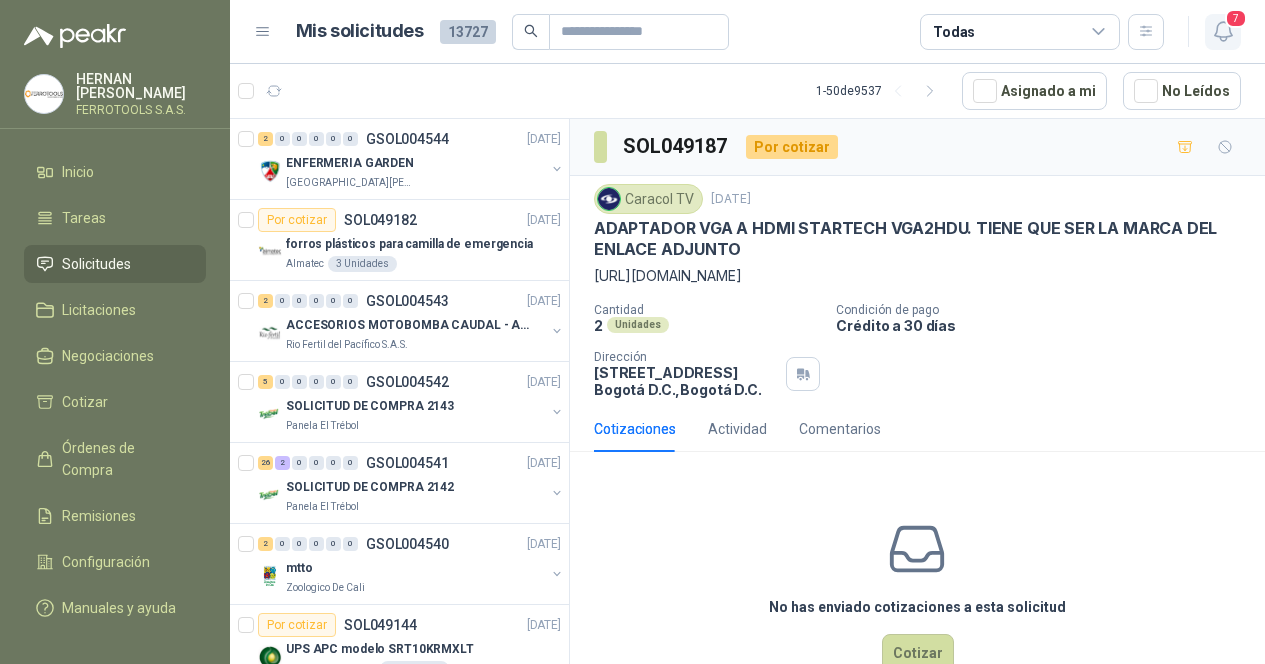 click on "7" at bounding box center [1236, 18] 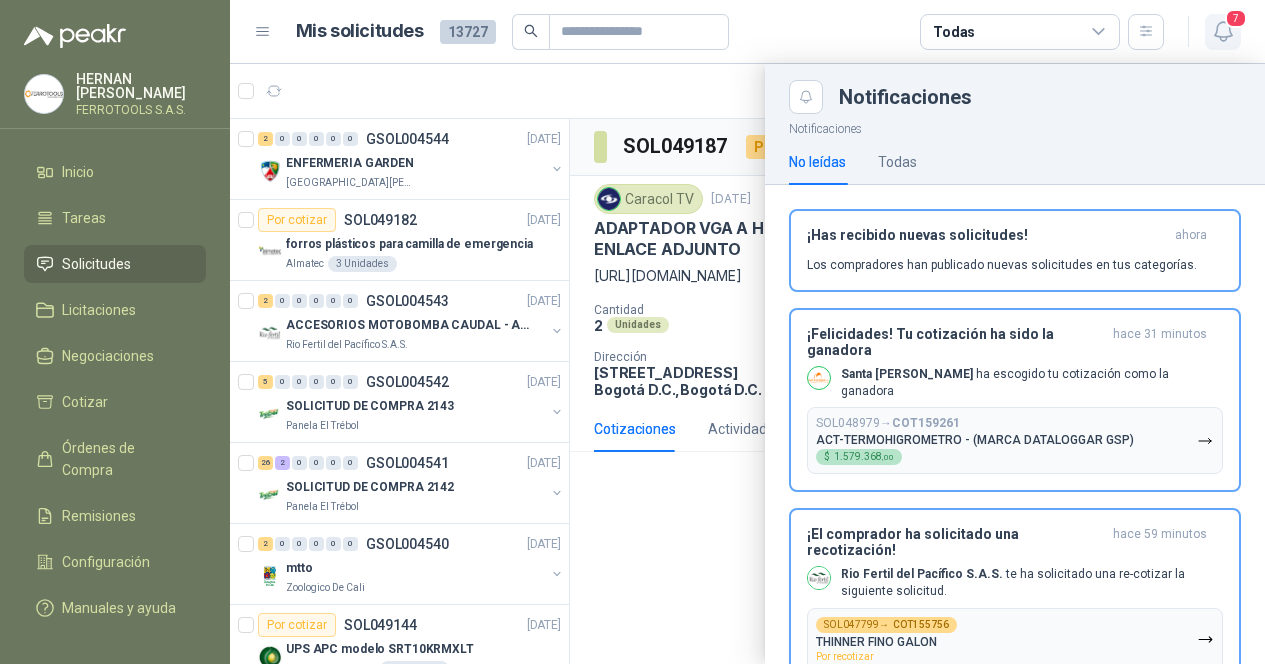 click on "7" at bounding box center (1236, 18) 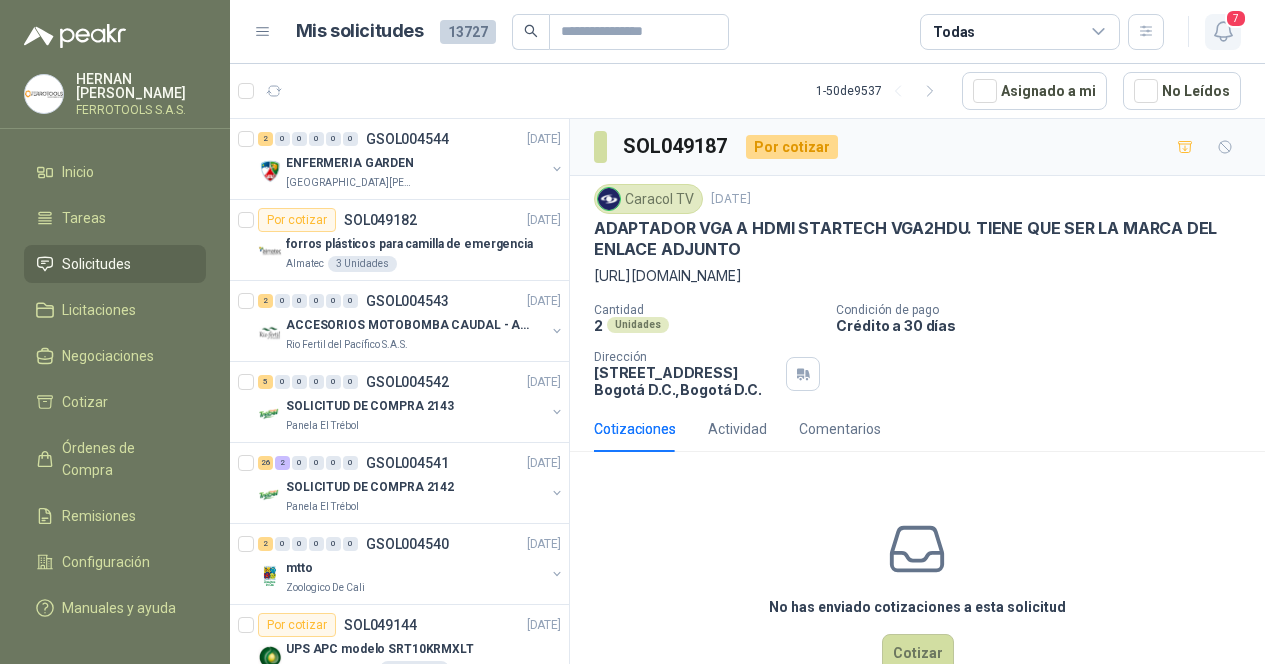 click 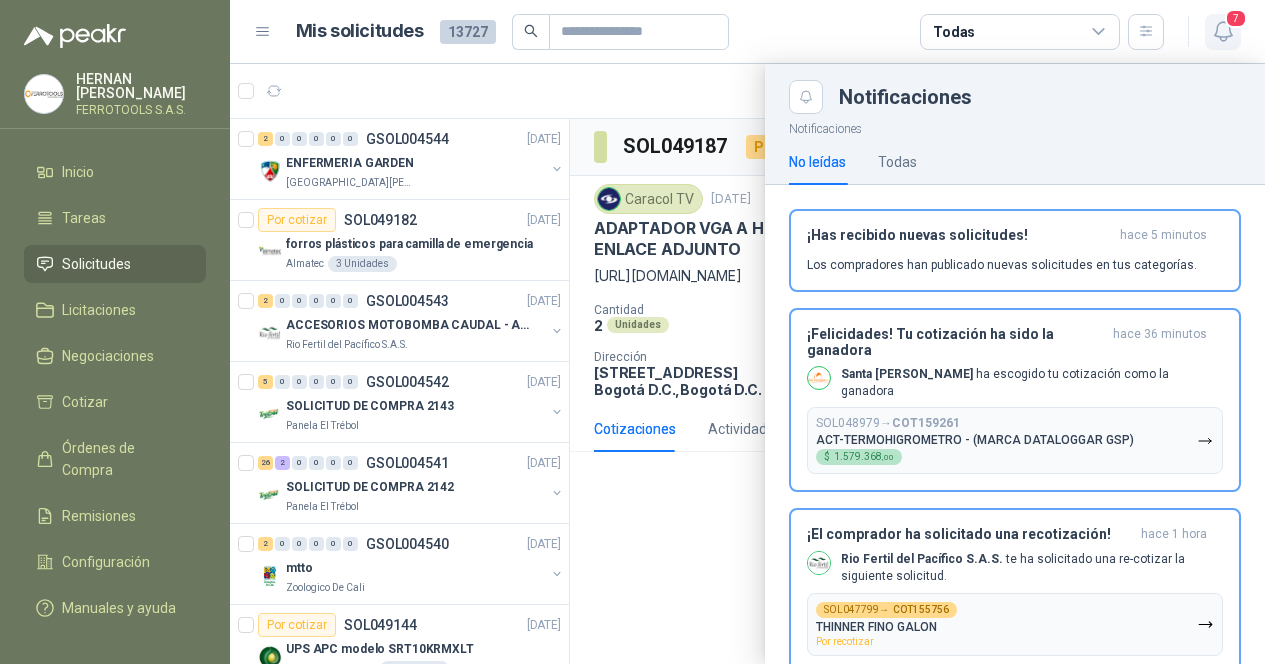 click 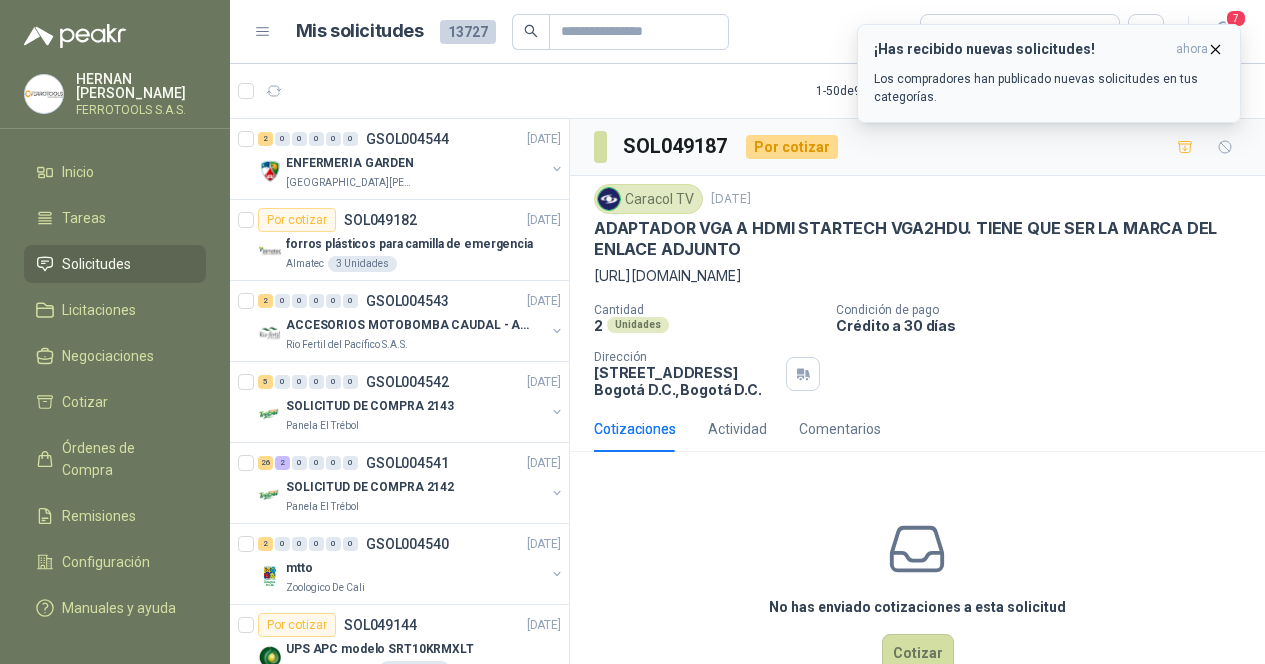 click on "¡Has recibido nuevas solicitudes! ahora   Los compradores han publicado nuevas solicitudes en tus categorías." at bounding box center [1049, 73] 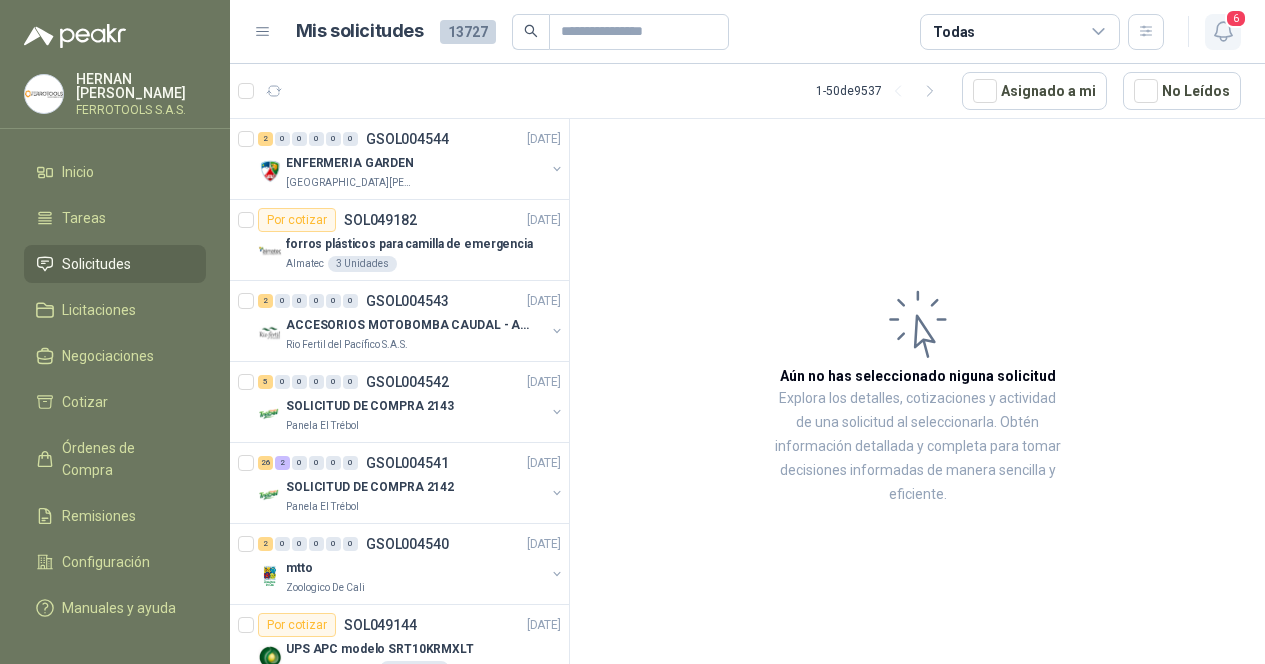 click 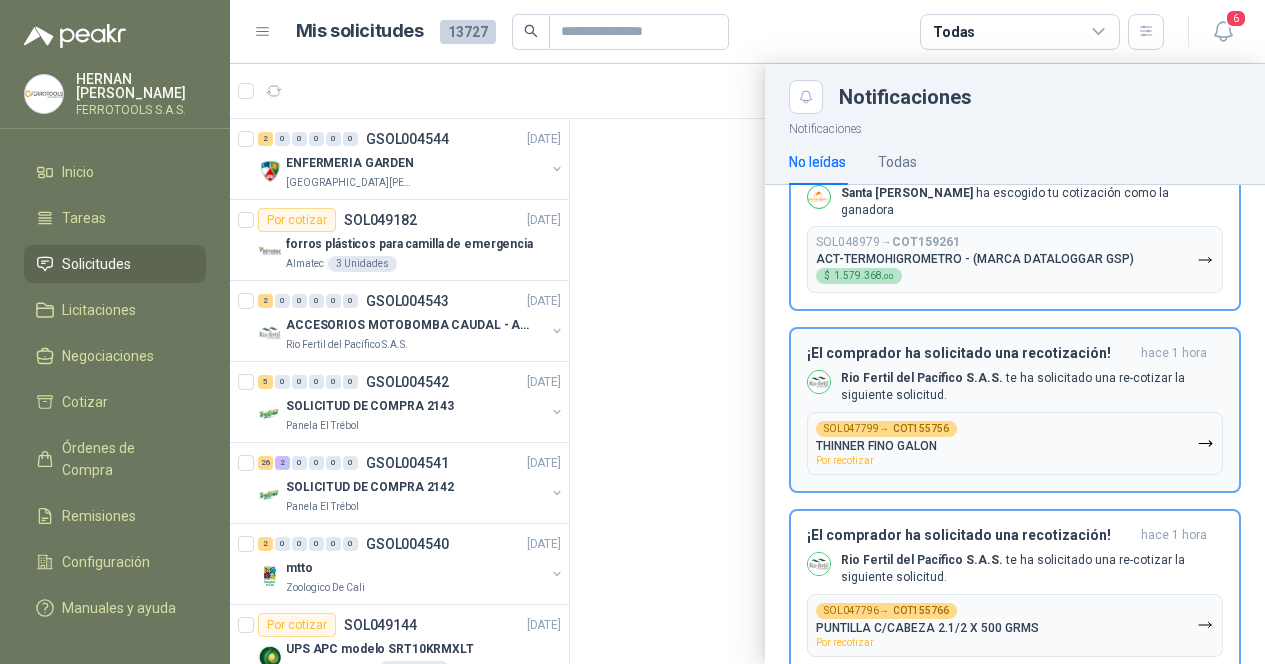 scroll, scrollTop: 100, scrollLeft: 0, axis: vertical 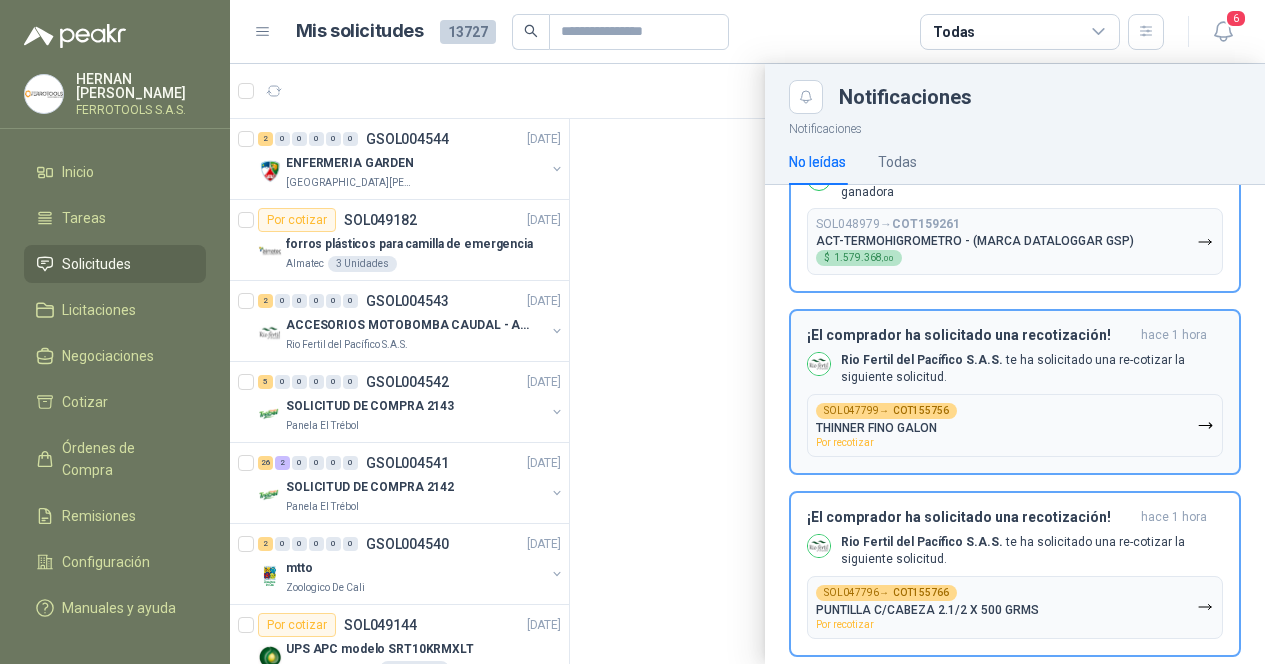 click on "Por recotizar" at bounding box center [845, 442] 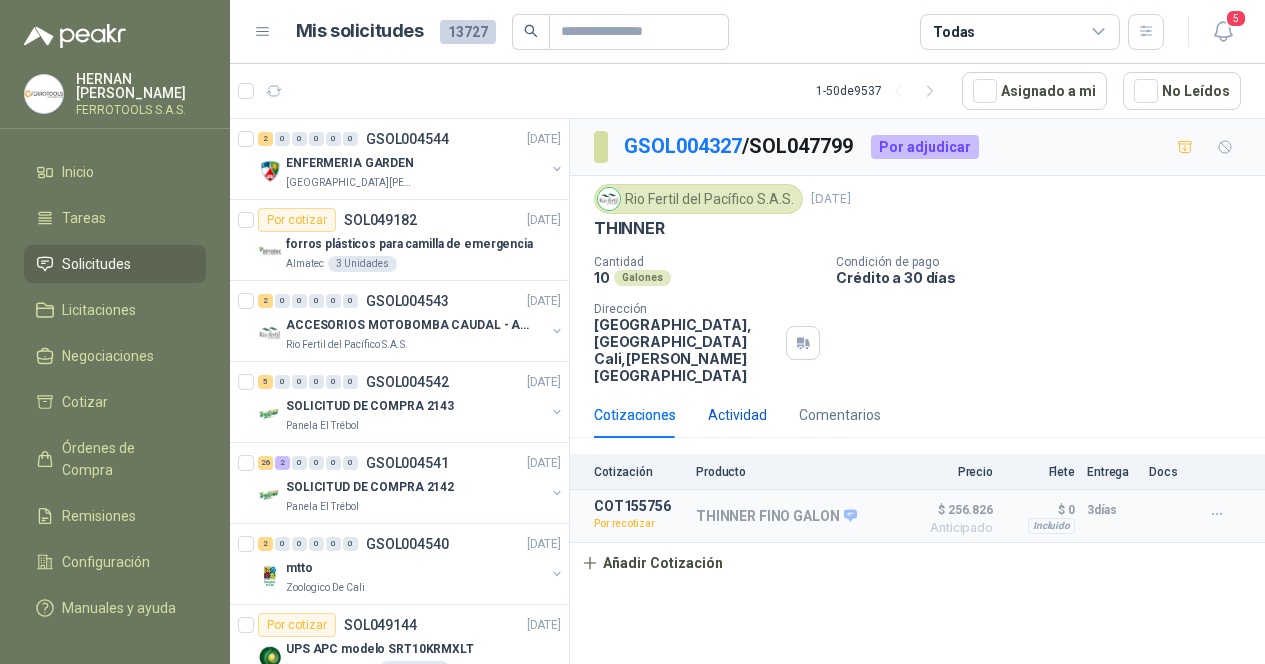 click on "Actividad" at bounding box center (737, 415) 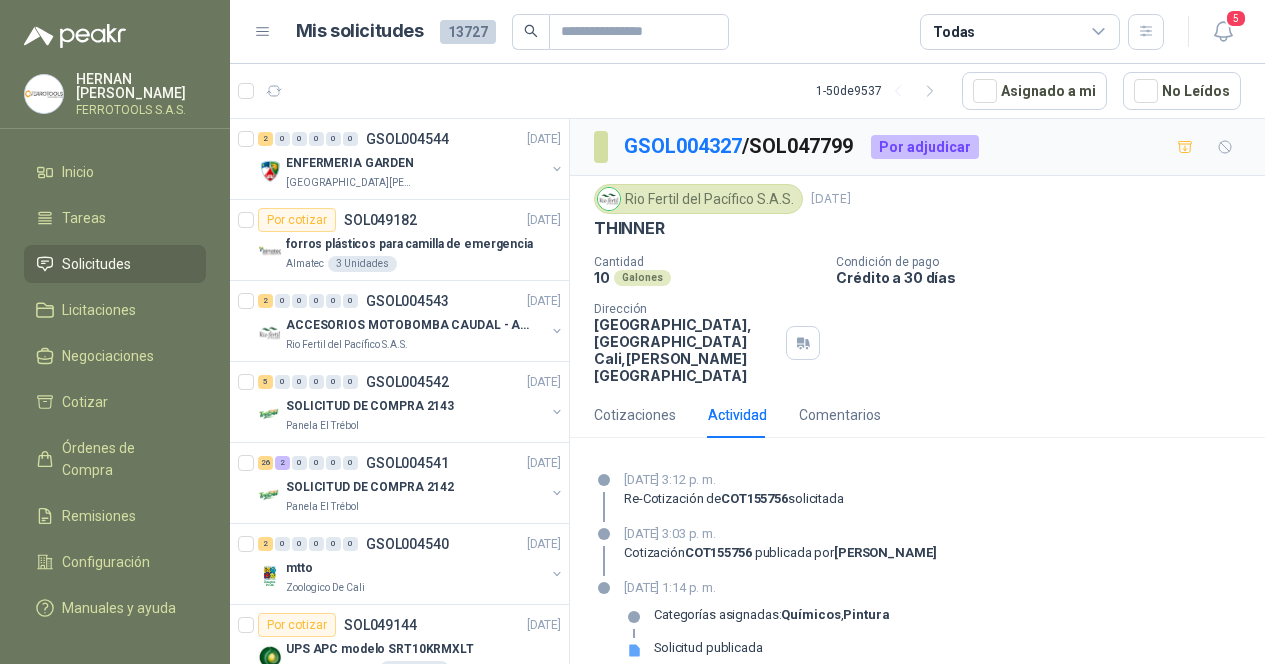 scroll, scrollTop: 5, scrollLeft: 0, axis: vertical 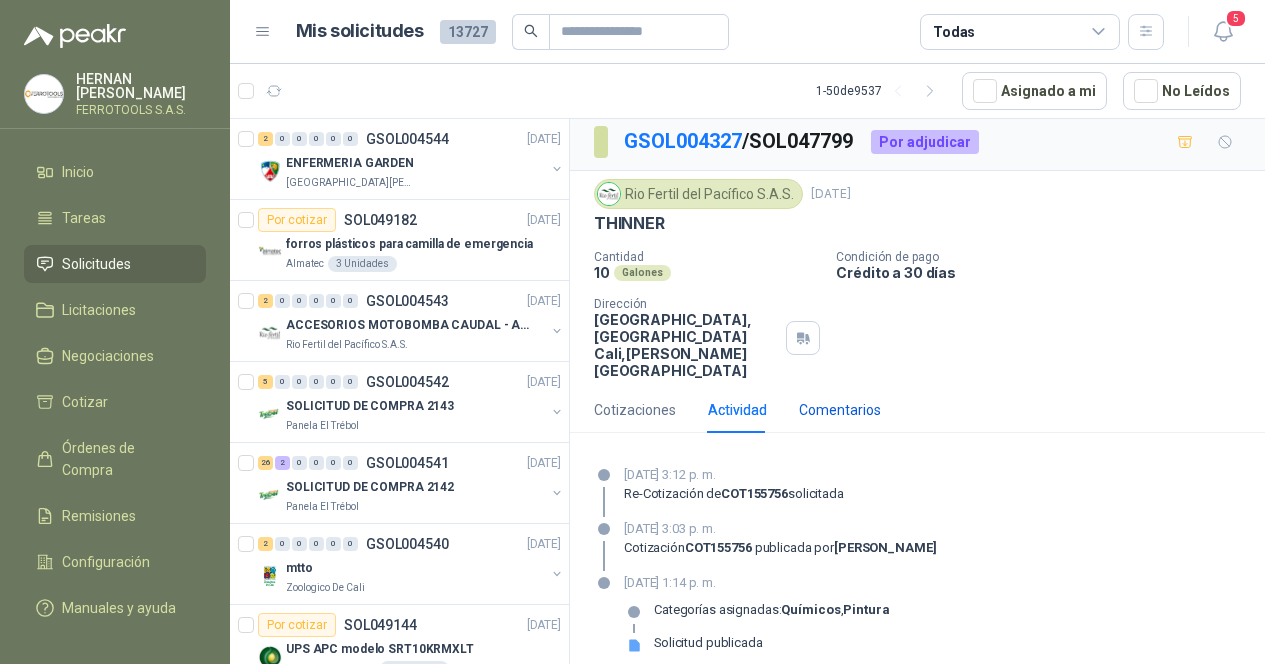 click on "Comentarios" at bounding box center [840, 410] 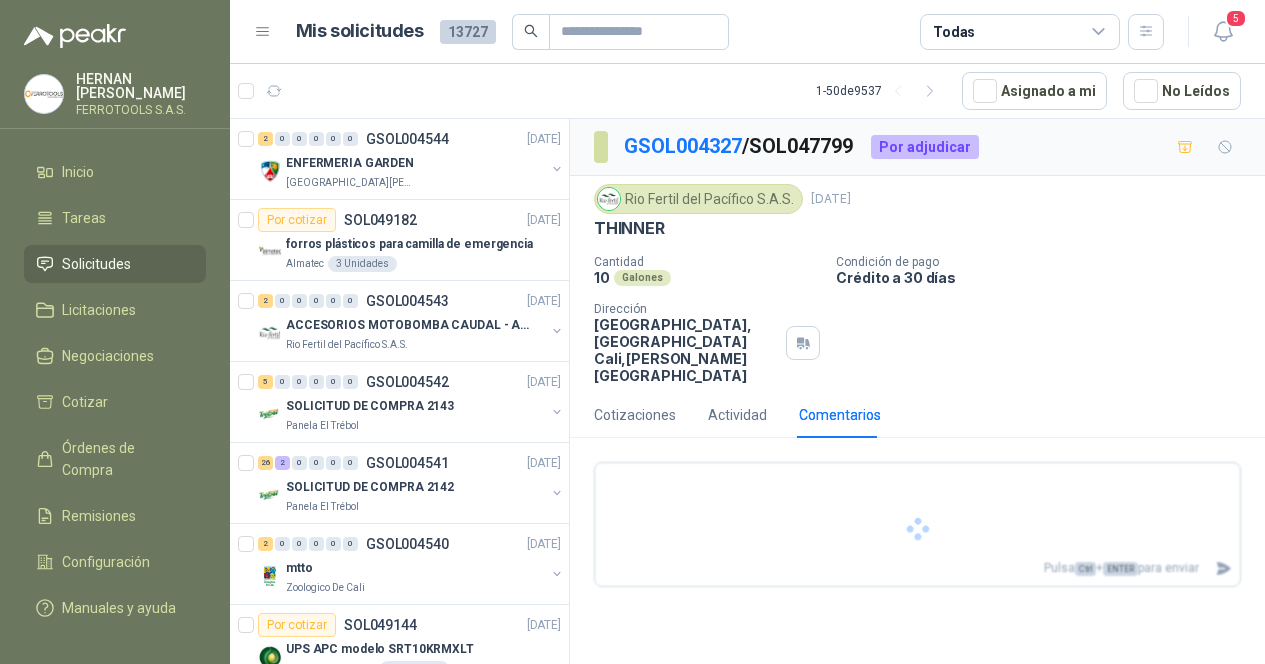 scroll, scrollTop: 0, scrollLeft: 0, axis: both 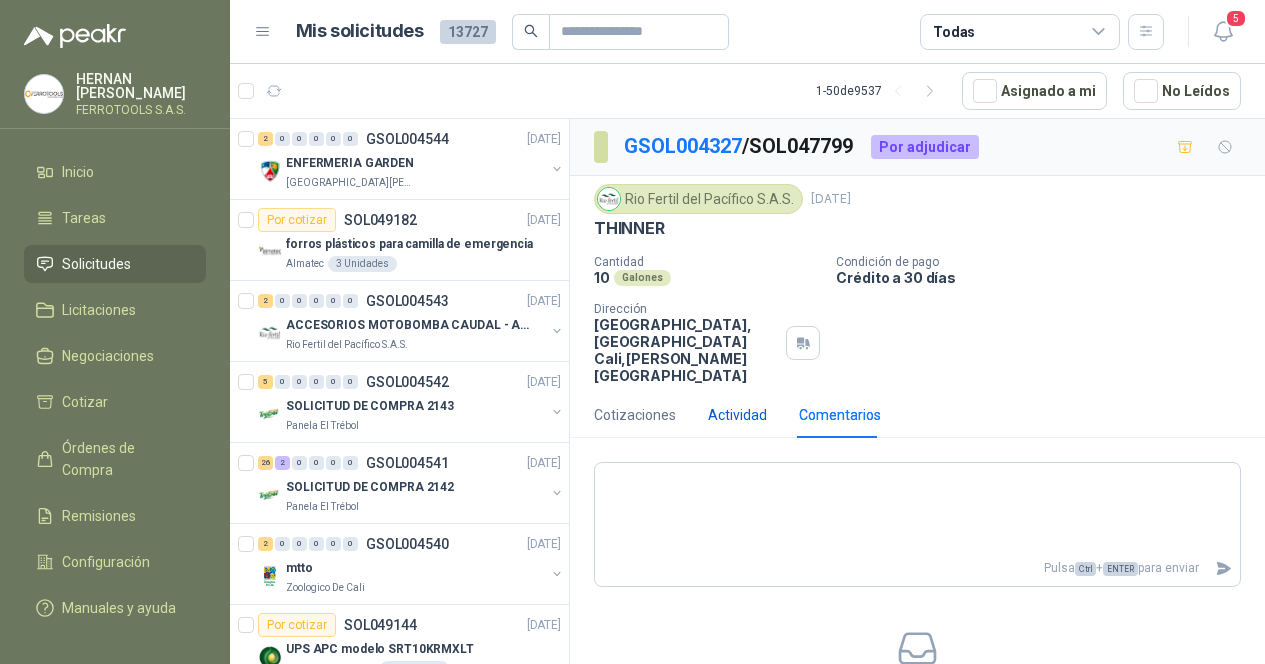 click on "Actividad" at bounding box center [737, 415] 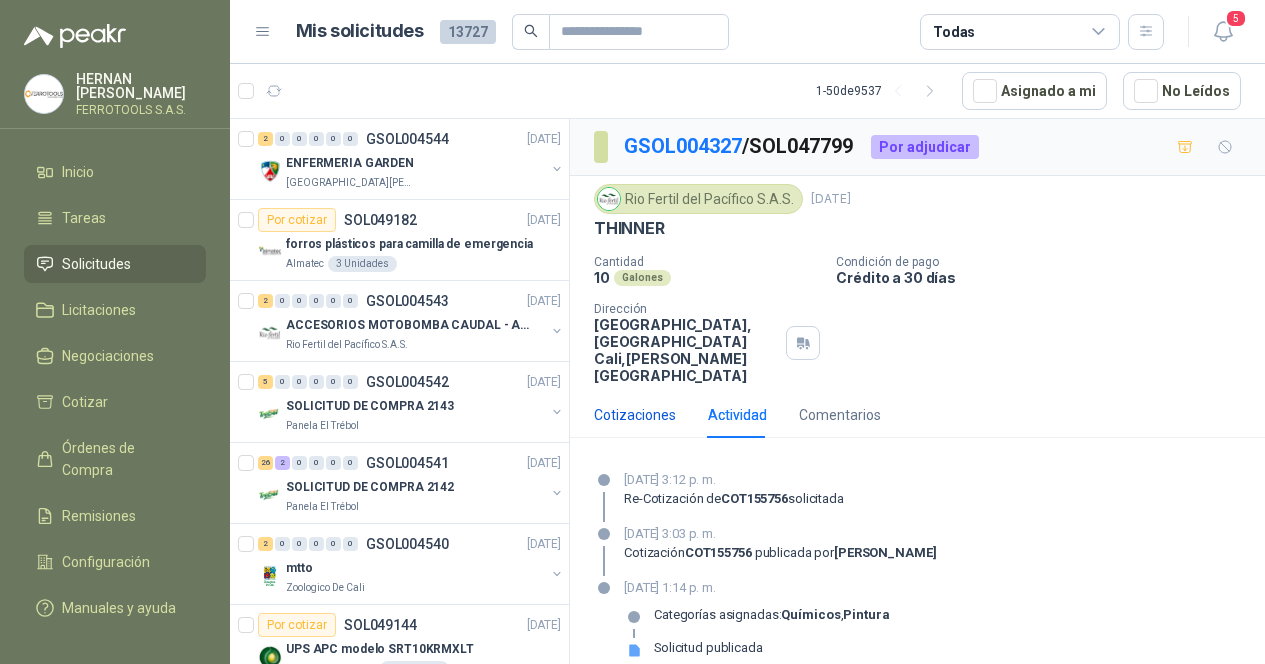 click on "Cotizaciones" at bounding box center [635, 415] 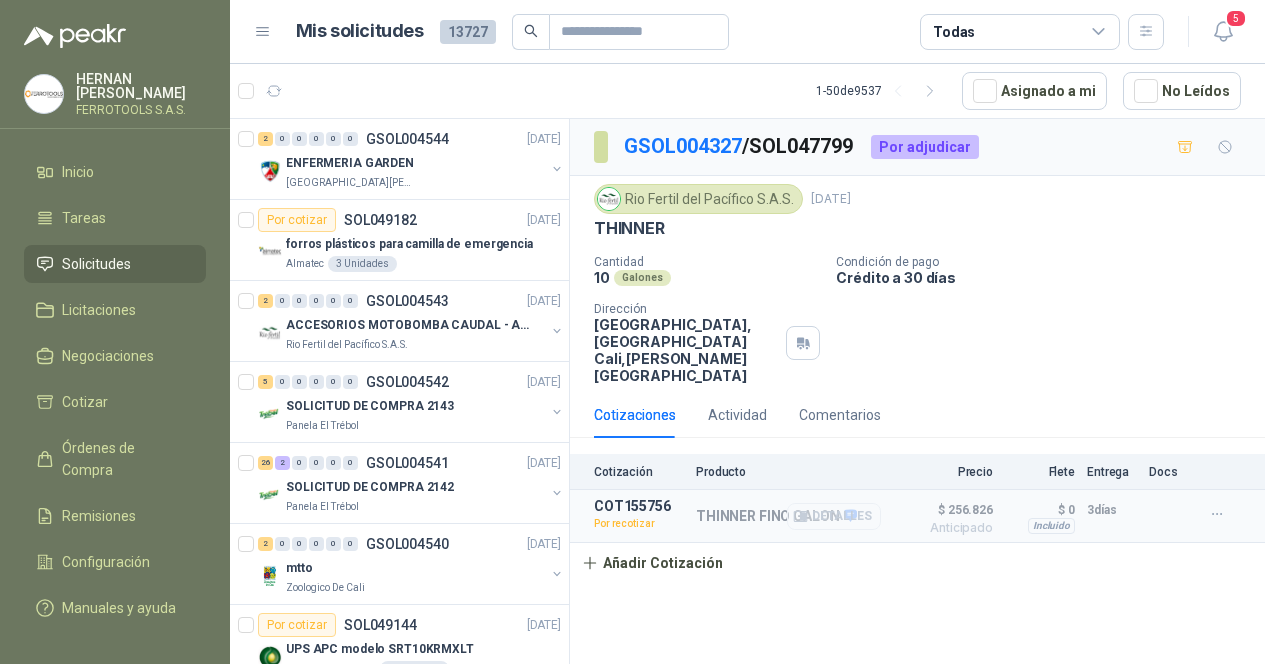 click on "Detalles" at bounding box center [834, 516] 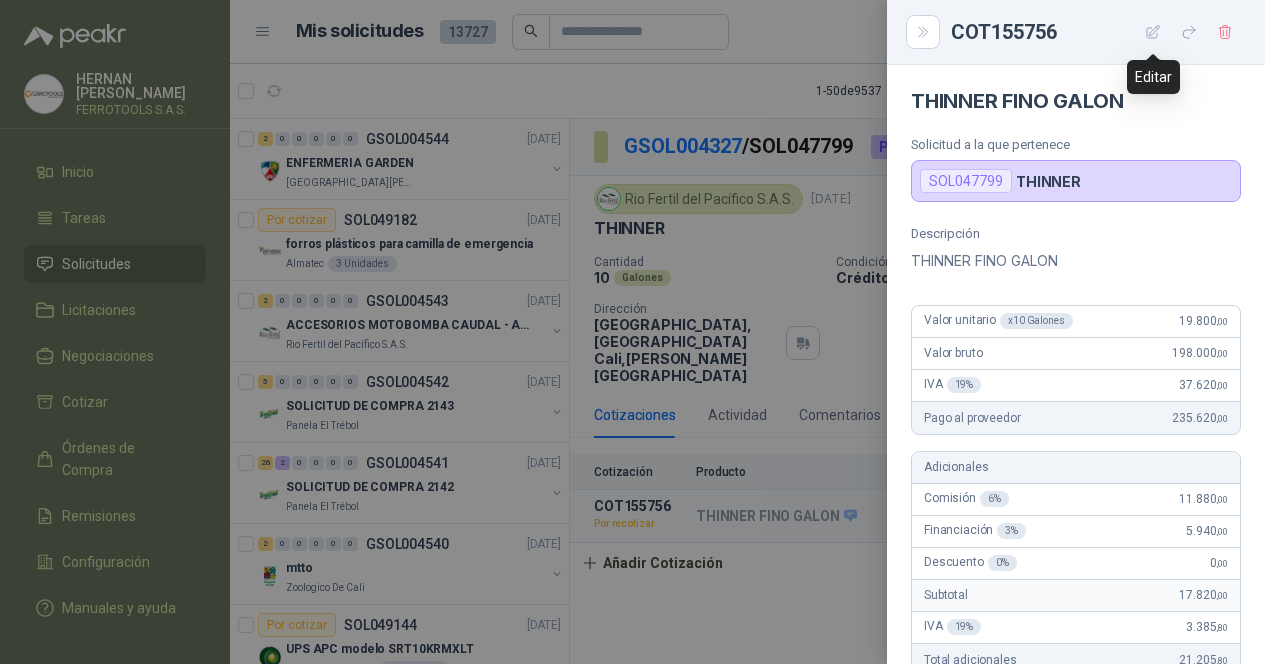 click 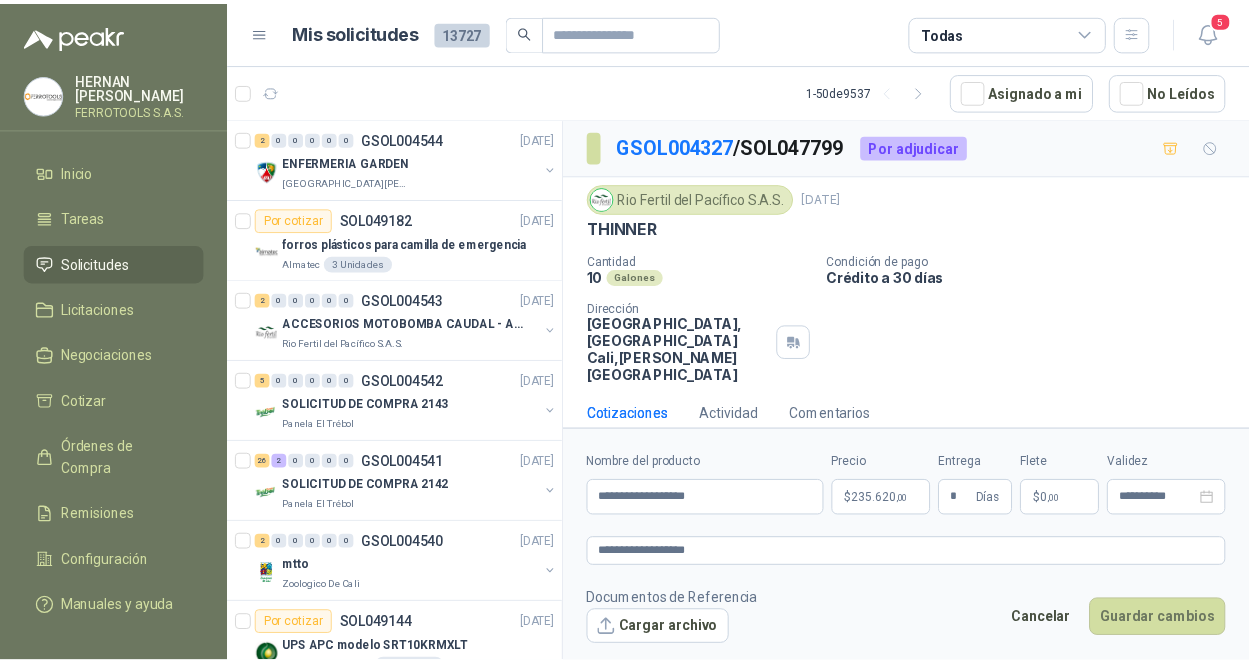 scroll, scrollTop: 100, scrollLeft: 0, axis: vertical 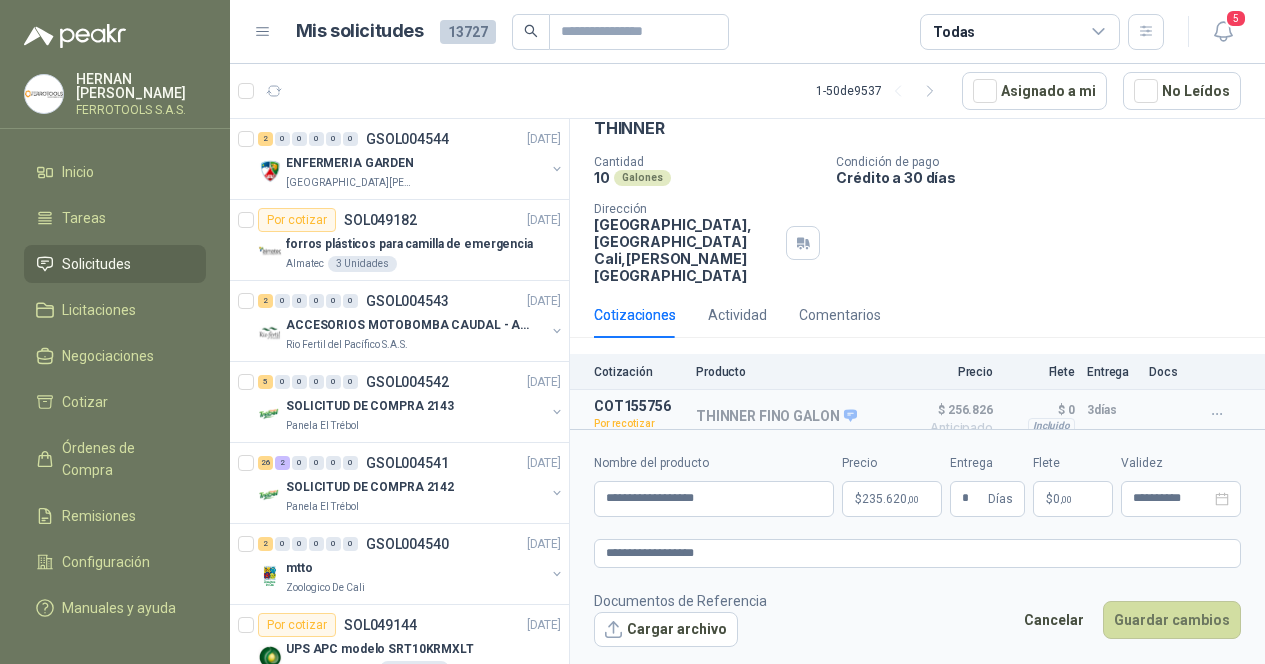 click on "[PERSON_NAME] FERROTOOLS S.A.S.   Inicio   Tareas   Solicitudes   Licitaciones   Negociaciones   Cotizar   Órdenes de Compra   Remisiones   Configuración   Manuales y ayuda Mis solicitudes 13727 Todas 5 1 - 50  de  9537 Asignado a mi No Leídos 2   0   0   0   0   0   GSOL004544 [DATE]   ENFERMERIA GARDEN  Colegio [PERSON_NAME]   Por cotizar SOL049182 [DATE]   forros plásticos para camilla de emergencia Almatec 3   Unidades 2   0   0   0   0   0   GSOL004543 [DATE]   ACCESORIOS MOTOBOMBA CAUDAL - ARENAL Rio Fertil [PERSON_NAME] S.A.S.   5   0   0   0   0   0   GSOL004542 [DATE]   SOLICITUD DE COMPRA 2143 Panela El Trébol   26   2   0   0   0   0   GSOL004541 [DATE]   SOLICITUD DE COMPRA 2142 Panela El Trébol   2   0   0   0   0   0   GSOL004540 [DATE]   mtto Zoologico De Cali    Por cotizar SOL049144 [DATE]   UPS APC modelo SRT10KRMXLT BioCosta [PERSON_NAME] Energy S.A.S 1   Unidades 4   0   0   0   0   0   GSOL004539 [DATE]   CARTELES DE RIESGO ELECTRICO Almatec   5   0   0   0   0   0   [DATE]" at bounding box center [632, 332] 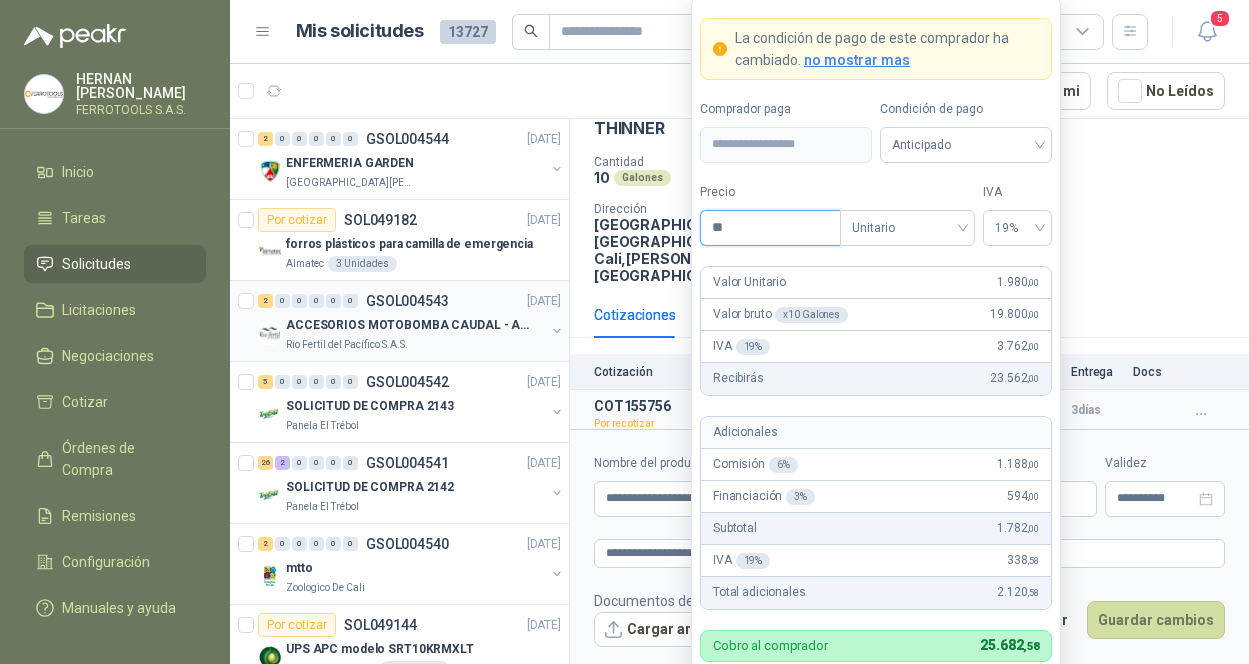 type on "*" 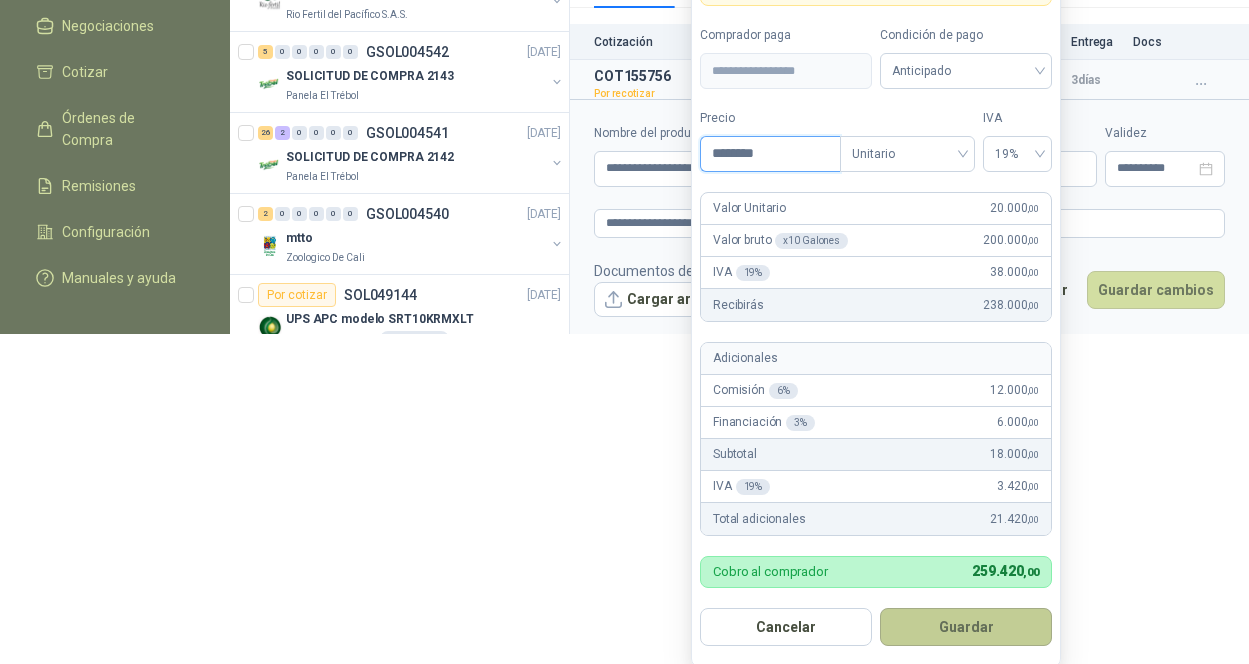 type on "********" 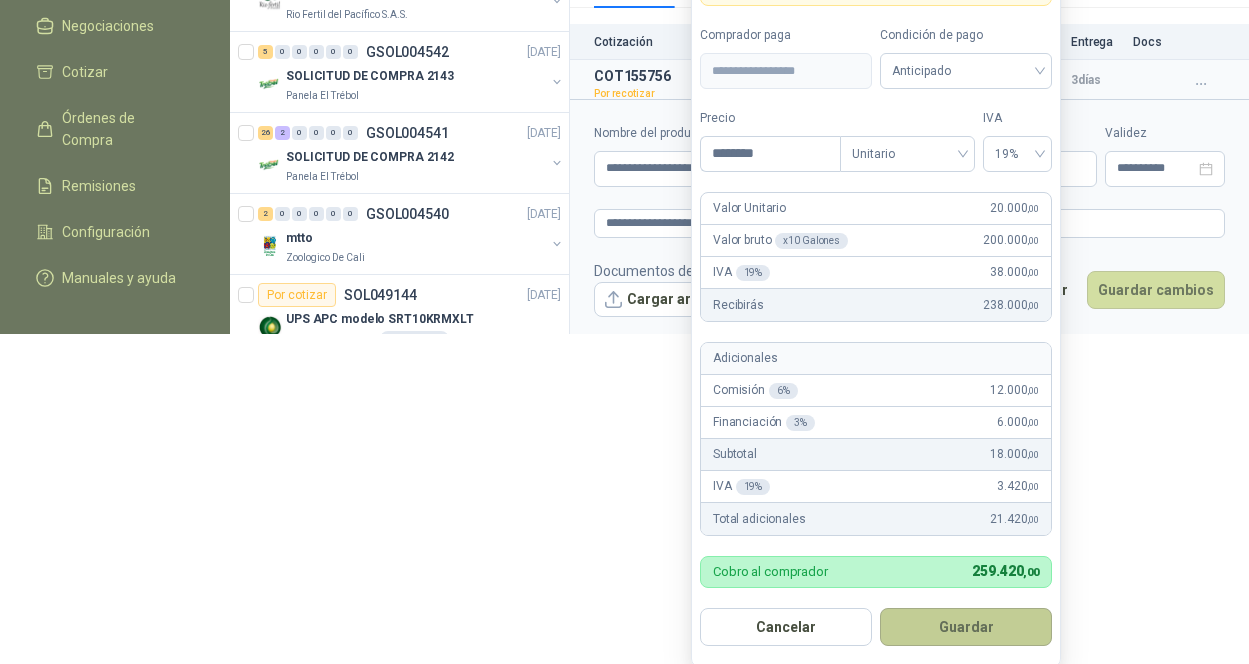 click on "Guardar" at bounding box center (966, 627) 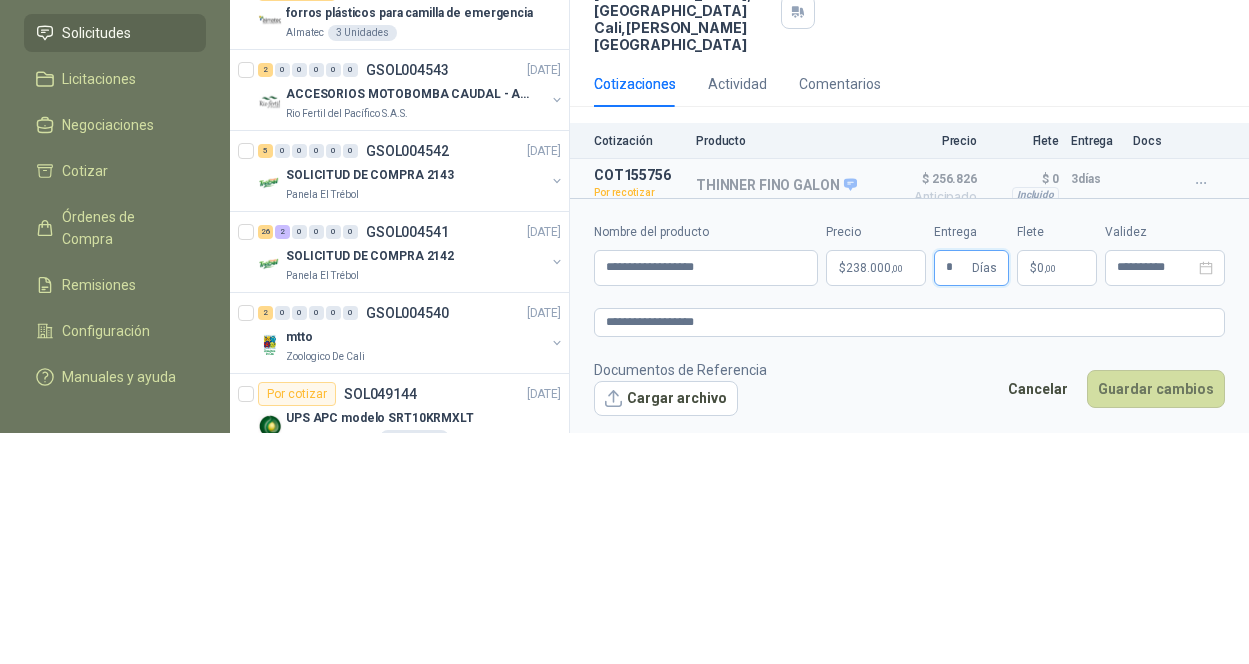 scroll, scrollTop: 239, scrollLeft: 0, axis: vertical 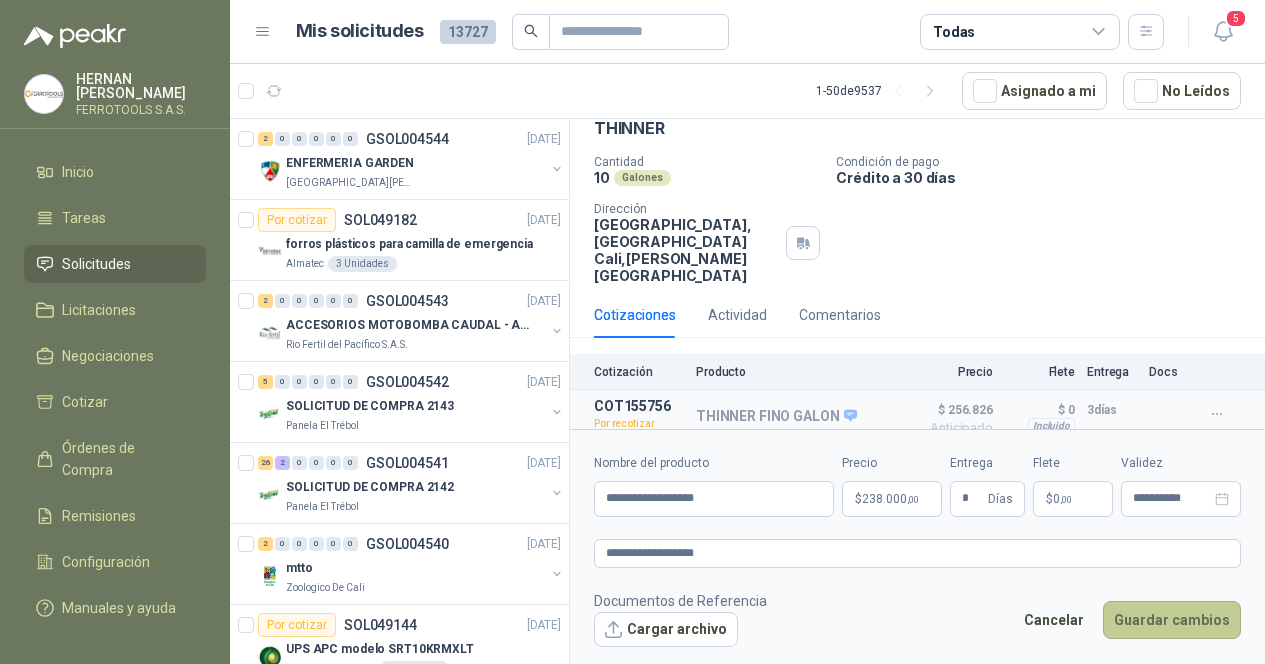 click on "Guardar cambios" at bounding box center (1172, 620) 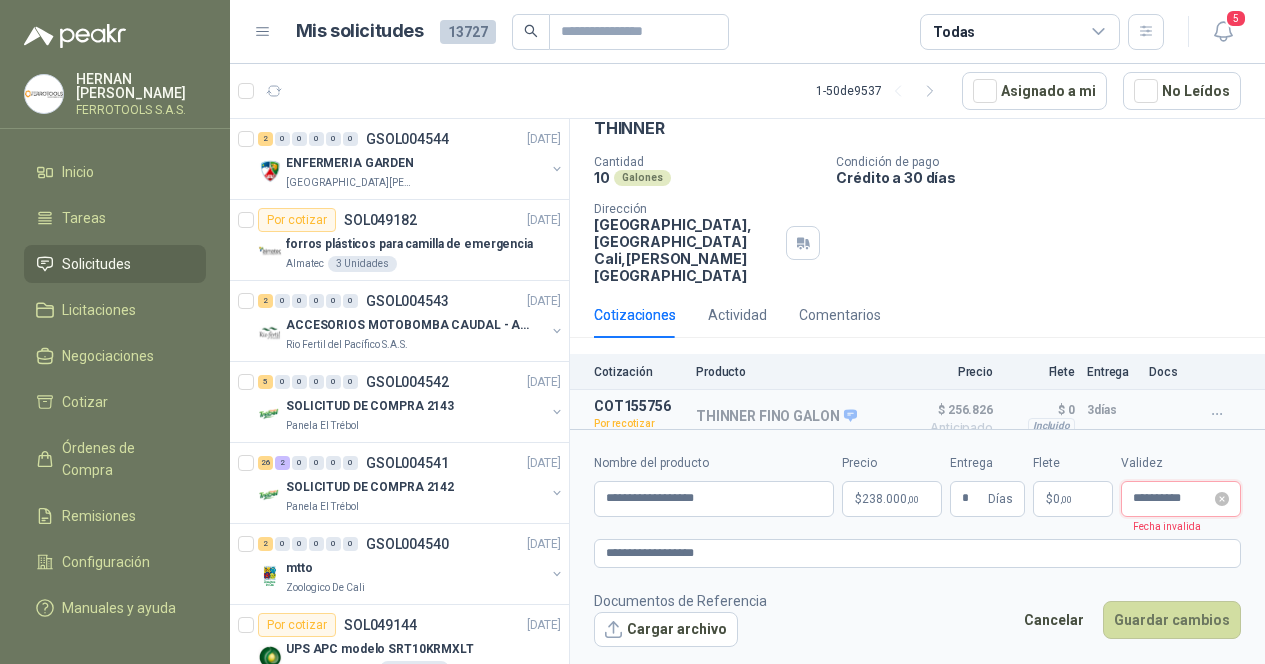 click on "**********" at bounding box center [1172, 498] 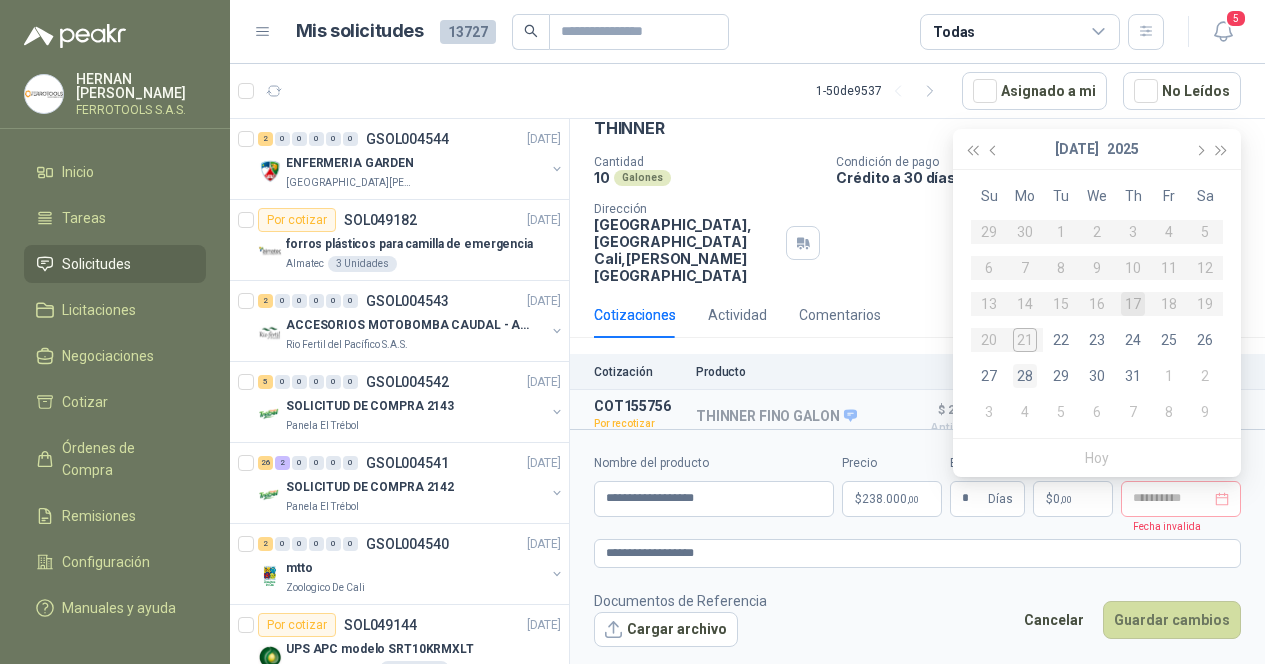 click on "28" at bounding box center (1025, 376) 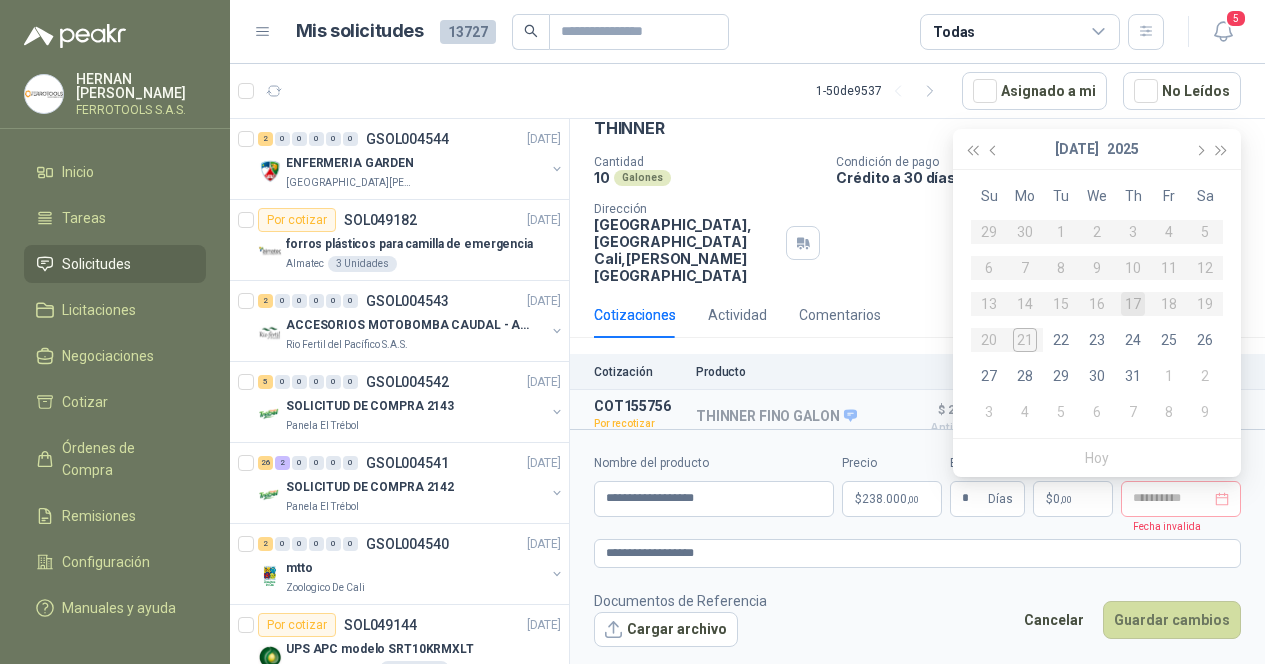 type on "**********" 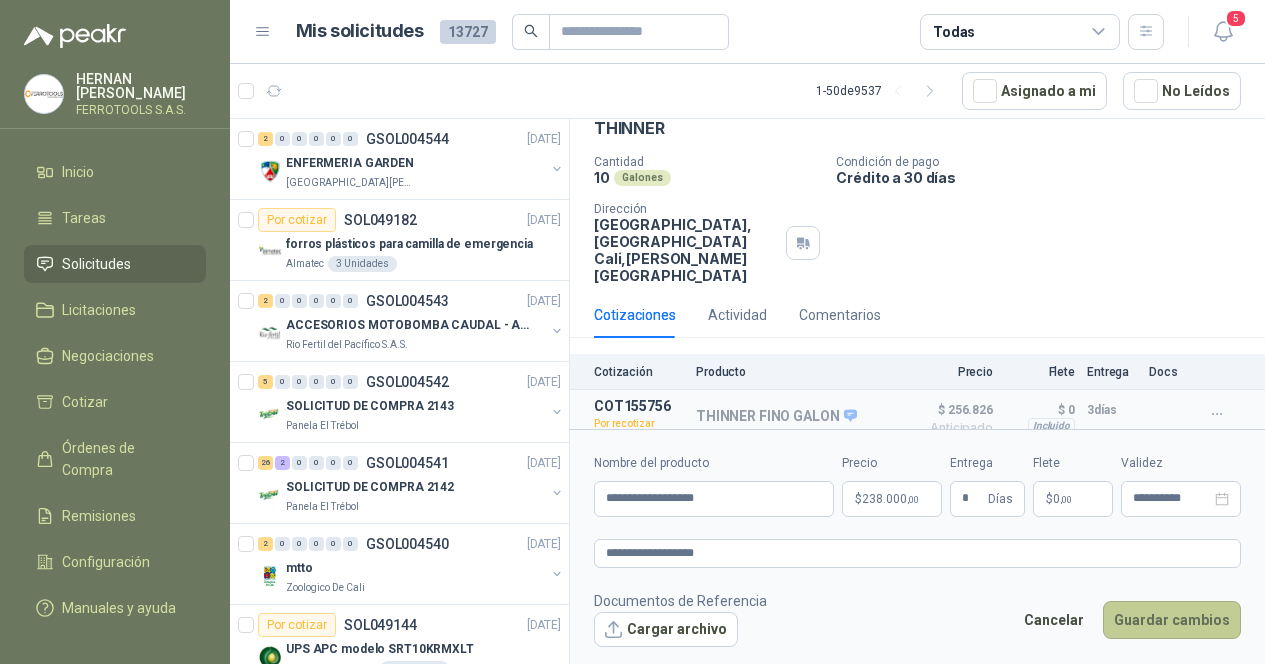 click on "Guardar cambios" at bounding box center [1172, 620] 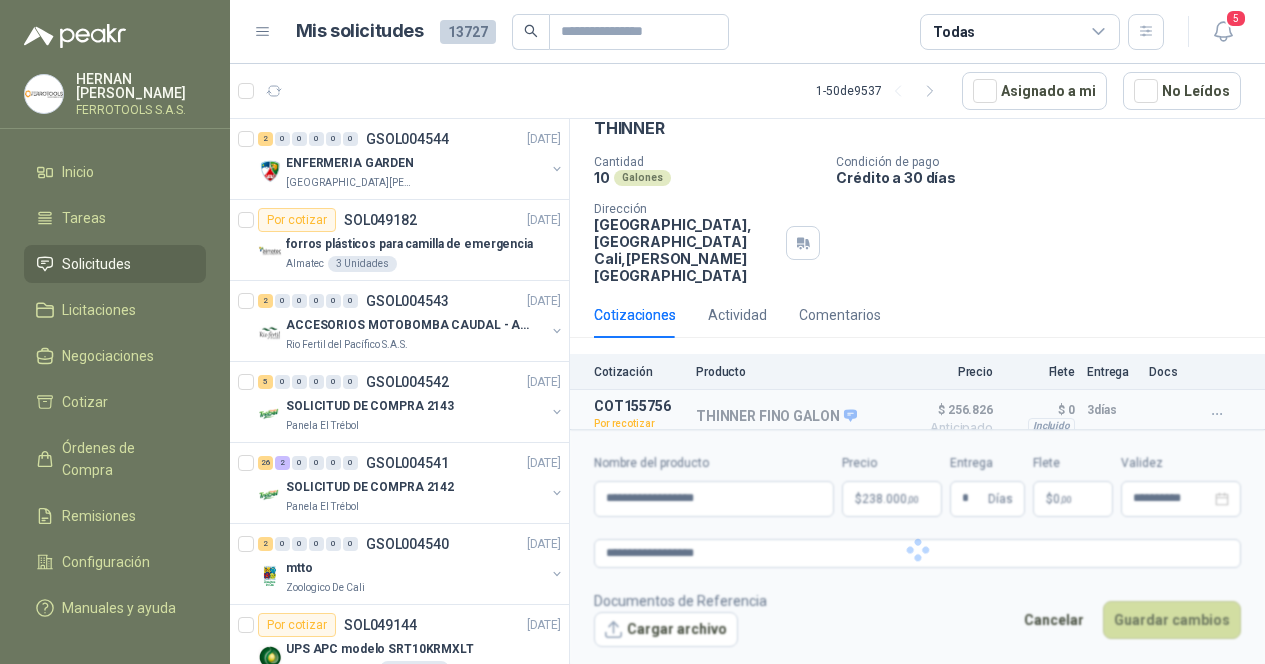 scroll, scrollTop: 0, scrollLeft: 0, axis: both 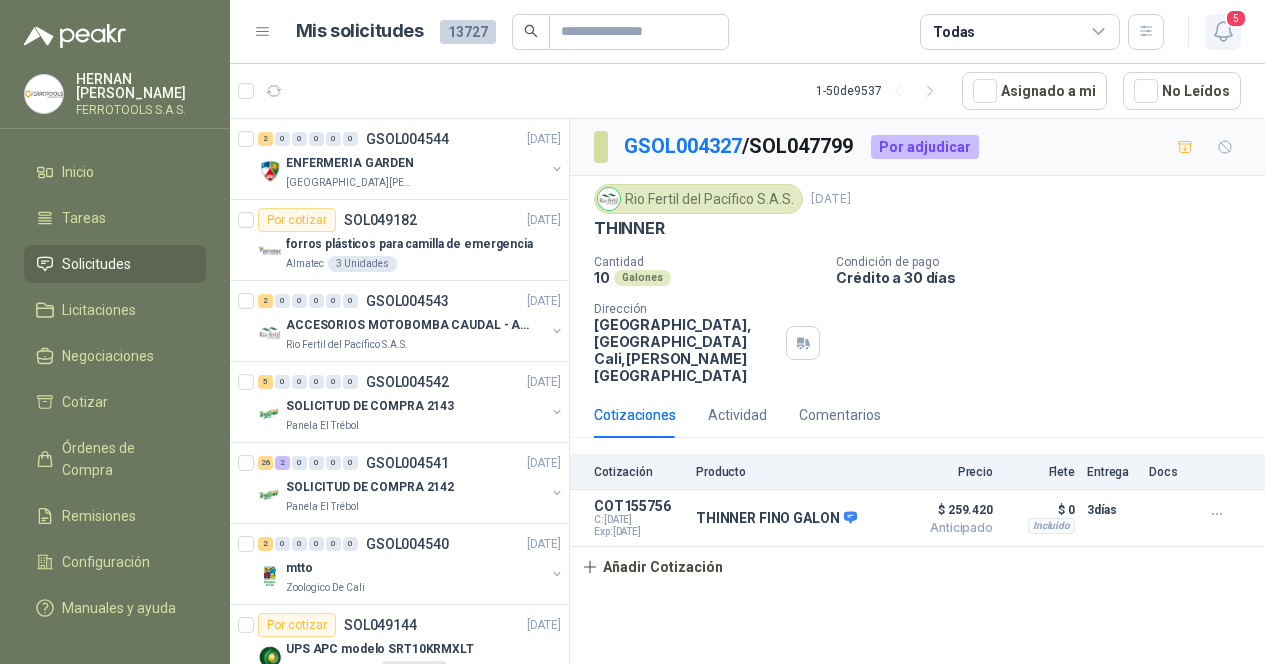 click 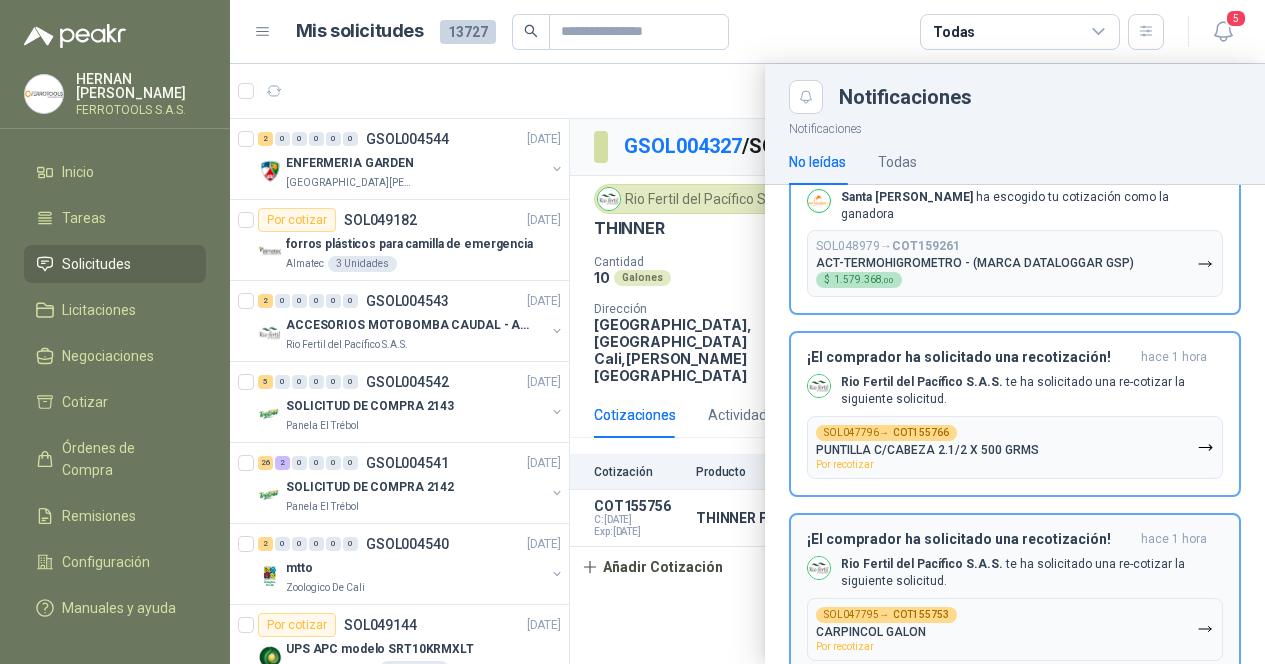 scroll, scrollTop: 100, scrollLeft: 0, axis: vertical 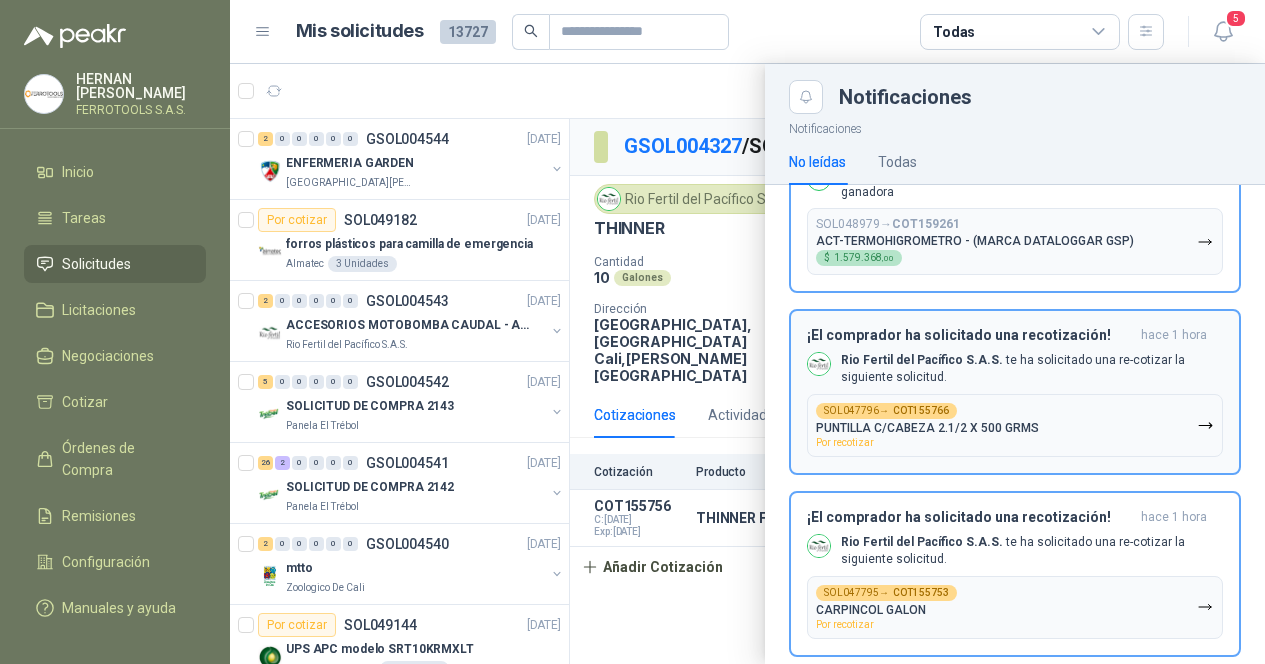 click on "Por recotizar" at bounding box center [845, 442] 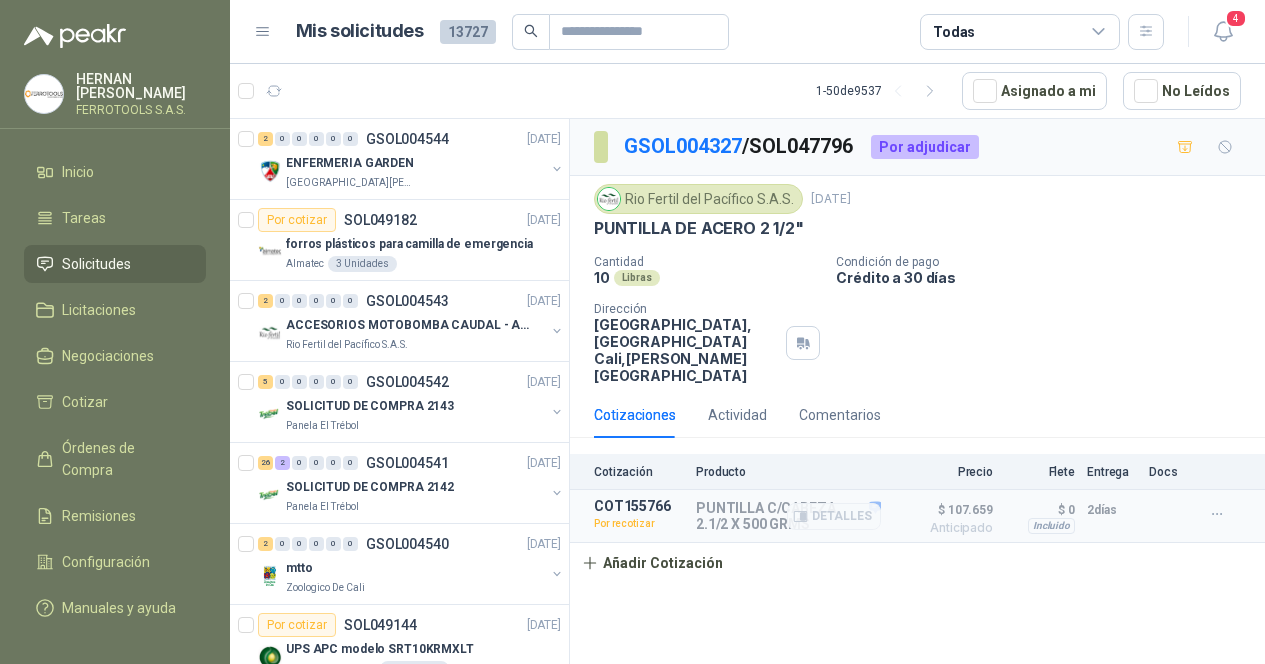 click on "PUNTILLA C/CABEZA 2.1/2 X 500 GRMS" at bounding box center [788, 516] 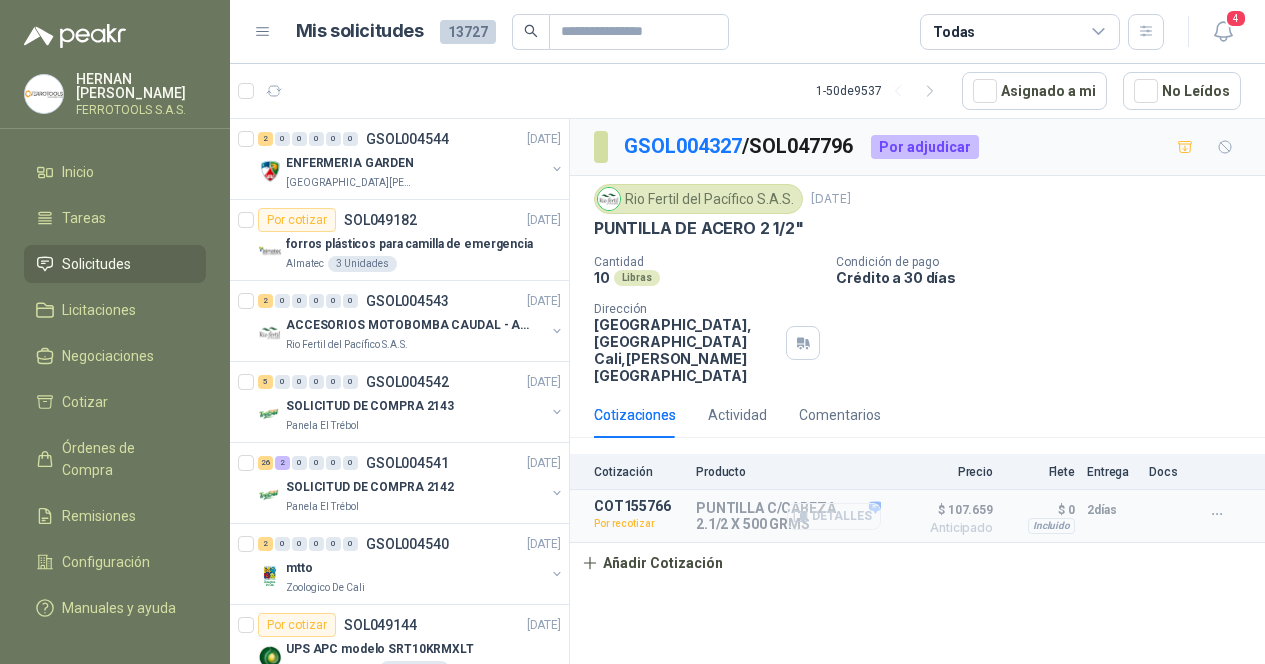 click on "Detalles" at bounding box center [834, 516] 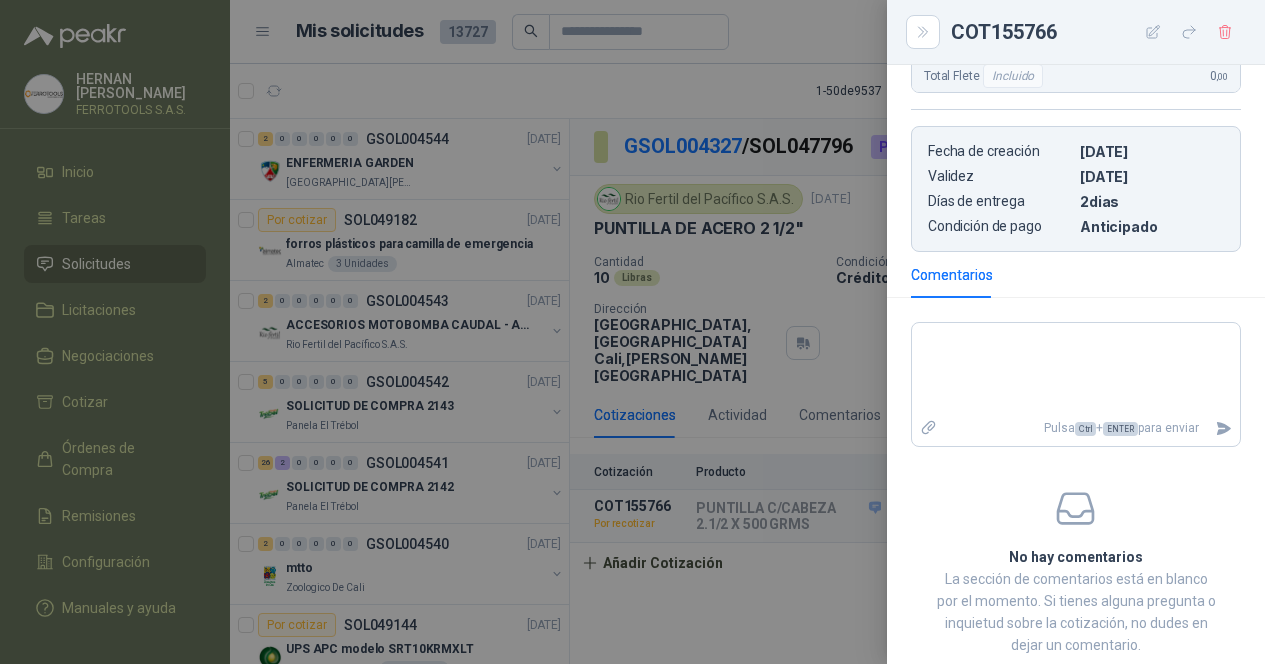 scroll, scrollTop: 800, scrollLeft: 0, axis: vertical 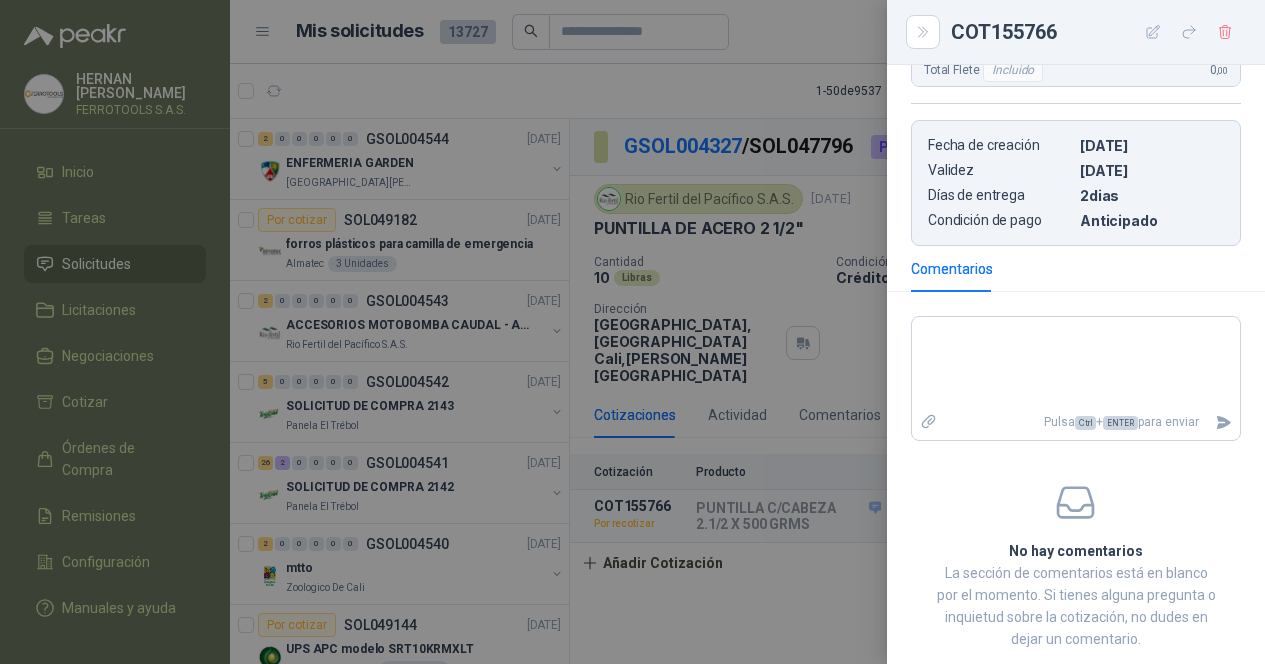 click at bounding box center (632, 332) 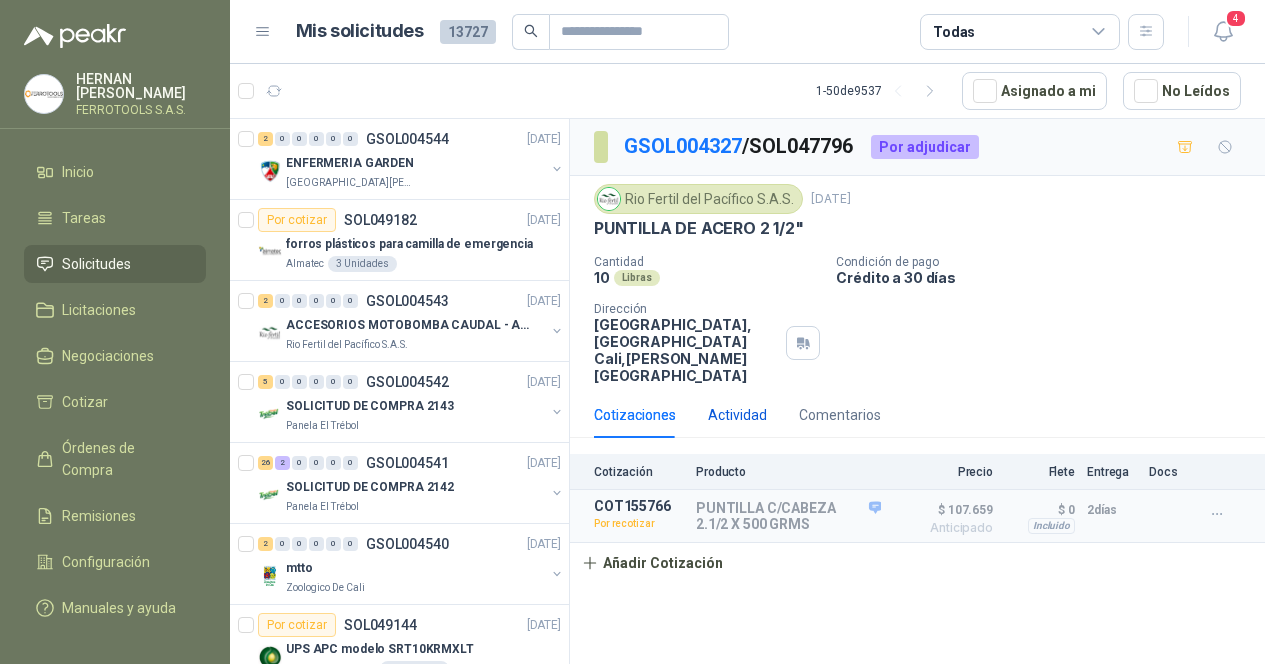 click on "Actividad" at bounding box center (737, 415) 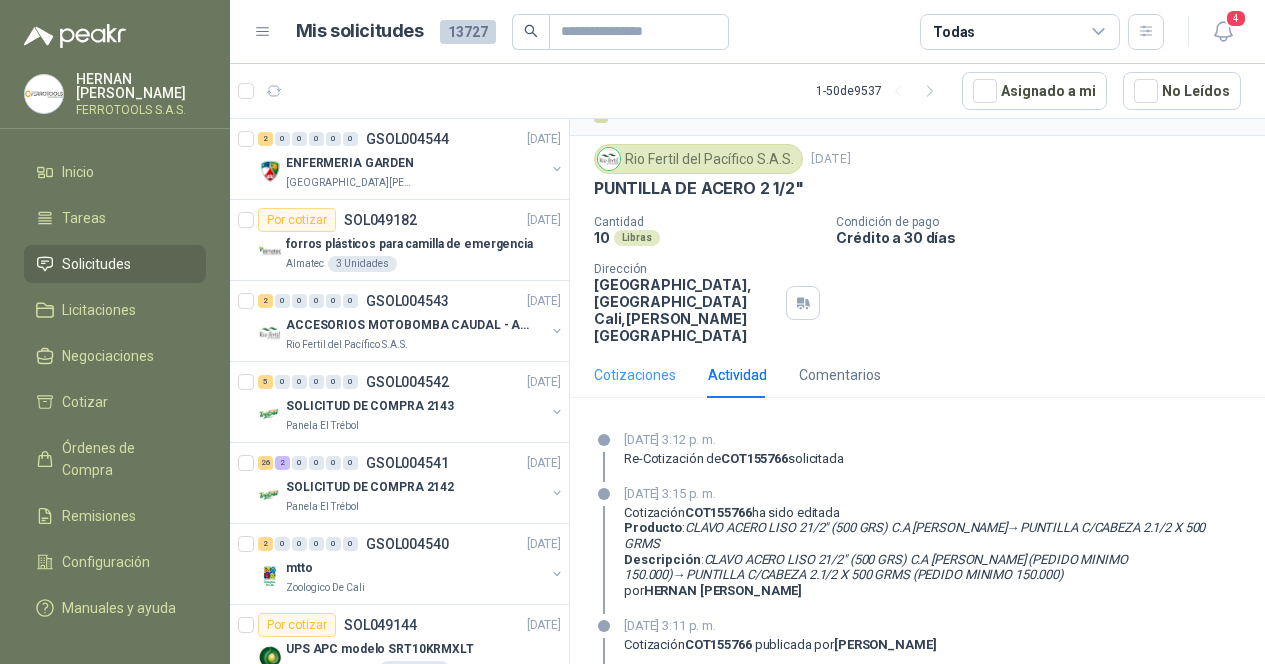 scroll, scrollTop: 0, scrollLeft: 0, axis: both 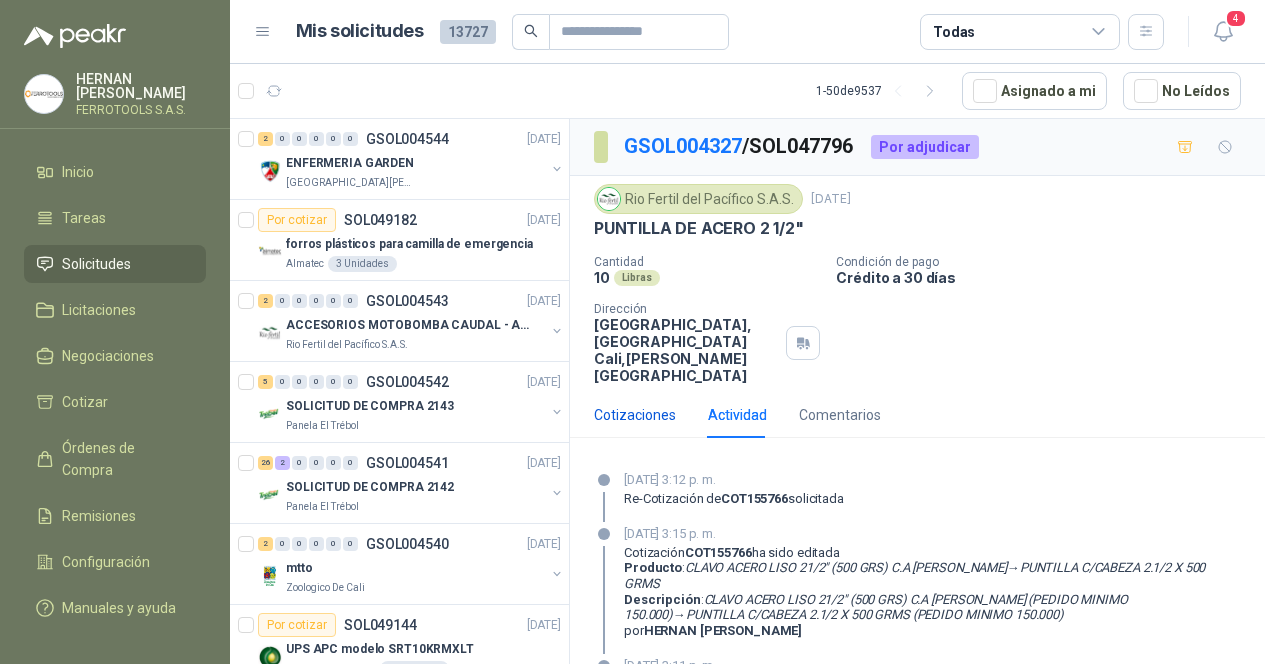 click on "Cotizaciones" at bounding box center [635, 415] 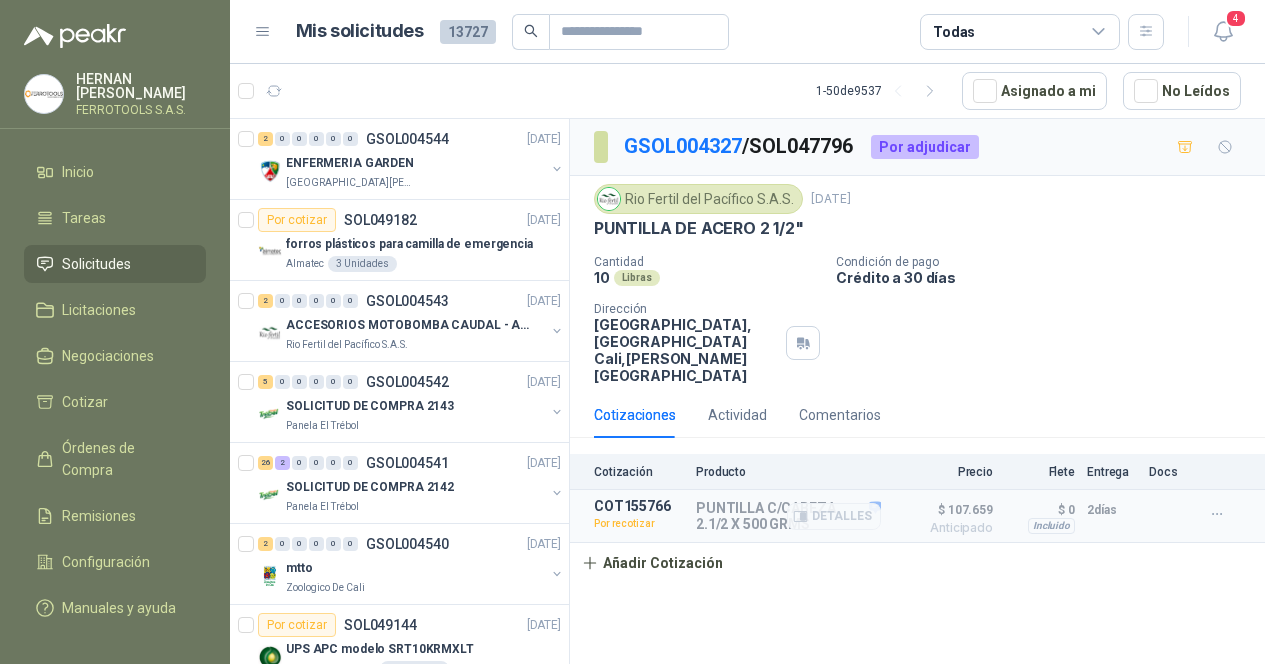 click on "Por recotizar" at bounding box center [639, 524] 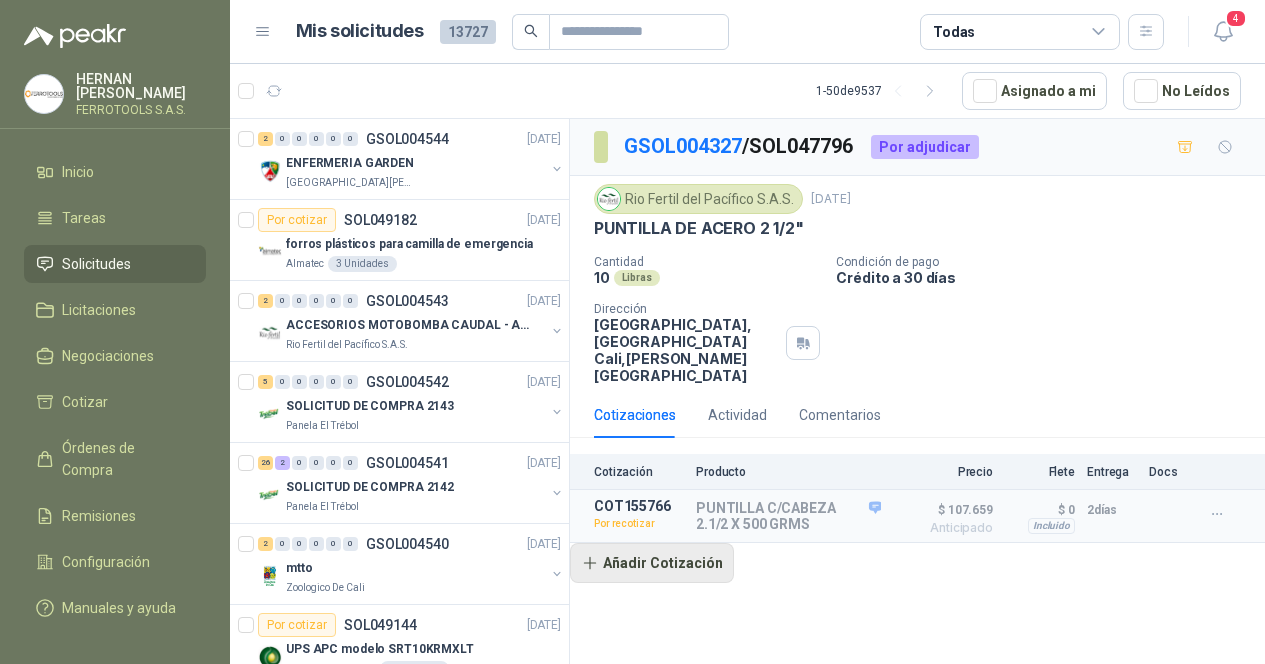 drag, startPoint x: 620, startPoint y: 512, endPoint x: 634, endPoint y: 534, distance: 26.076809 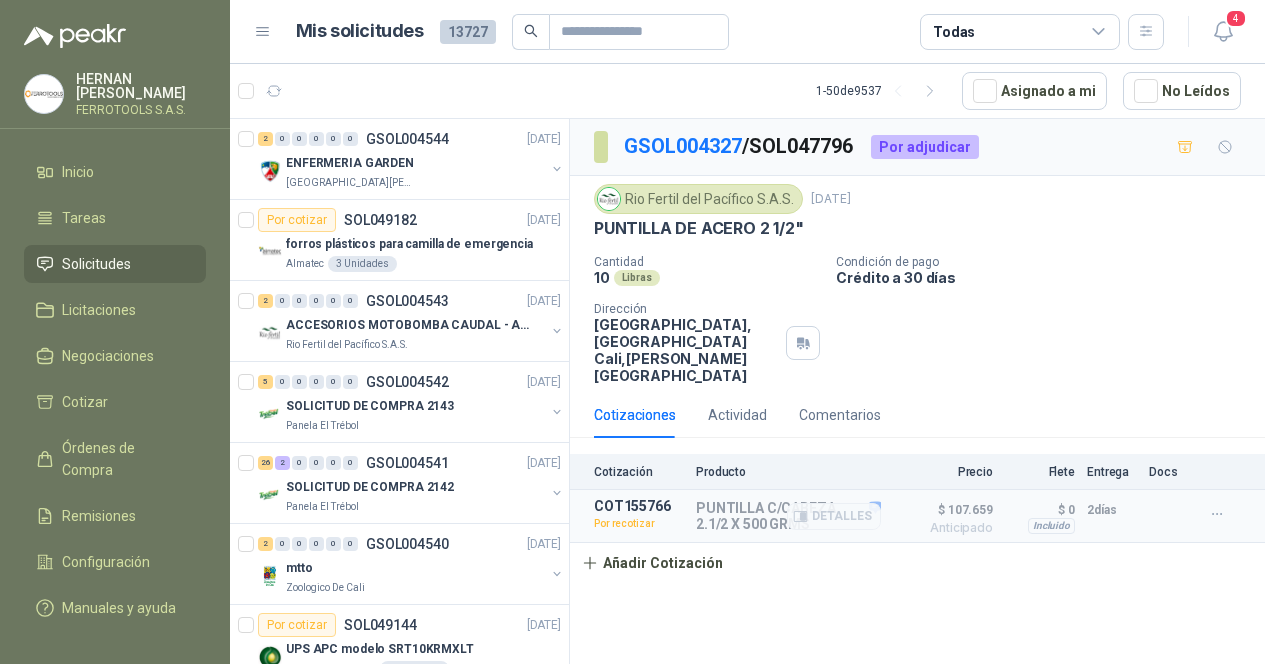 click on "Detalles" at bounding box center [834, 516] 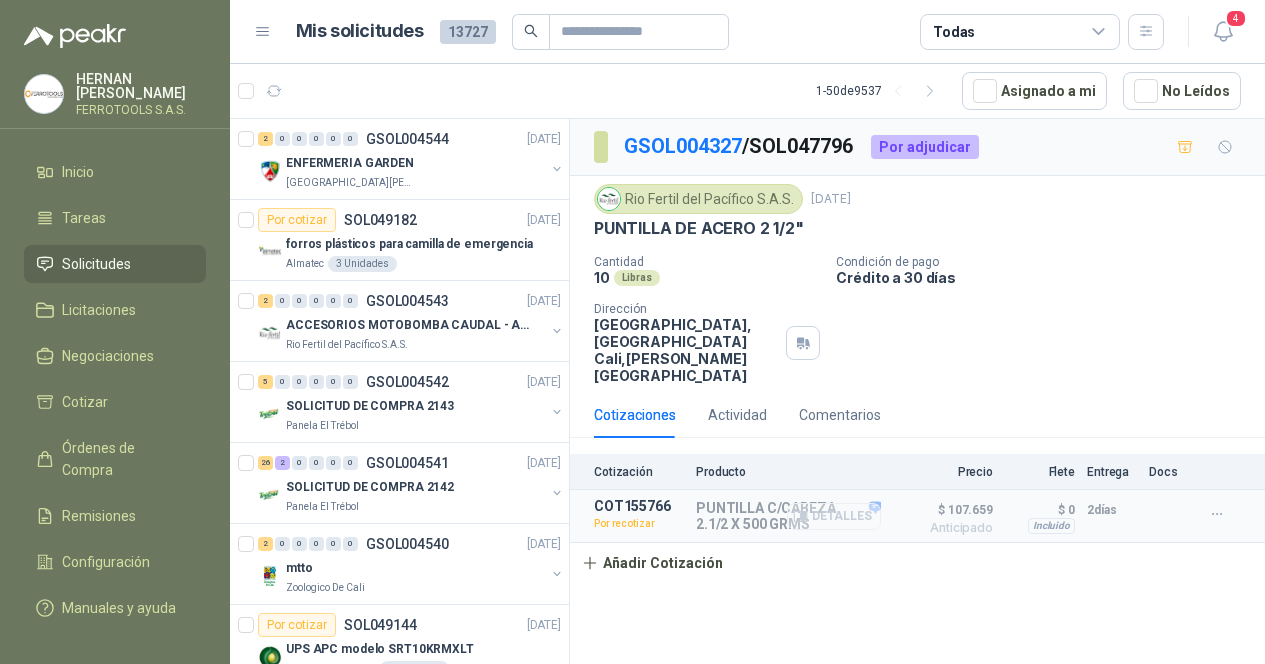 click on "Detalles" at bounding box center [834, 516] 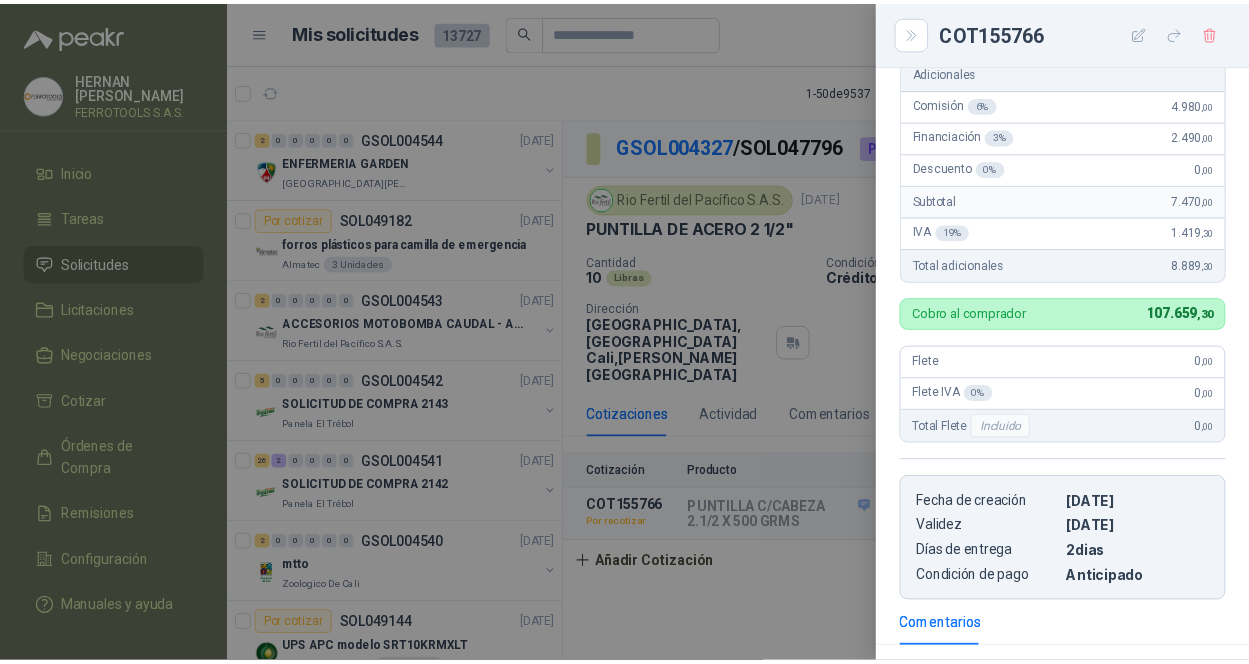 scroll, scrollTop: 43, scrollLeft: 0, axis: vertical 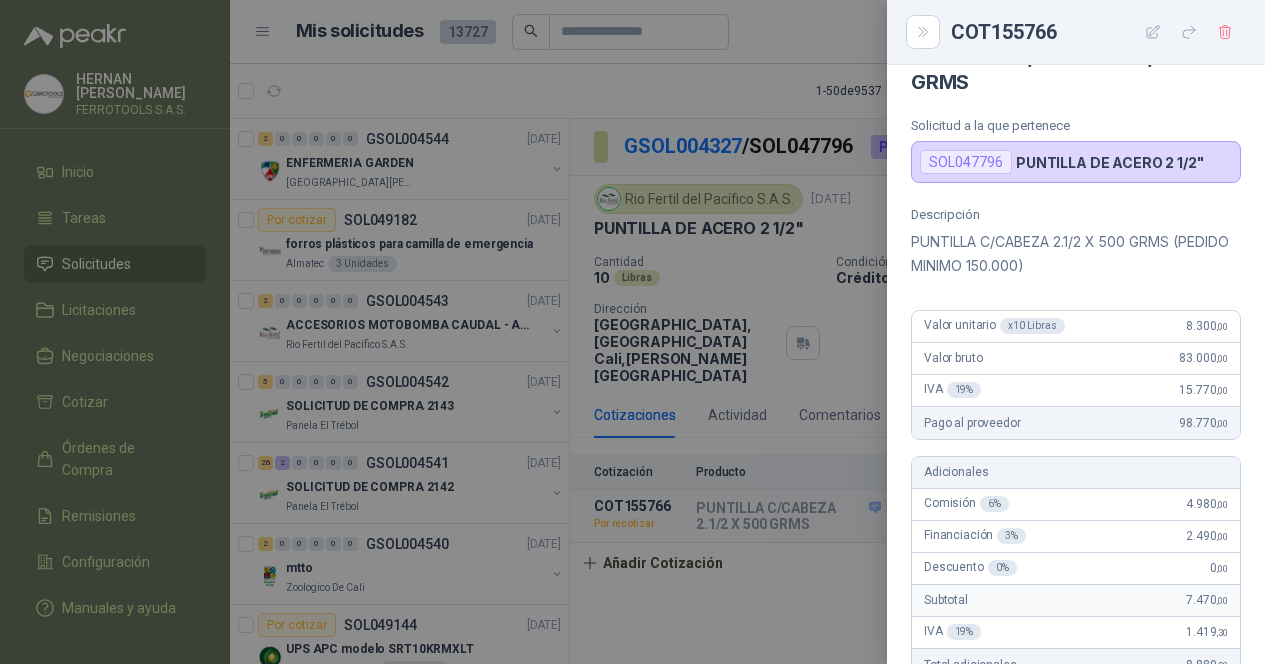 click at bounding box center (1153, 32) 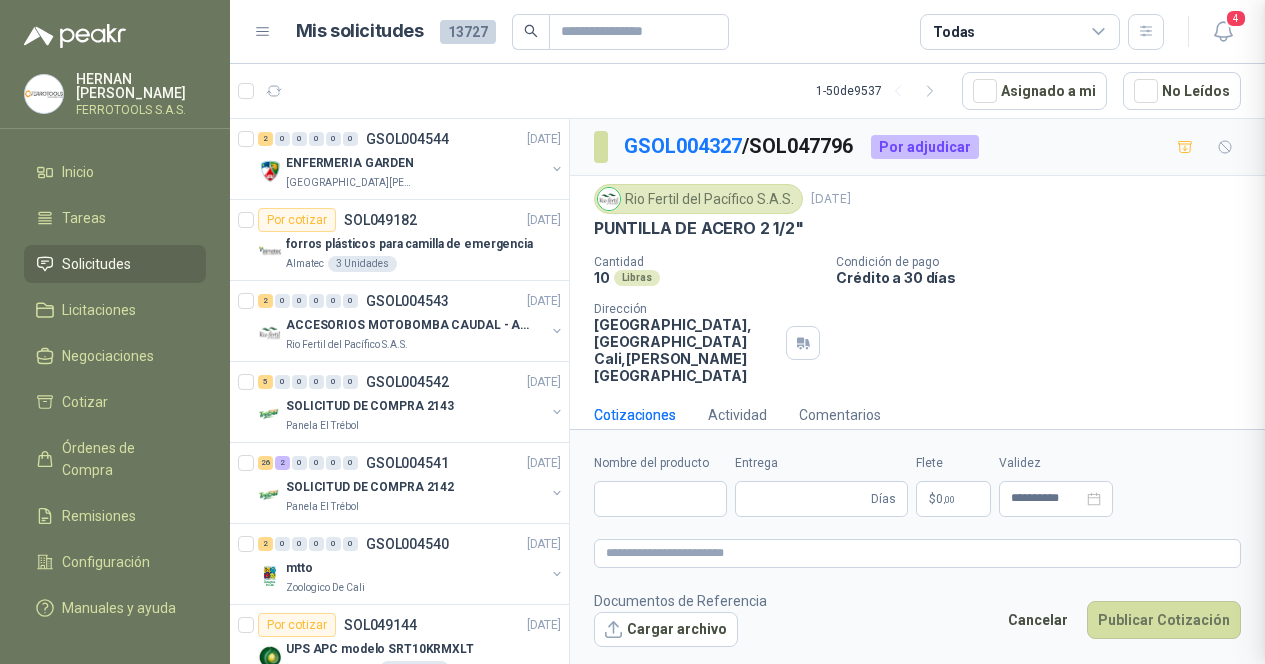 type 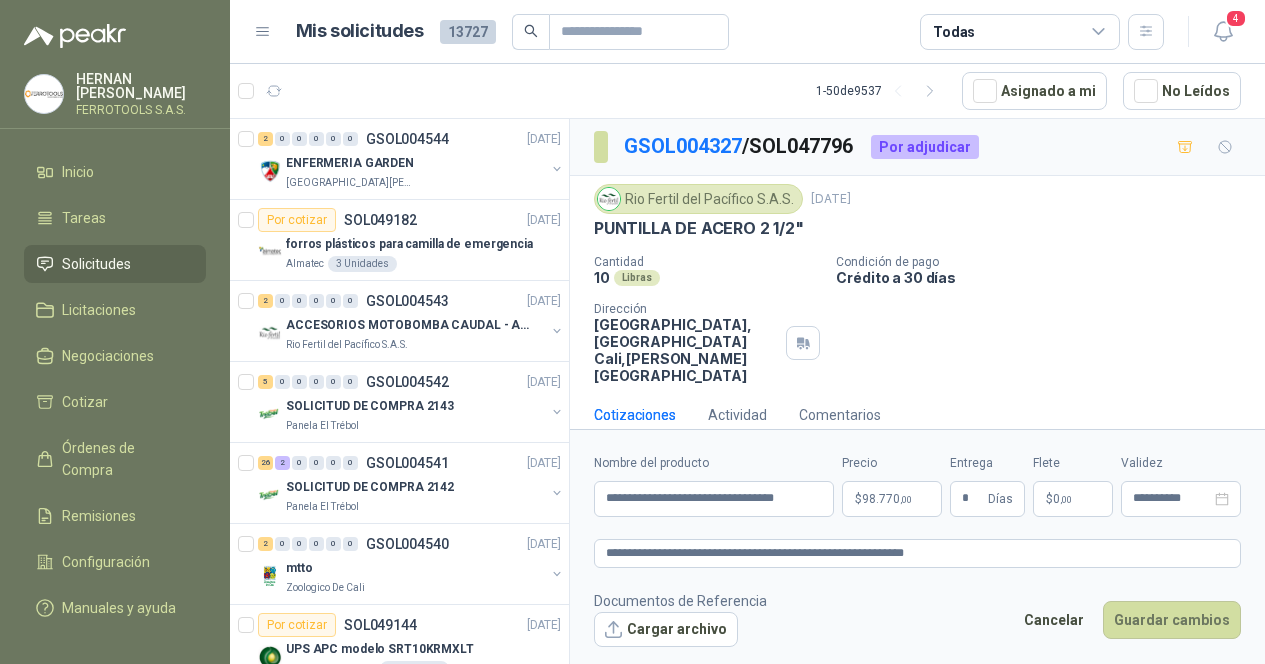 click on "98.770 ,00" at bounding box center [887, 499] 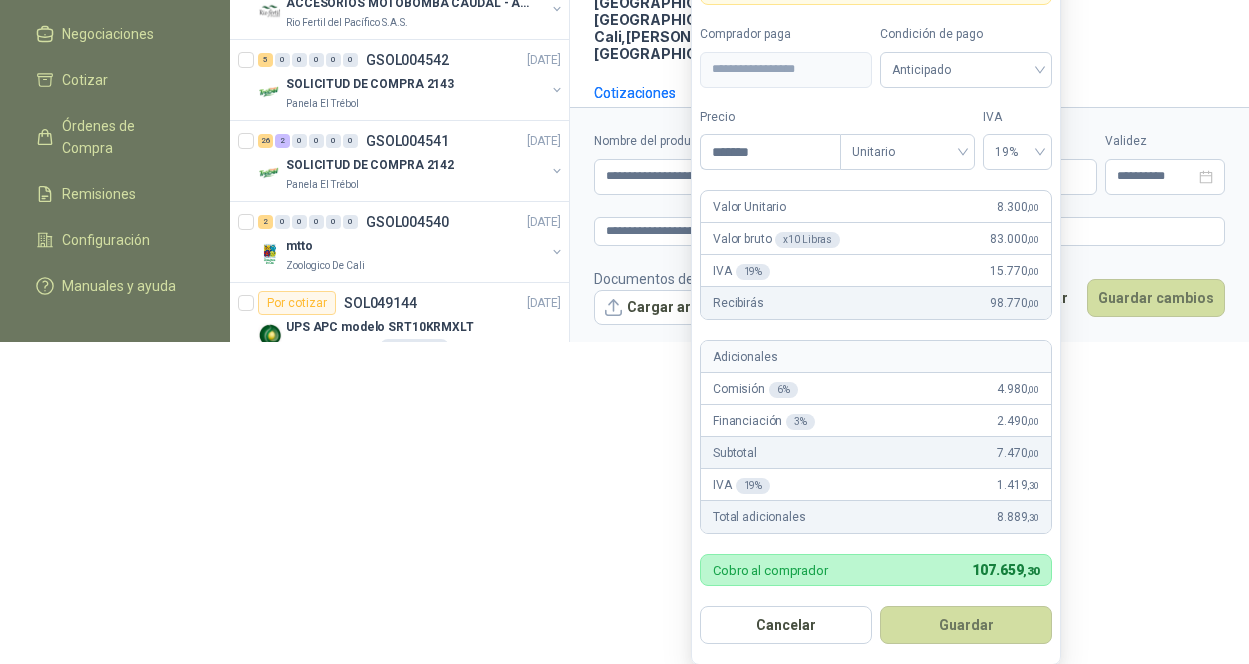 scroll, scrollTop: 322, scrollLeft: 0, axis: vertical 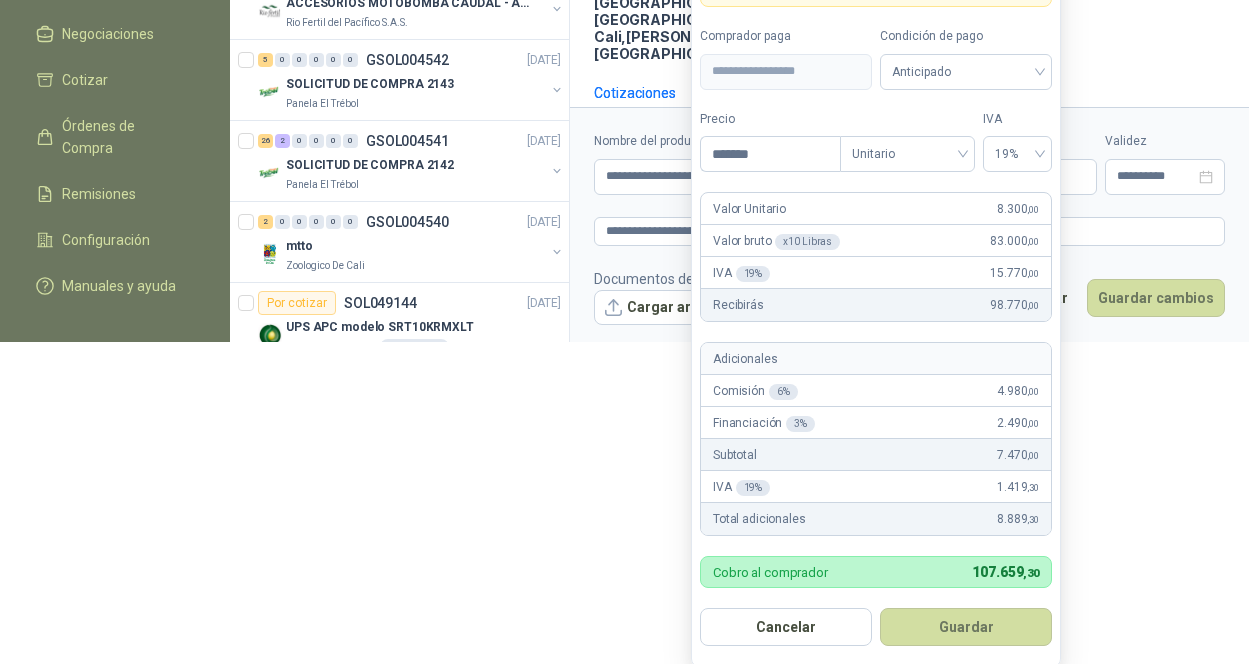 click on "Guardar" at bounding box center [966, 627] 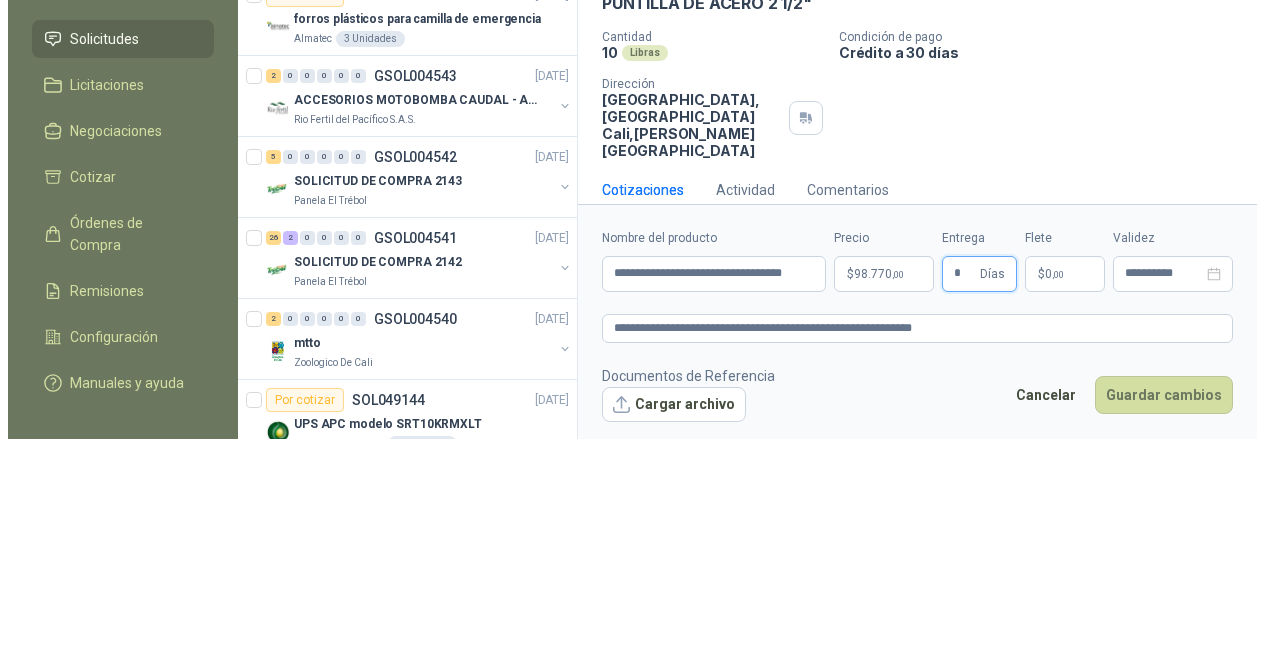 scroll, scrollTop: 0, scrollLeft: 0, axis: both 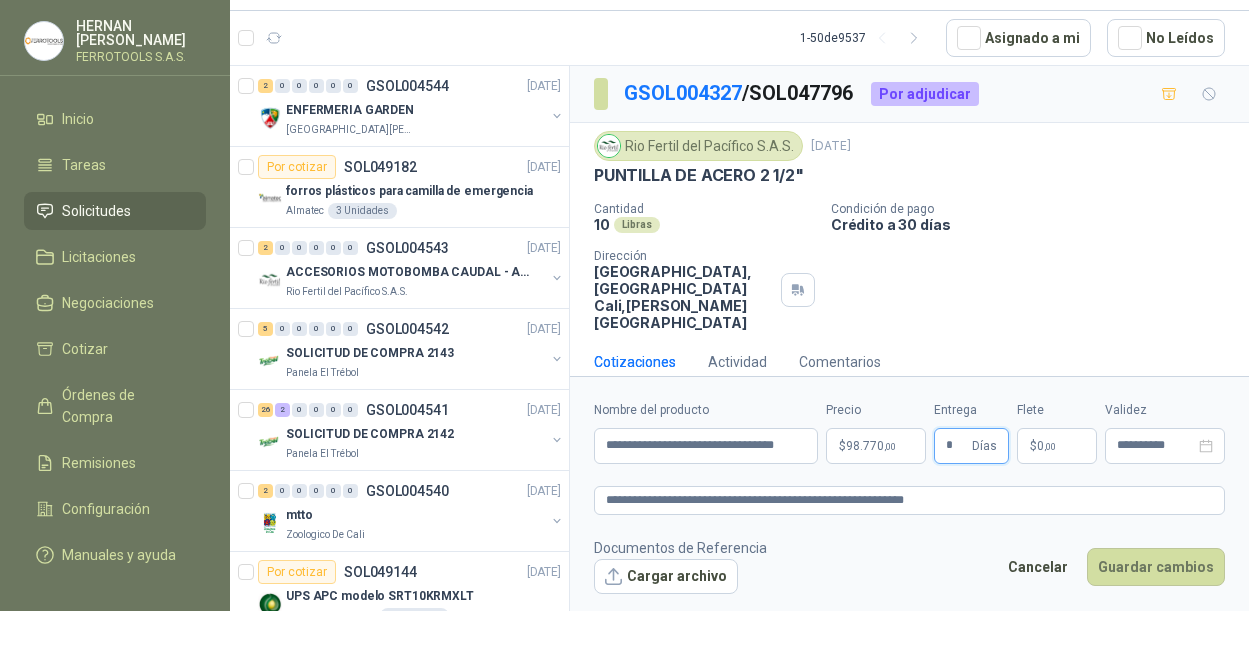 type 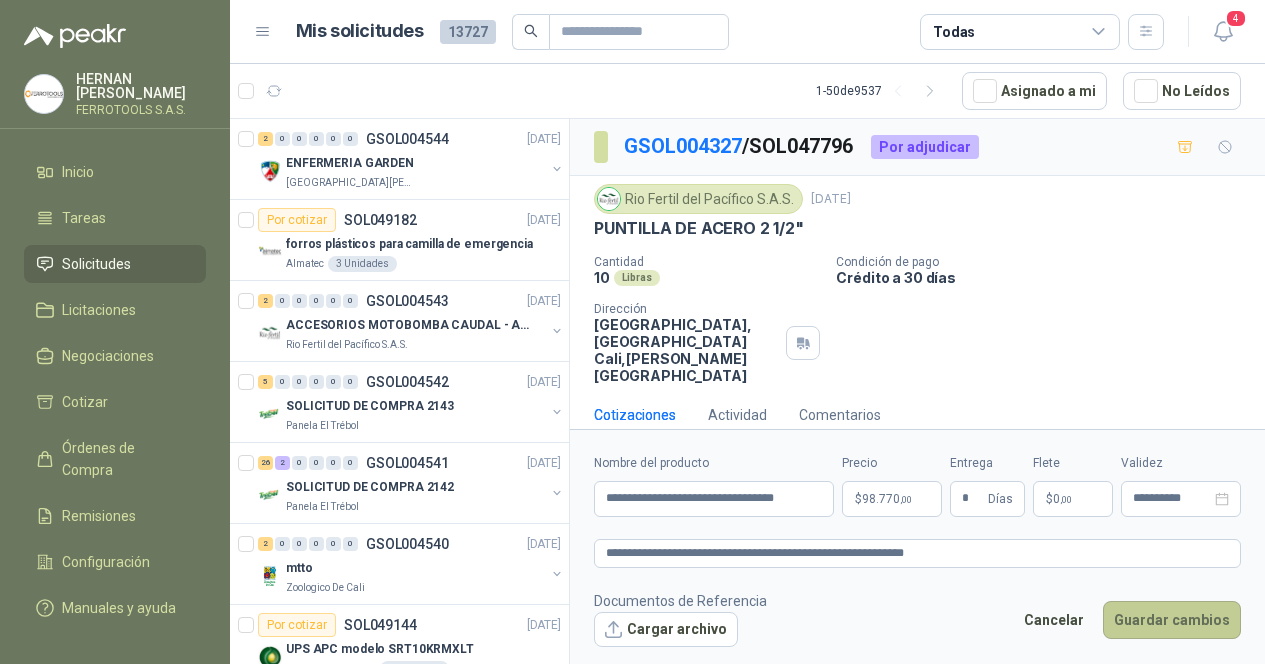 click on "Guardar cambios" at bounding box center [1172, 620] 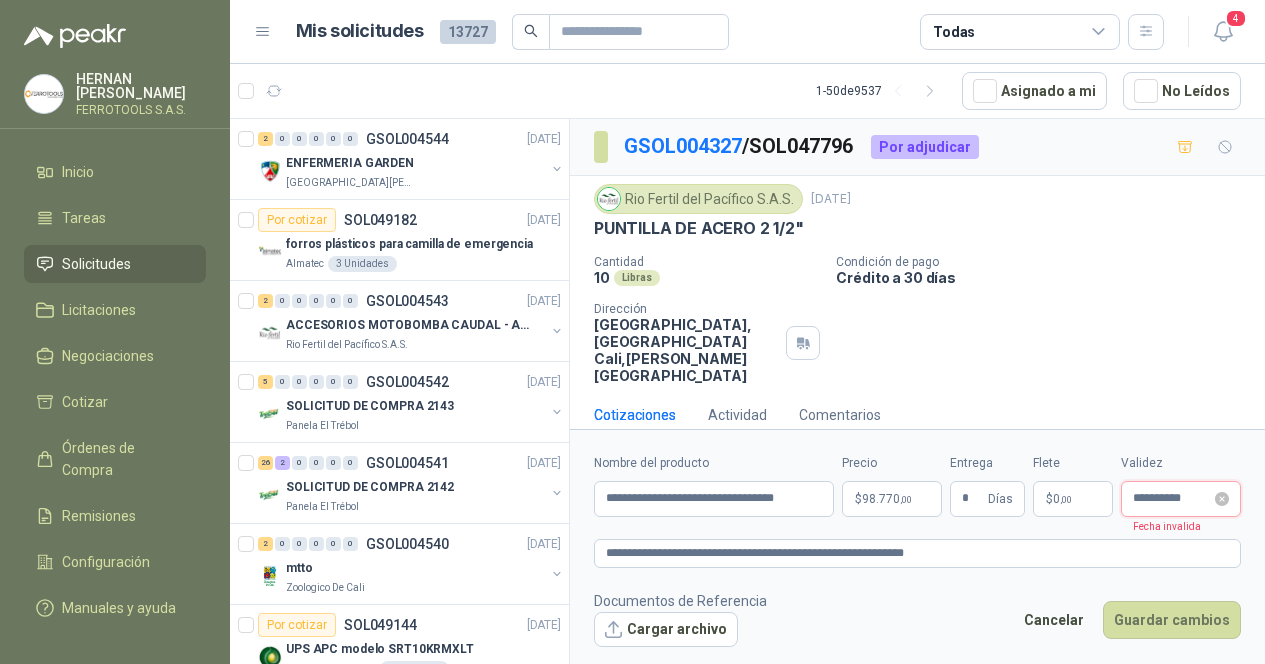 click on "**********" at bounding box center [1181, 499] 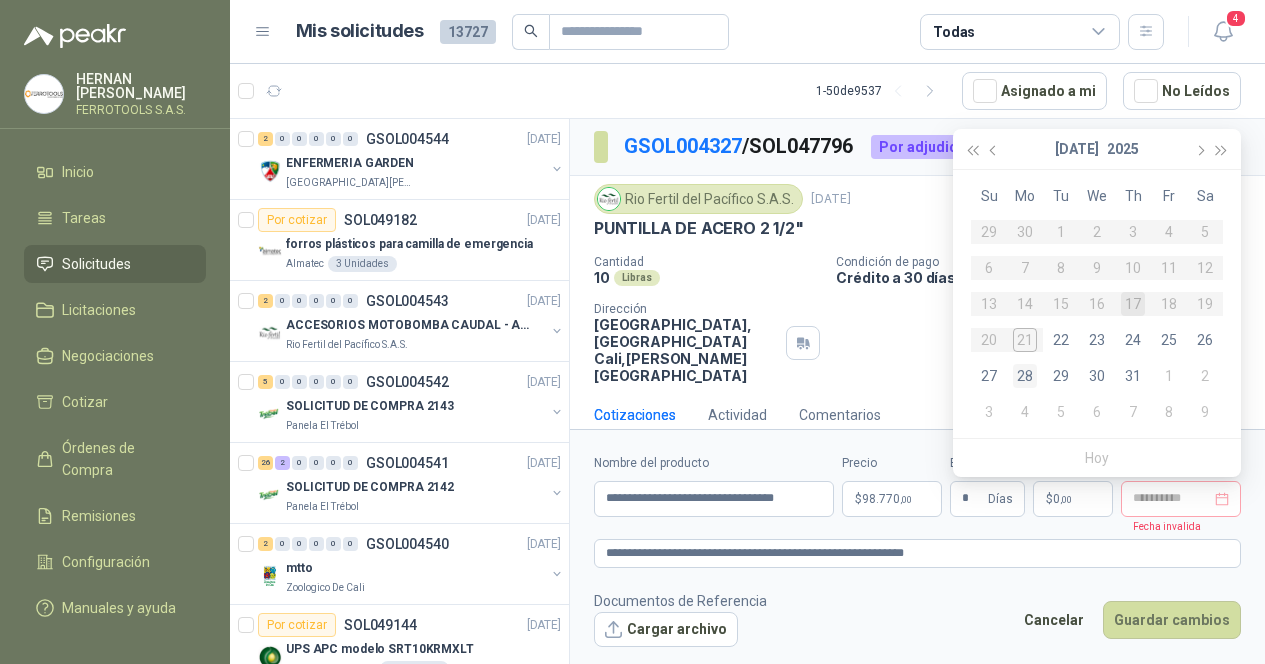 click on "28" at bounding box center (1025, 376) 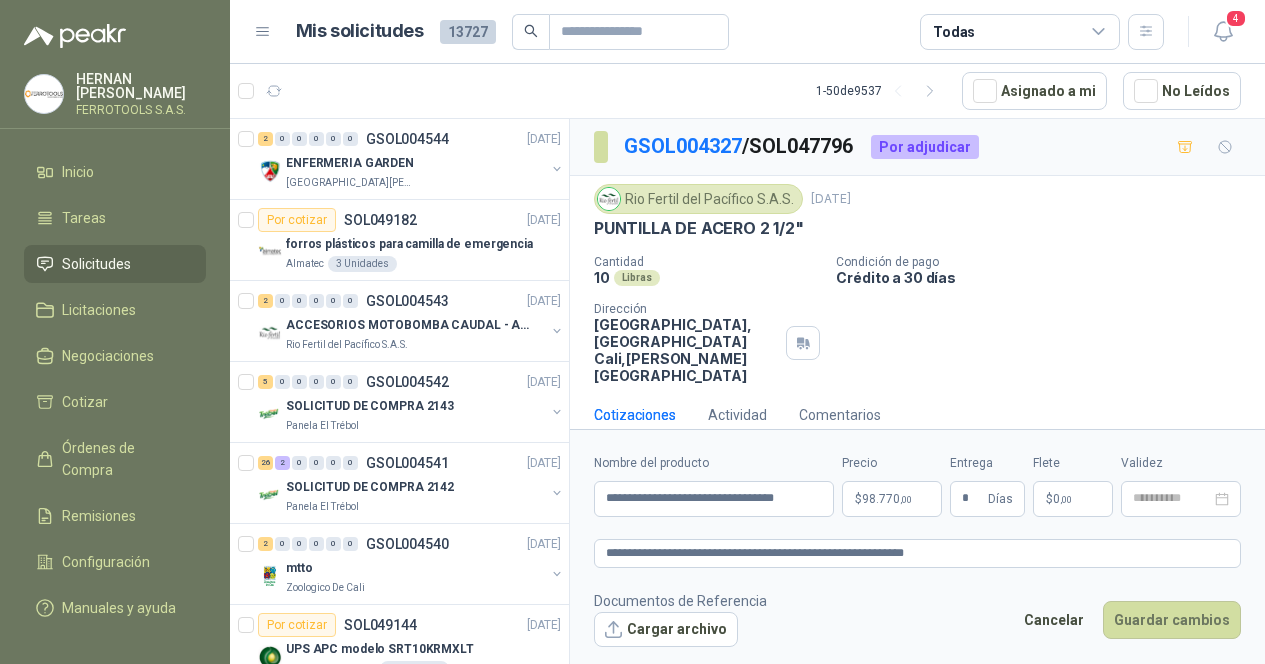 type on "**********" 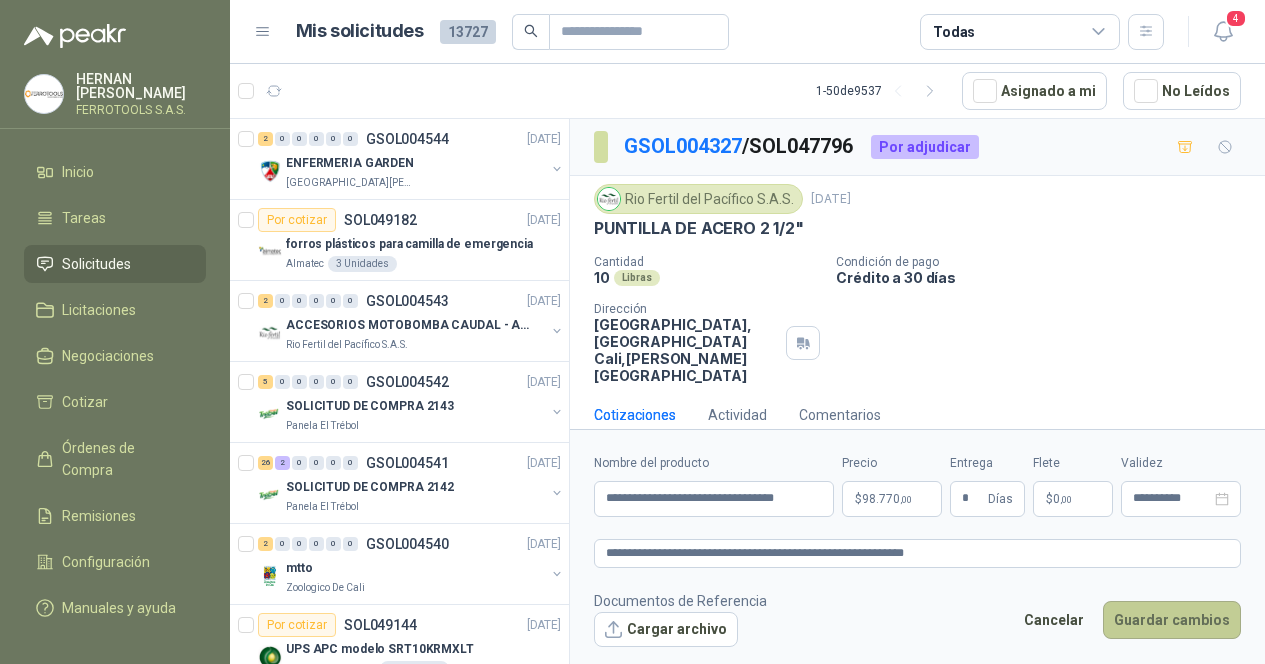 click on "Guardar cambios" at bounding box center [1172, 620] 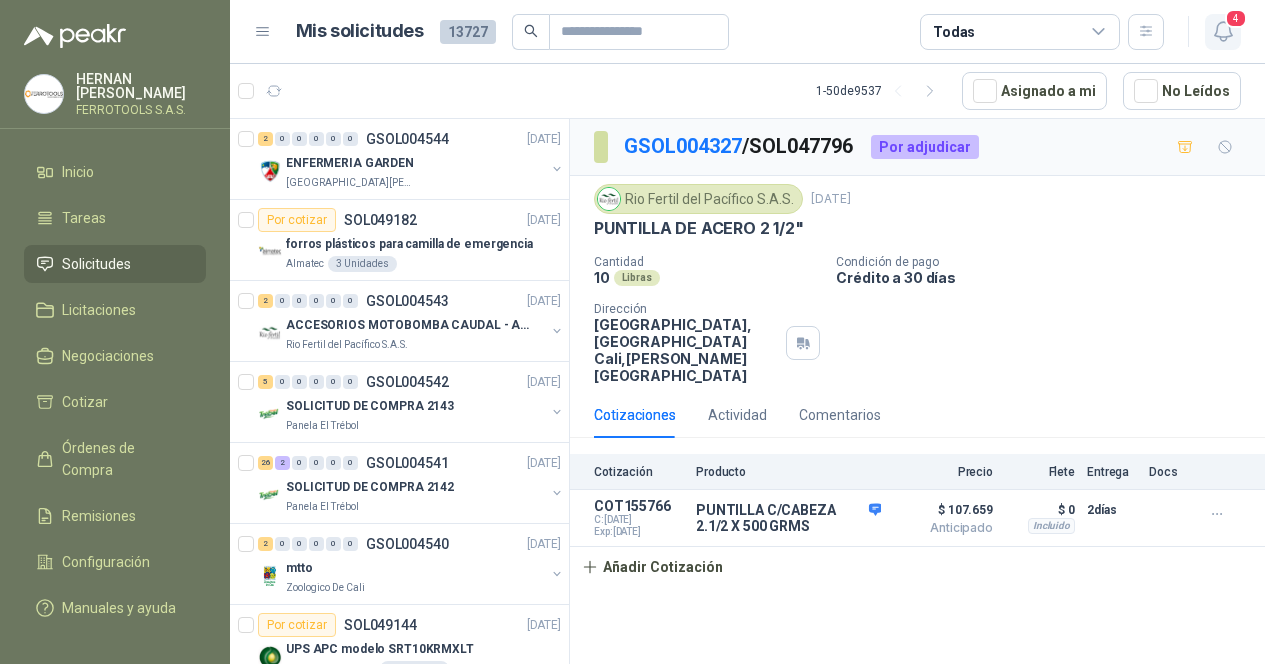 click 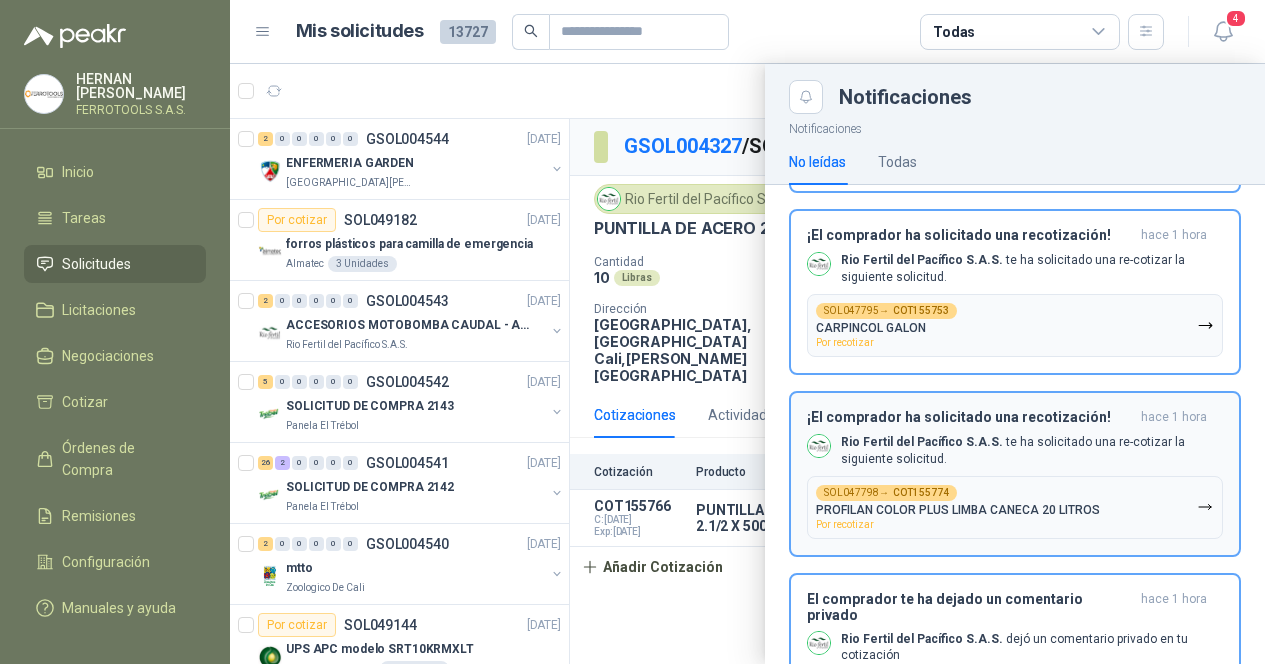 scroll, scrollTop: 100, scrollLeft: 0, axis: vertical 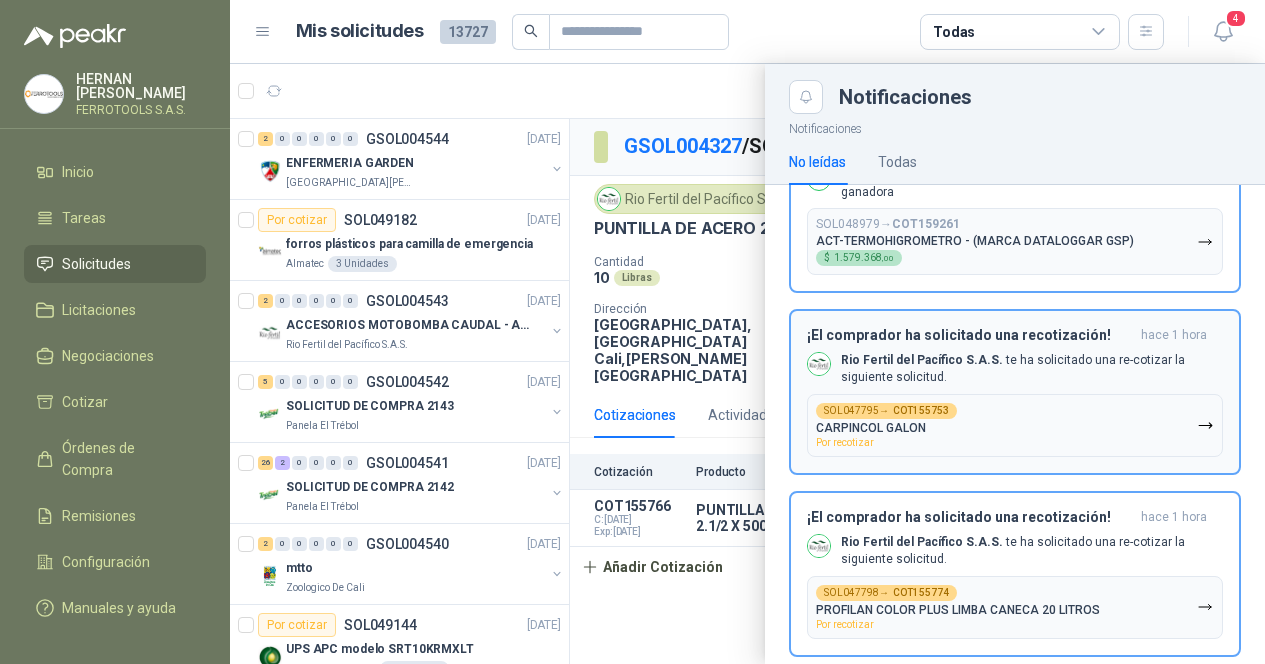 click on "Por recotizar" at bounding box center (845, 442) 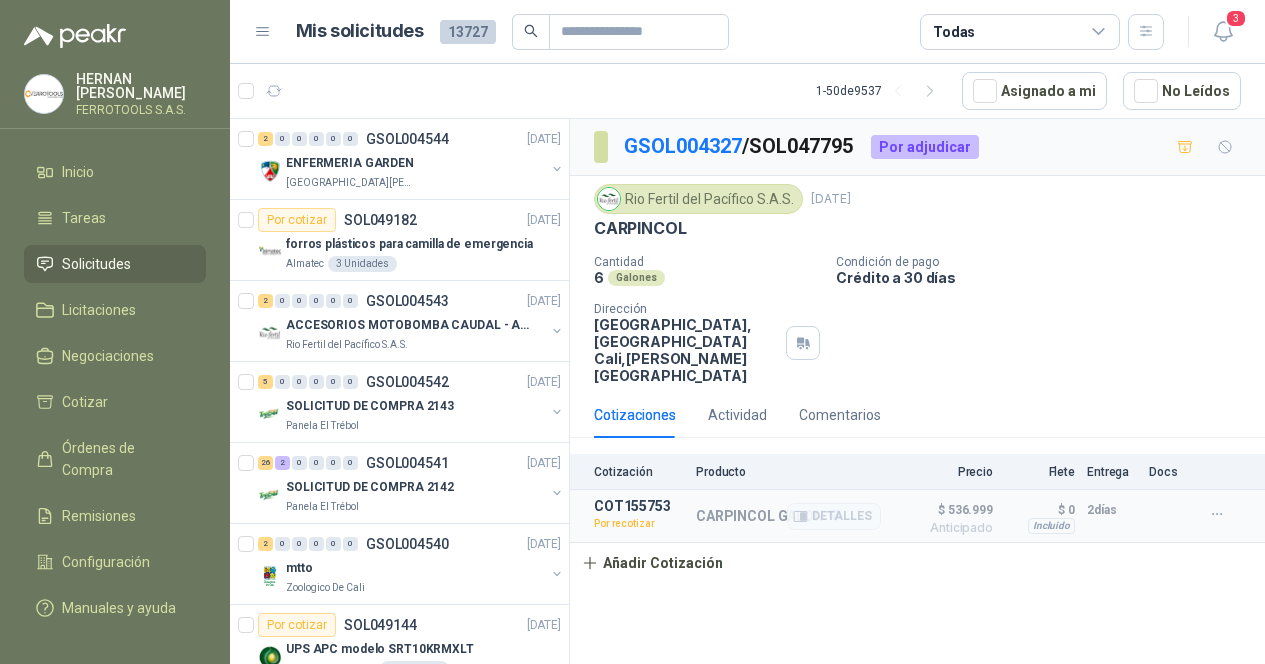 click on "Por recotizar" at bounding box center [639, 524] 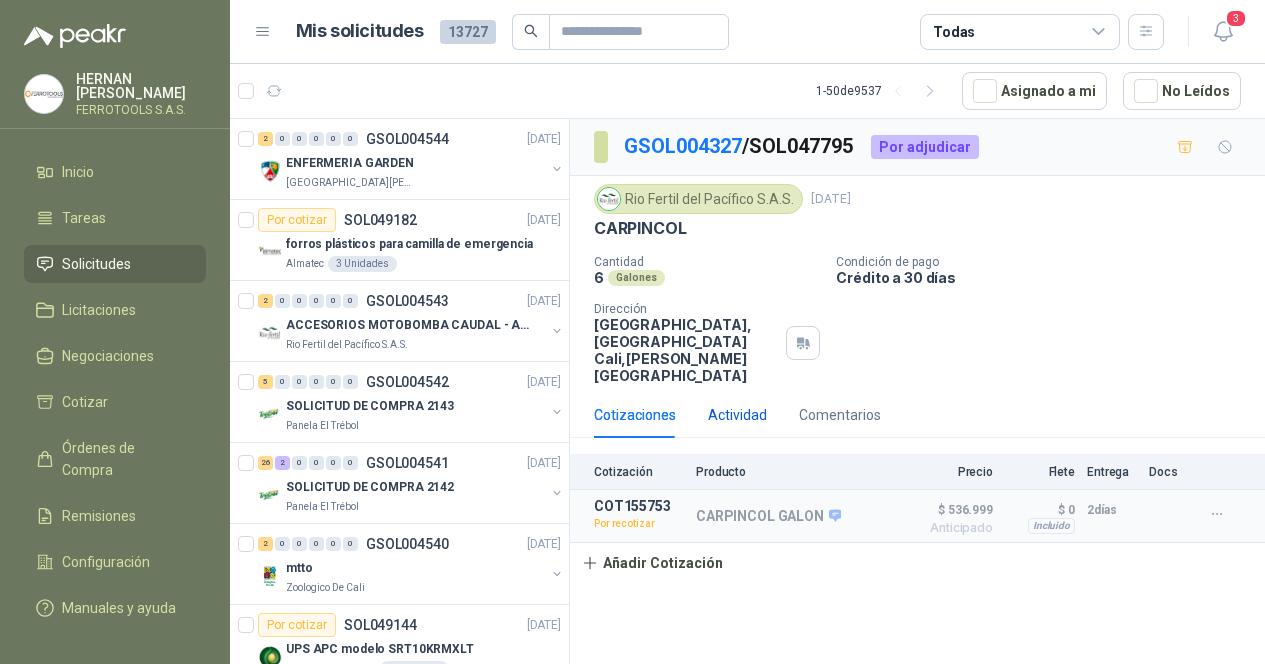click on "Actividad" at bounding box center [737, 415] 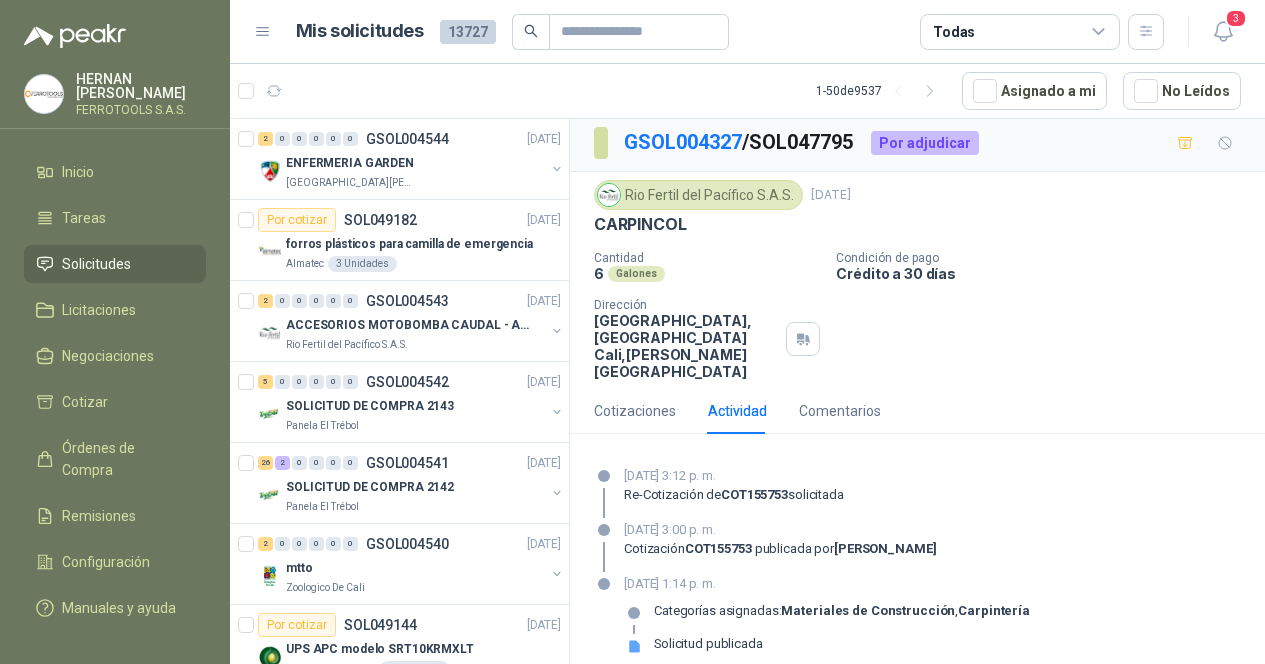 scroll, scrollTop: 5, scrollLeft: 0, axis: vertical 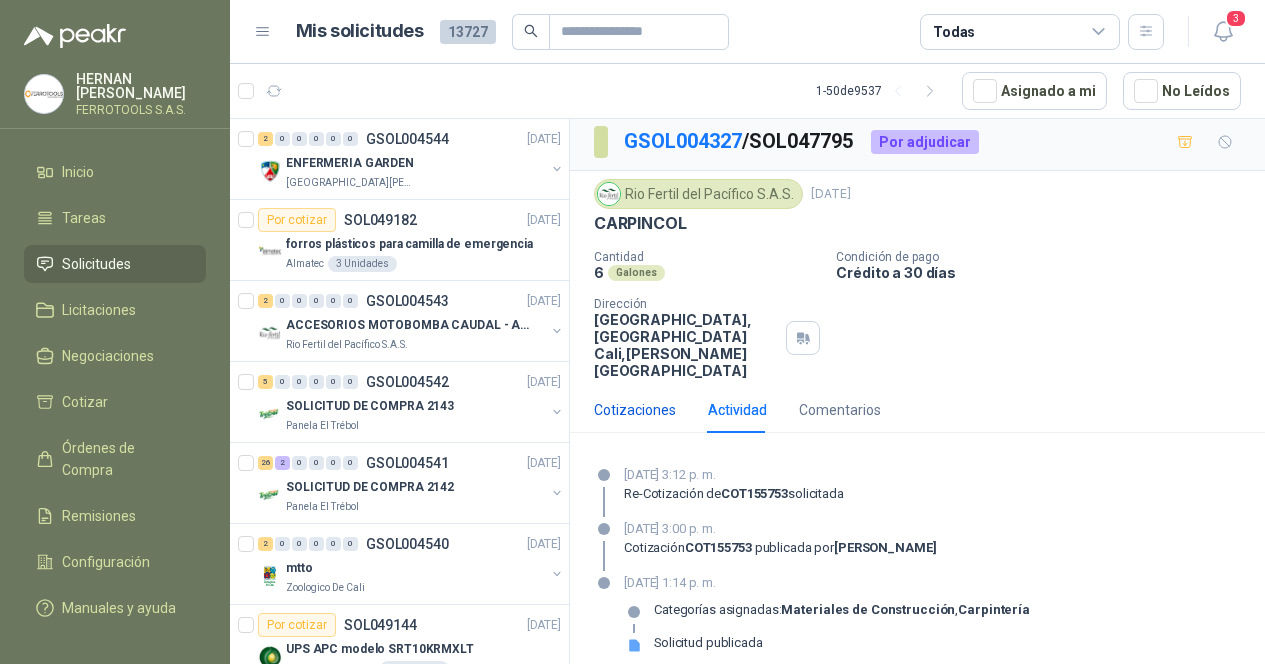 click on "Cotizaciones" at bounding box center [635, 410] 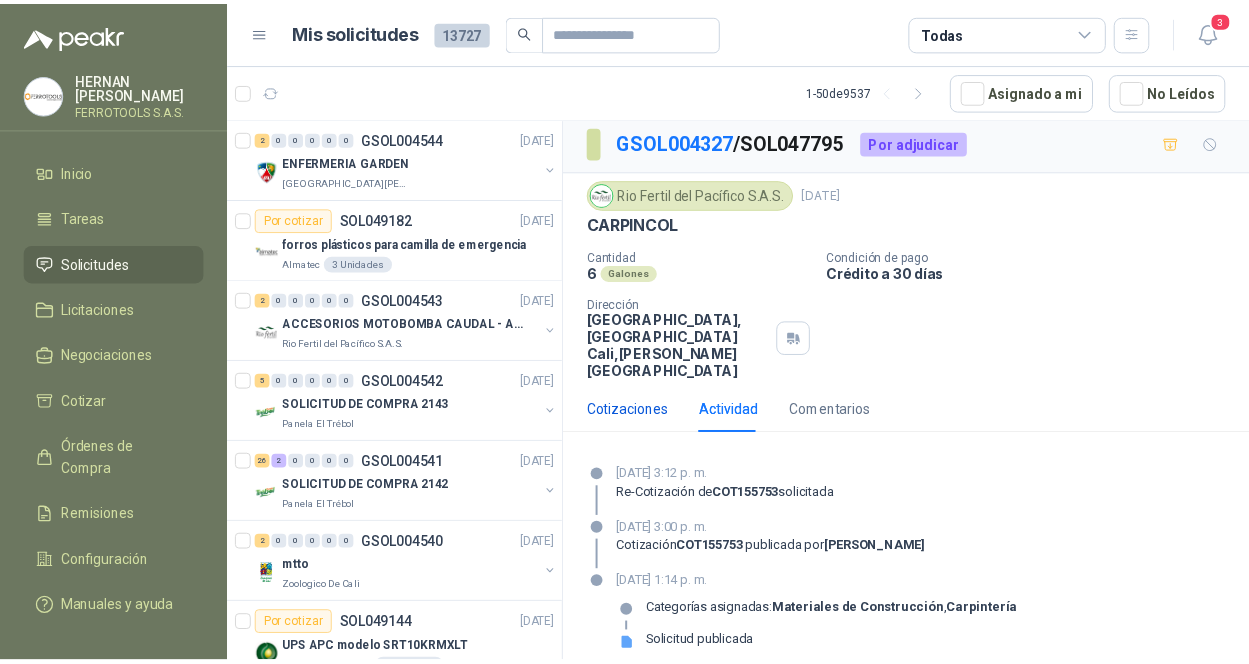 scroll, scrollTop: 0, scrollLeft: 0, axis: both 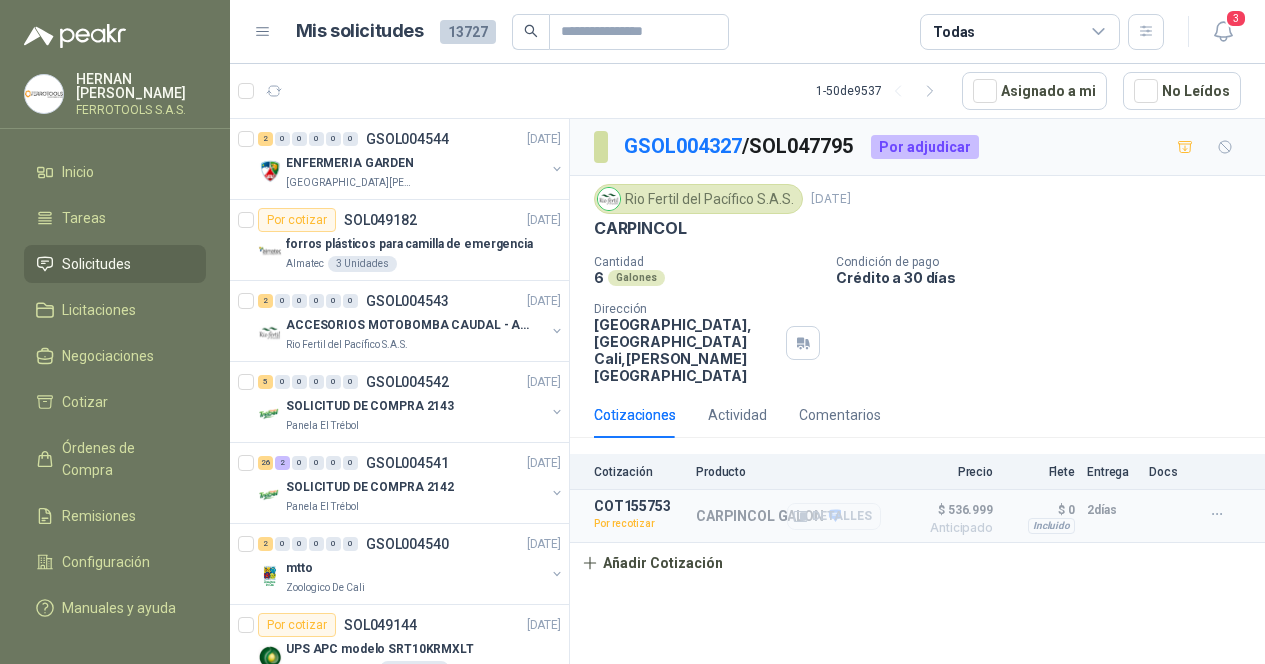 click on "Detalles" at bounding box center [834, 516] 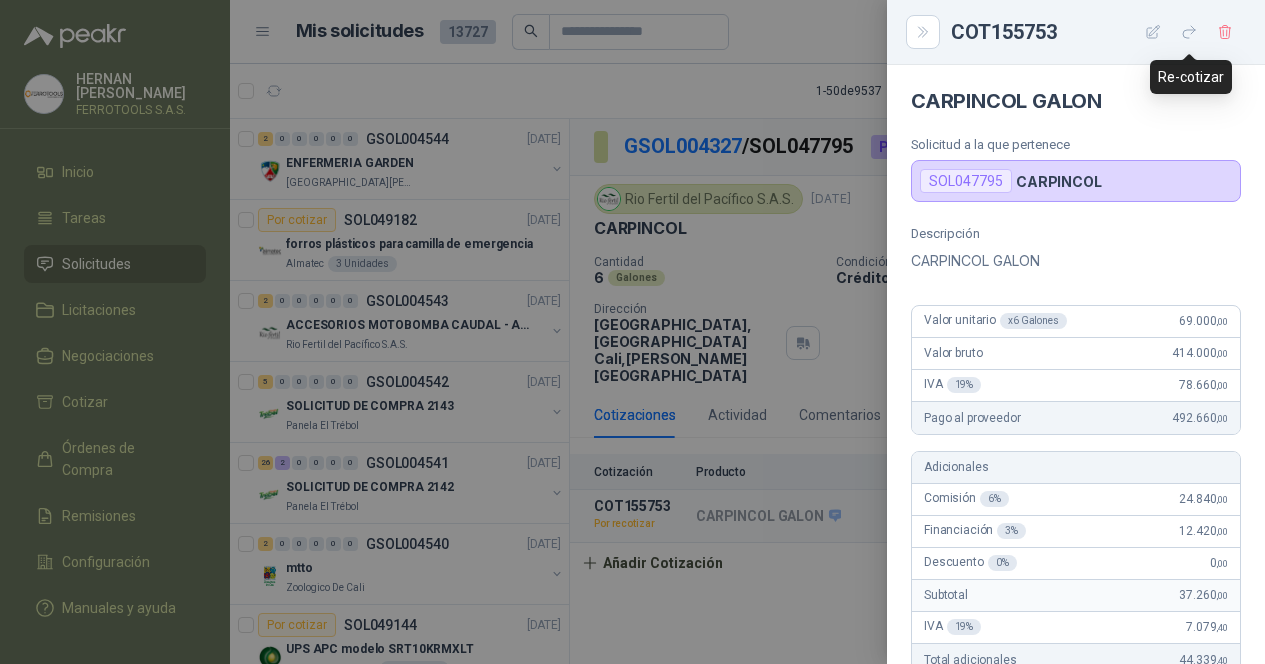 click on "COT155753" at bounding box center (1096, 32) 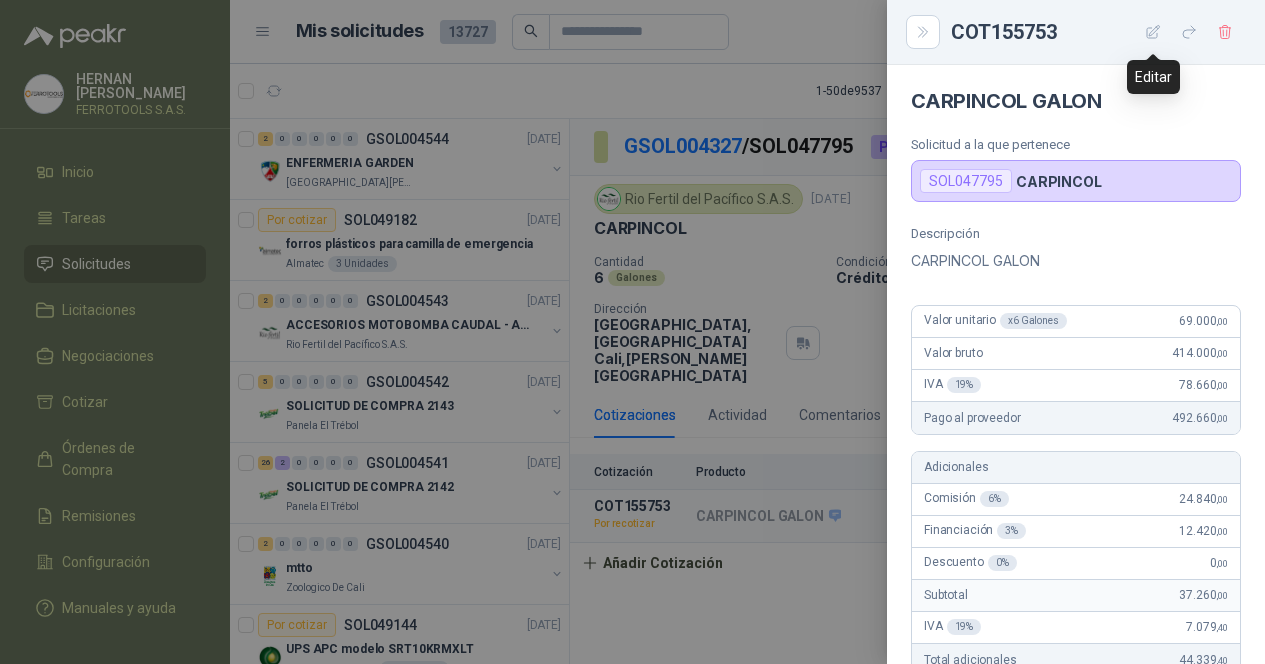 click at bounding box center (1153, 32) 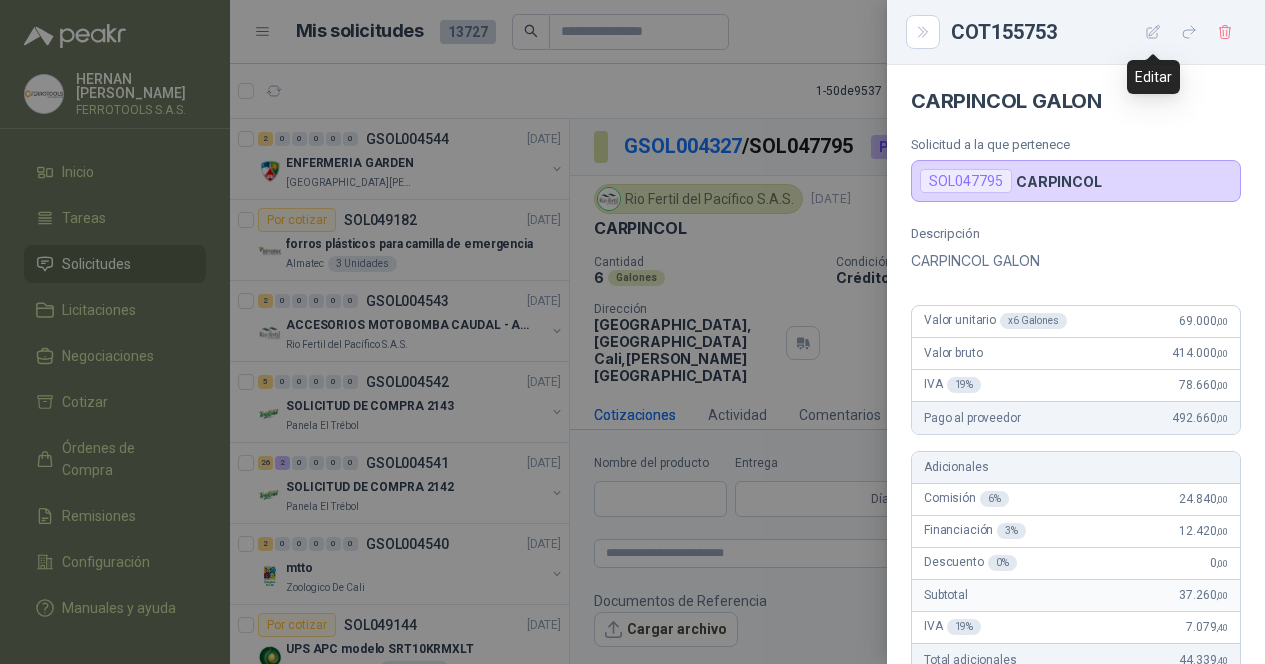 type 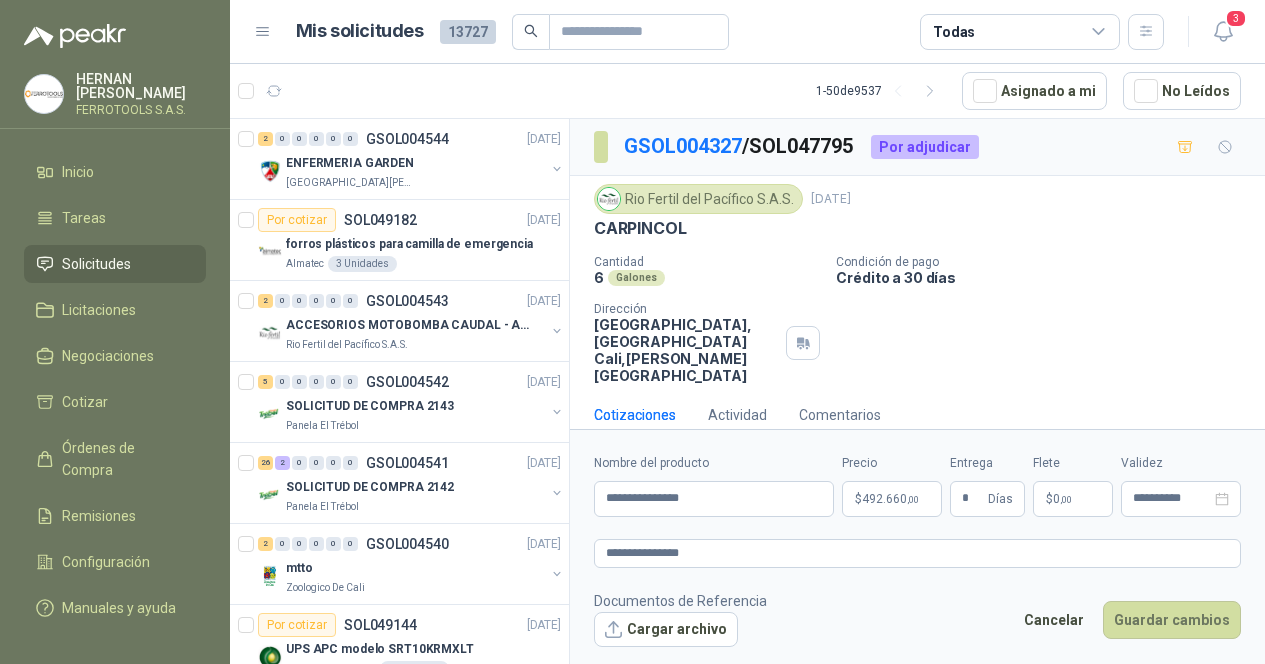 click on "[PERSON_NAME] FERROTOOLS S.A.S.   Inicio   Tareas   Solicitudes   Licitaciones   Negociaciones   Cotizar   Órdenes de Compra   Remisiones   Configuración   Manuales y ayuda Mis solicitudes 13727 Todas 3 1 - 50  de  9537 Asignado a mi No Leídos 2   0   0   0   0   0   GSOL004544 [DATE]   ENFERMERIA GARDEN  Colegio [PERSON_NAME]   Por cotizar SOL049182 [DATE]   forros plásticos para camilla de emergencia Almatec 3   Unidades 2   0   0   0   0   0   GSOL004543 [DATE]   ACCESORIOS MOTOBOMBA CAUDAL - ARENAL Rio Fertil [PERSON_NAME] S.A.S.   5   0   0   0   0   0   GSOL004542 [DATE]   SOLICITUD DE COMPRA 2143 Panela El Trébol   26   2   0   0   0   0   GSOL004541 [DATE]   SOLICITUD DE COMPRA 2142 Panela El Trébol   2   0   0   0   0   0   GSOL004540 [DATE]   mtto Zoologico De Cali    Por cotizar SOL049144 [DATE]   UPS APC modelo SRT10KRMXLT BioCosta [PERSON_NAME] Energy S.A.S 1   Unidades 4   0   0   0   0   0   GSOL004539 [DATE]   CARTELES DE RIESGO ELECTRICO Almatec   5   0   0   0   0   0   [DATE]" at bounding box center (632, 332) 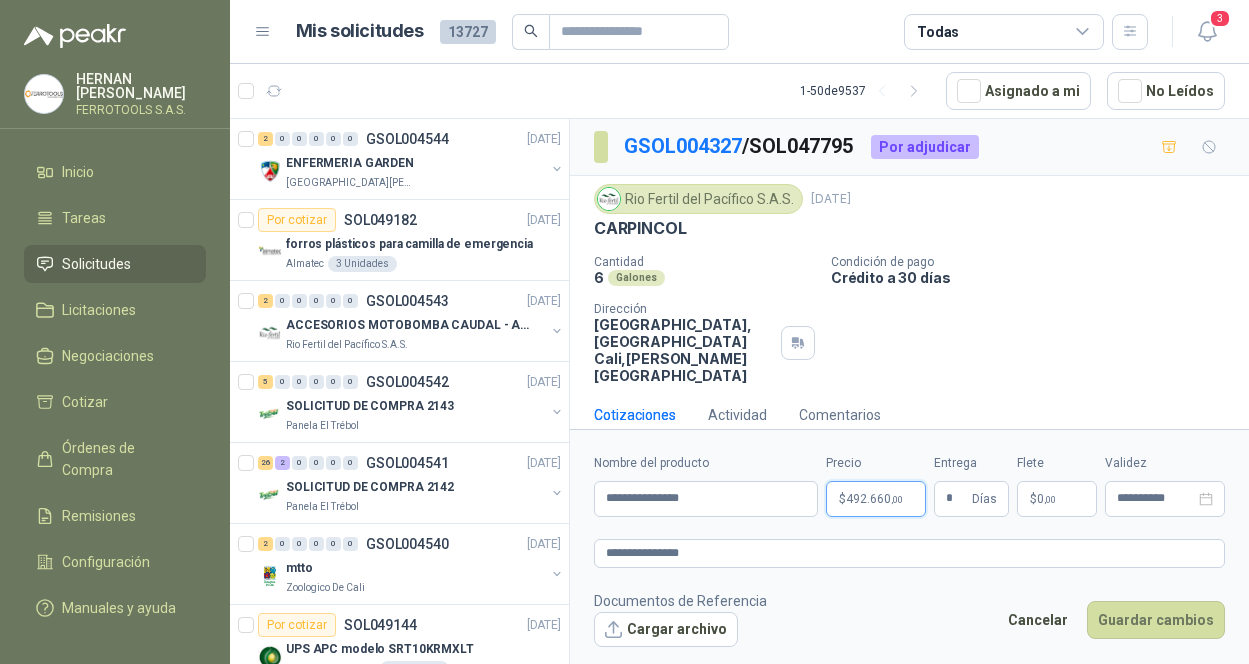 type 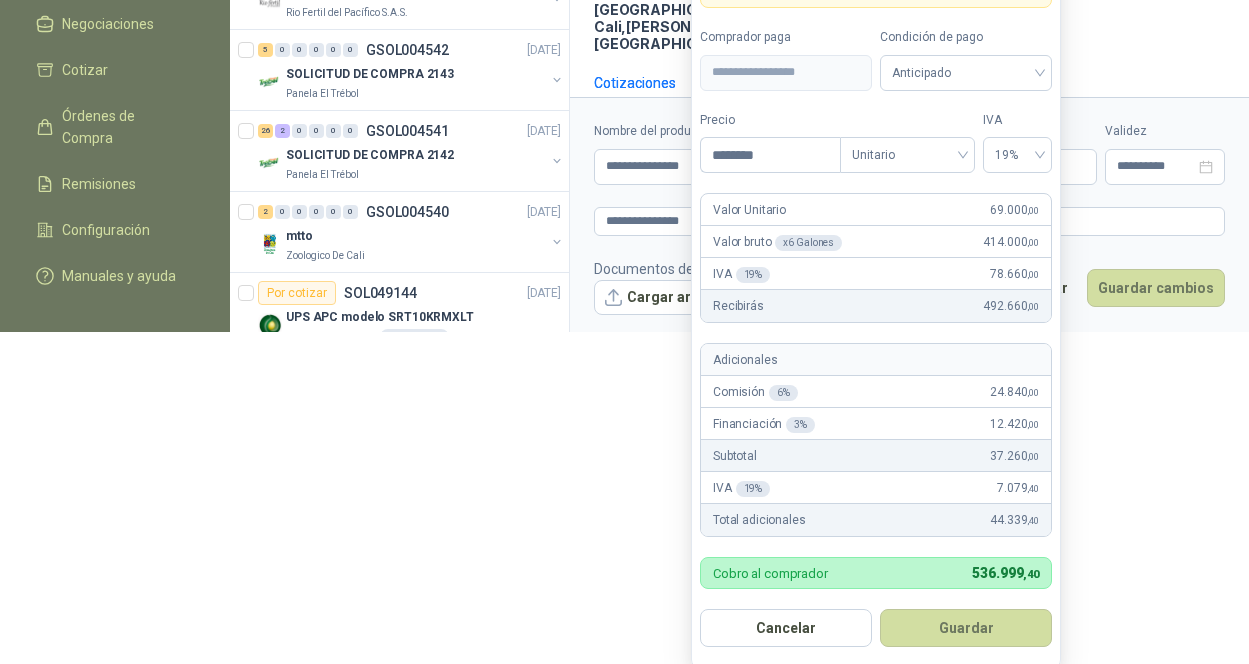 scroll, scrollTop: 325, scrollLeft: 0, axis: vertical 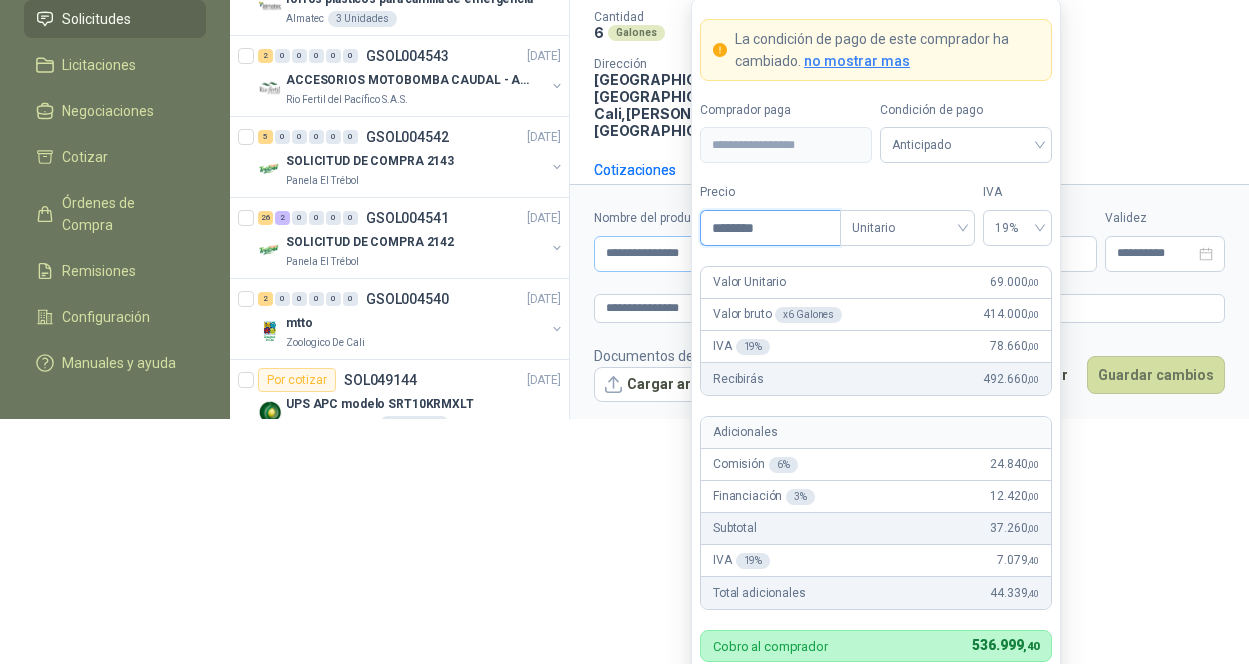 drag, startPoint x: 789, startPoint y: 236, endPoint x: 657, endPoint y: 242, distance: 132.13629 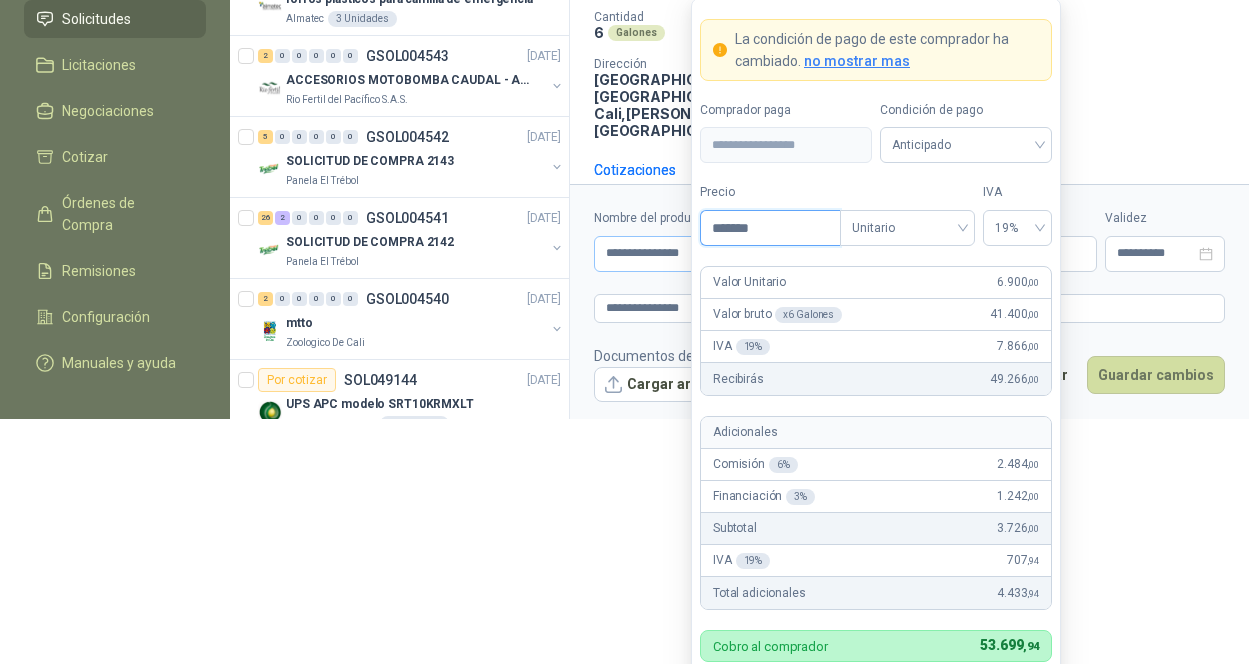 type on "********" 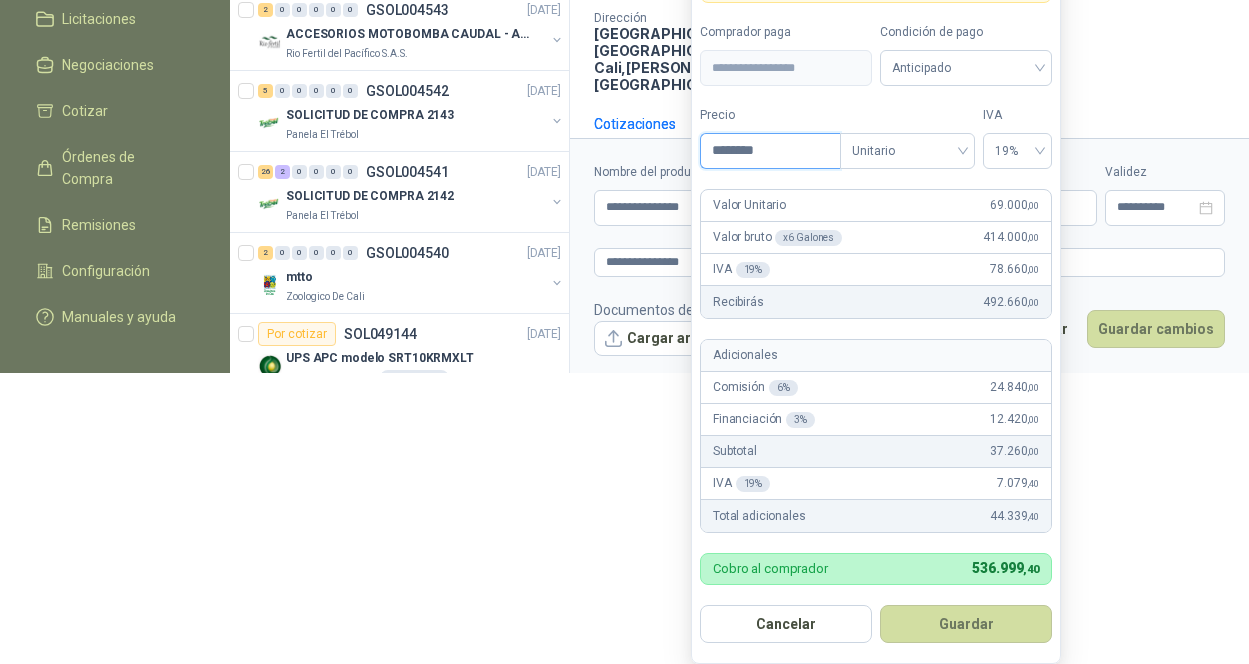 scroll, scrollTop: 324, scrollLeft: 0, axis: vertical 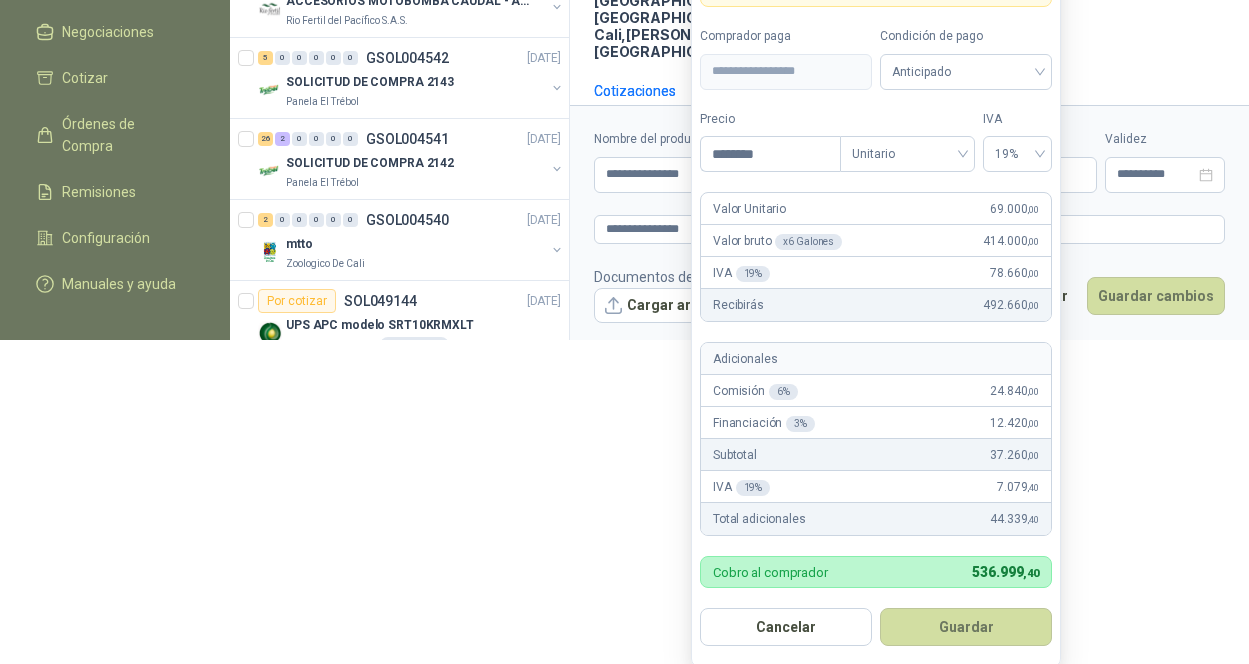 click on "**********" at bounding box center (876, 296) 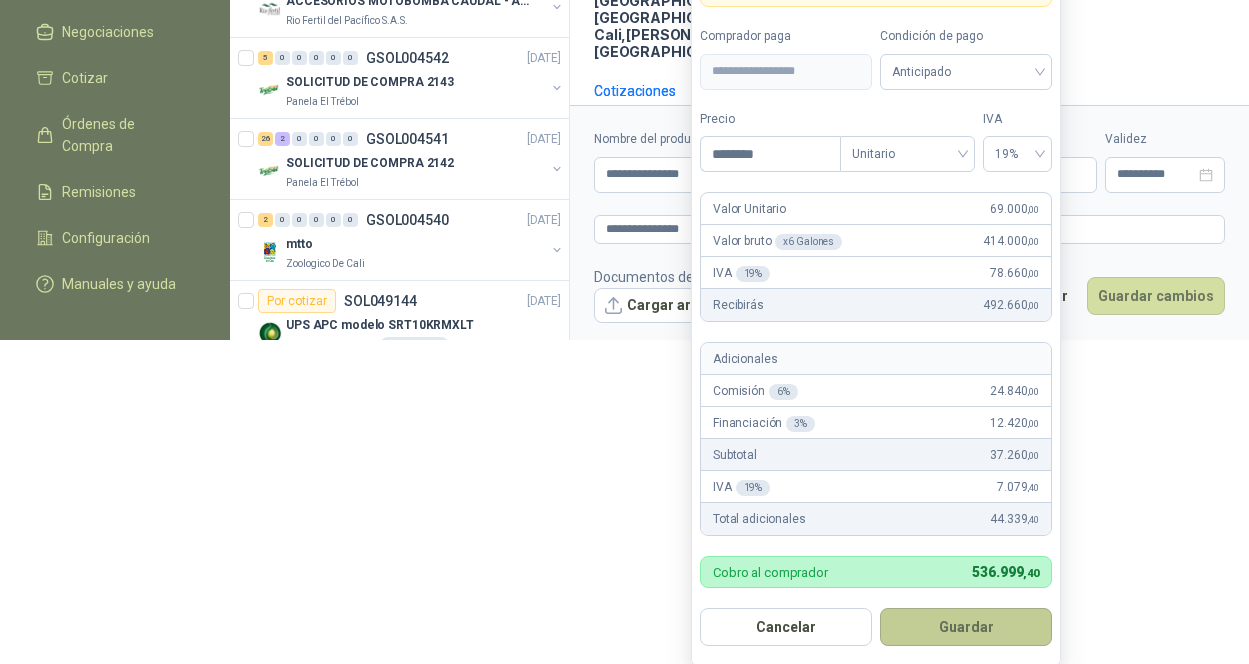 click on "Guardar" at bounding box center (966, 627) 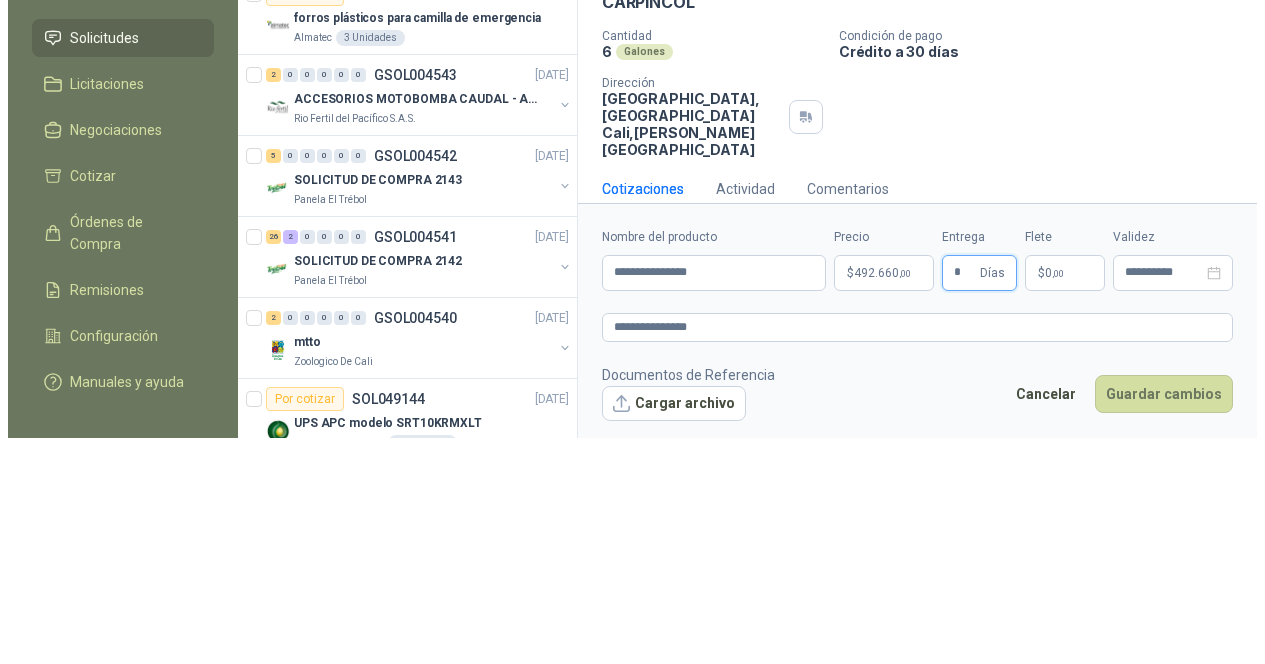 scroll, scrollTop: 0, scrollLeft: 0, axis: both 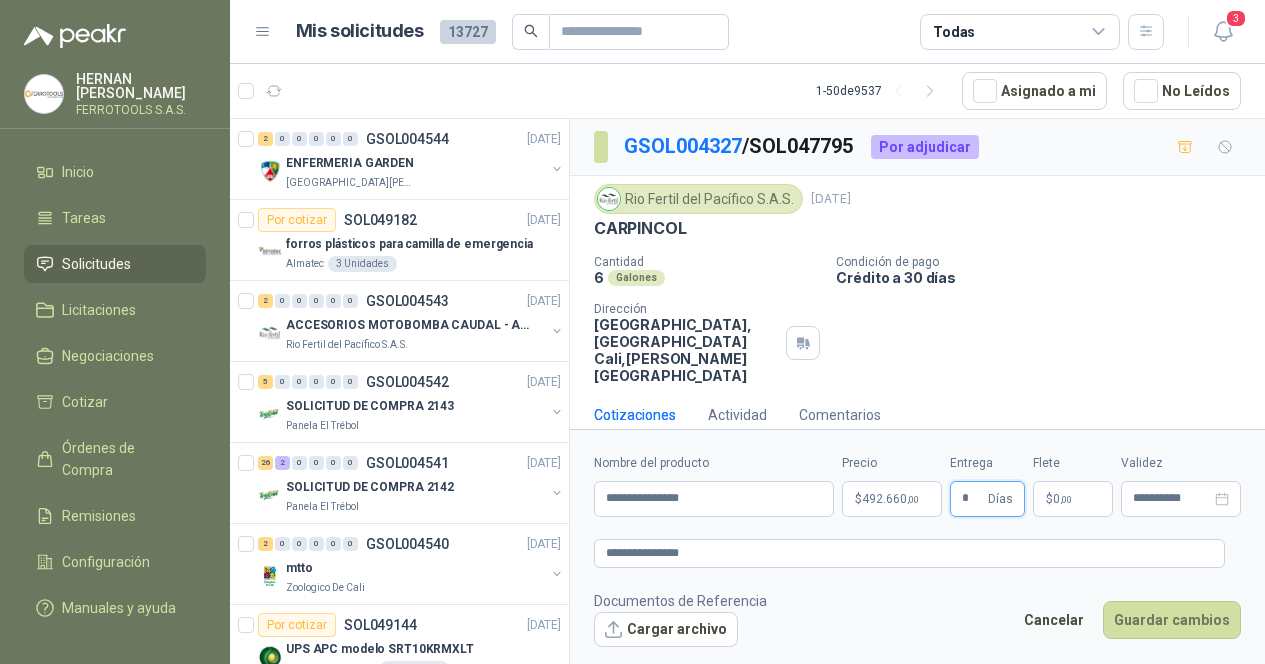type 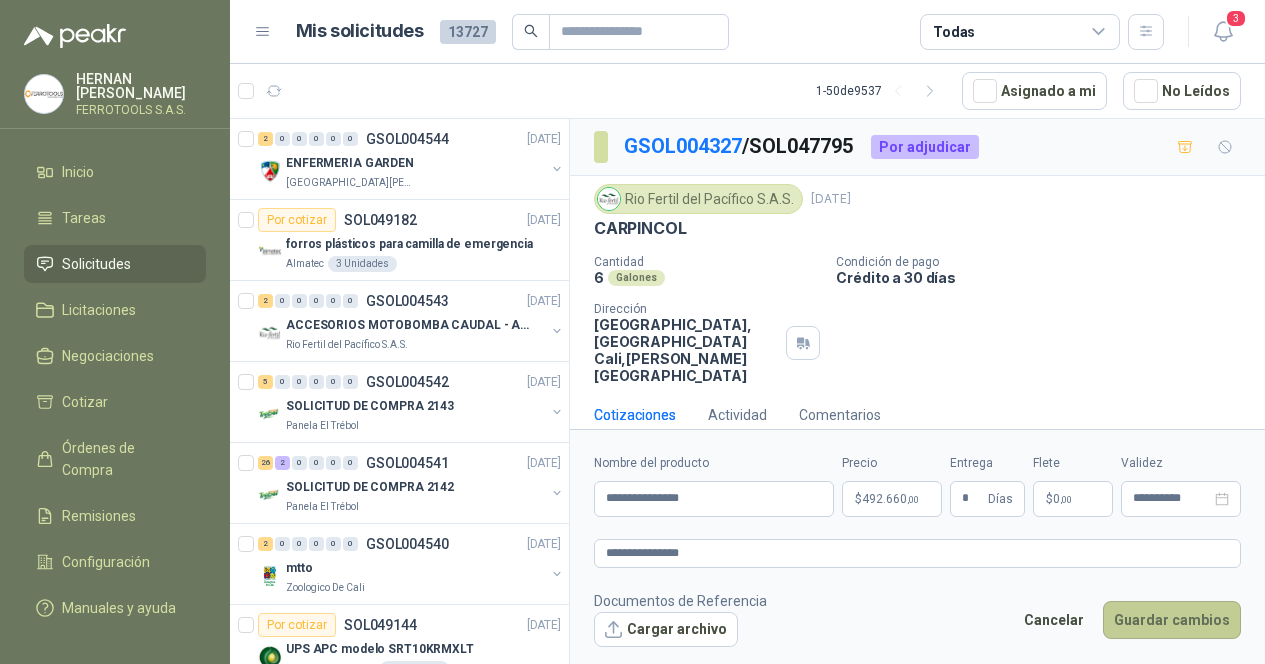 click on "Guardar cambios" at bounding box center [1172, 620] 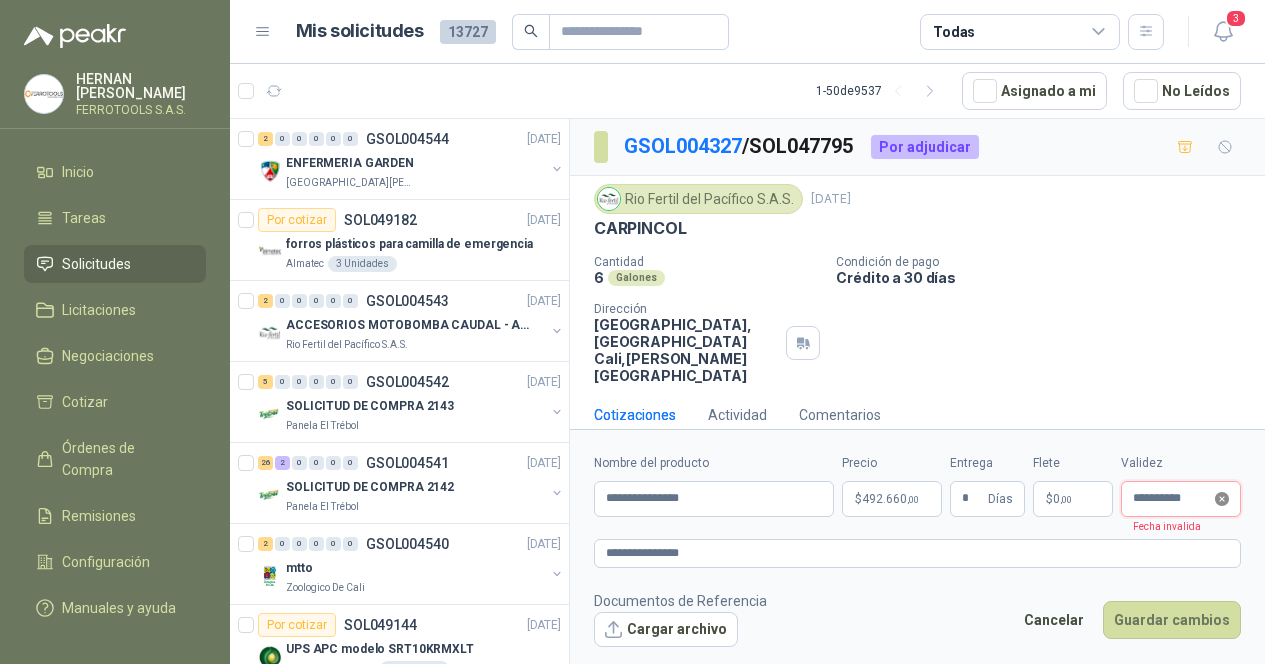 click 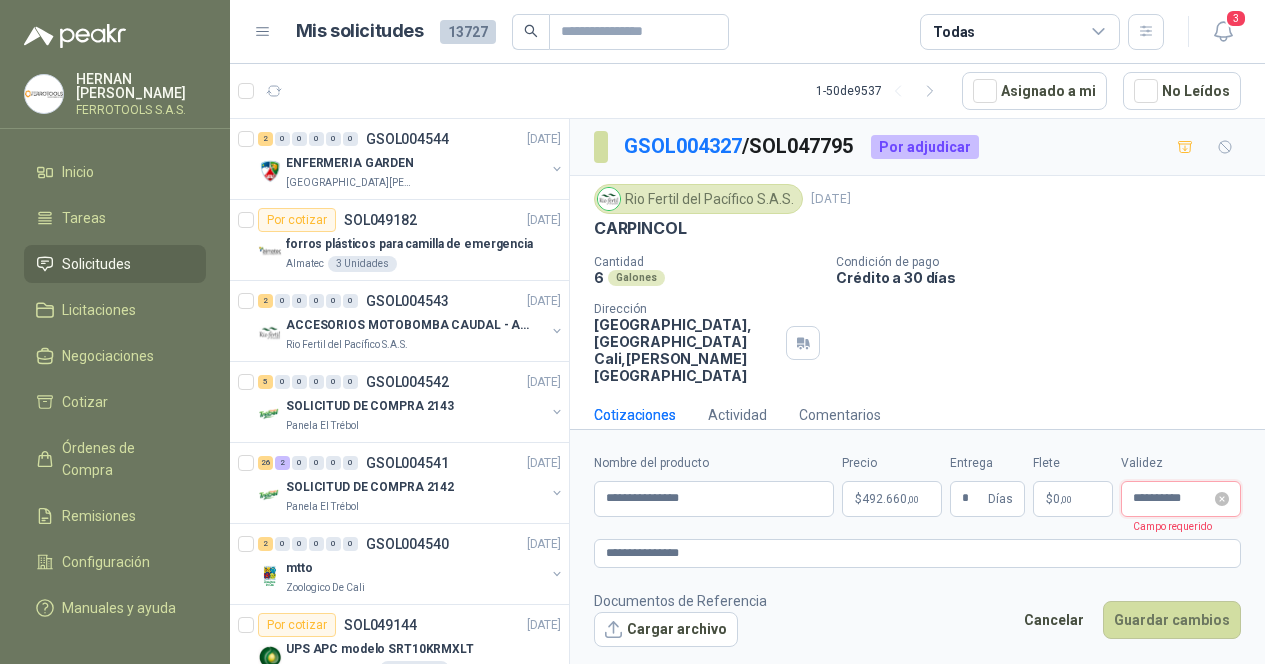 click on "**********" at bounding box center [1172, 498] 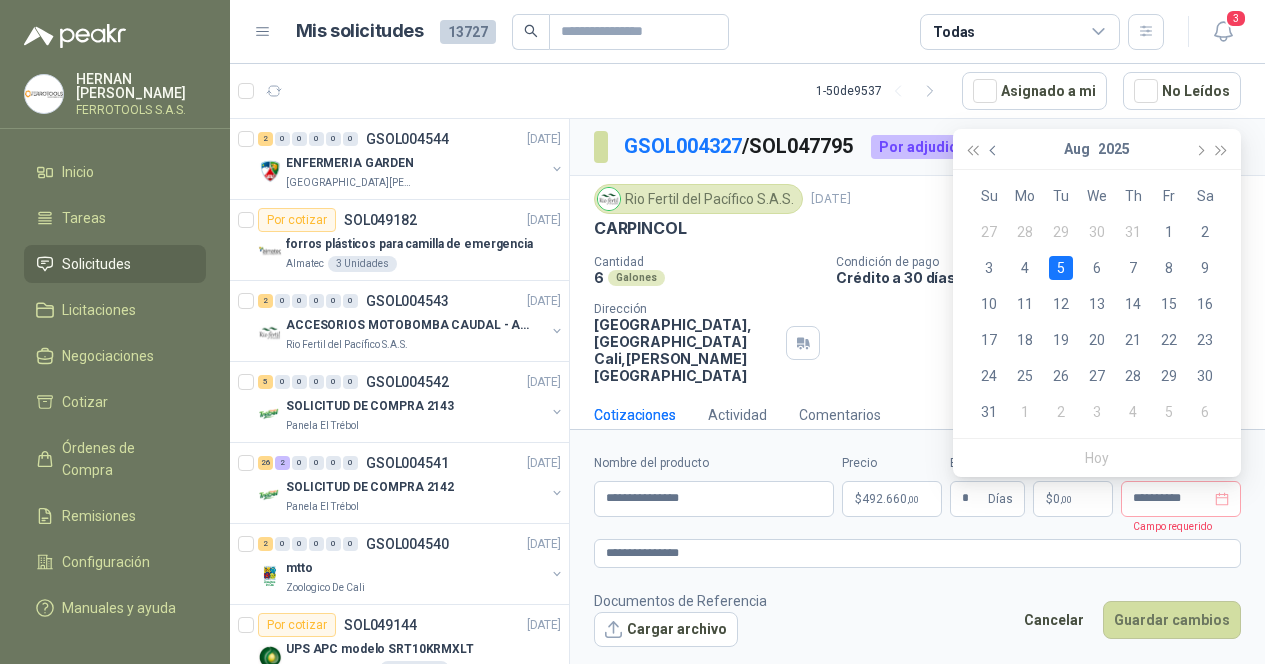 click at bounding box center [995, 150] 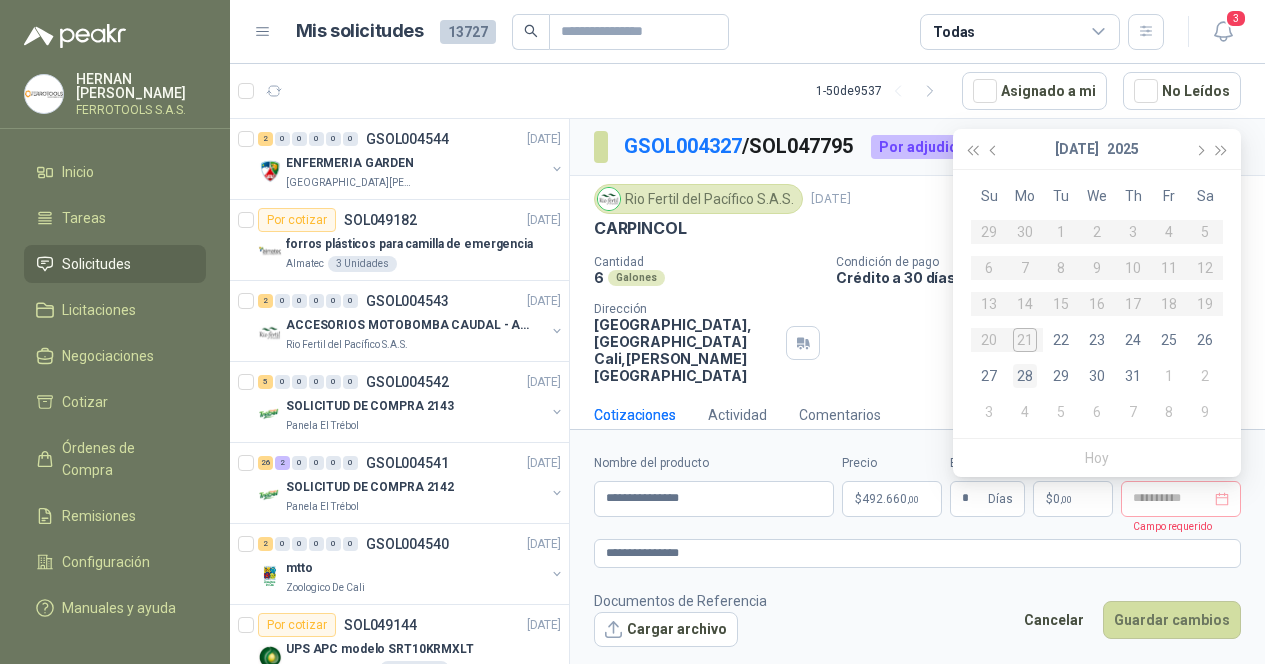 click on "28" at bounding box center (1025, 376) 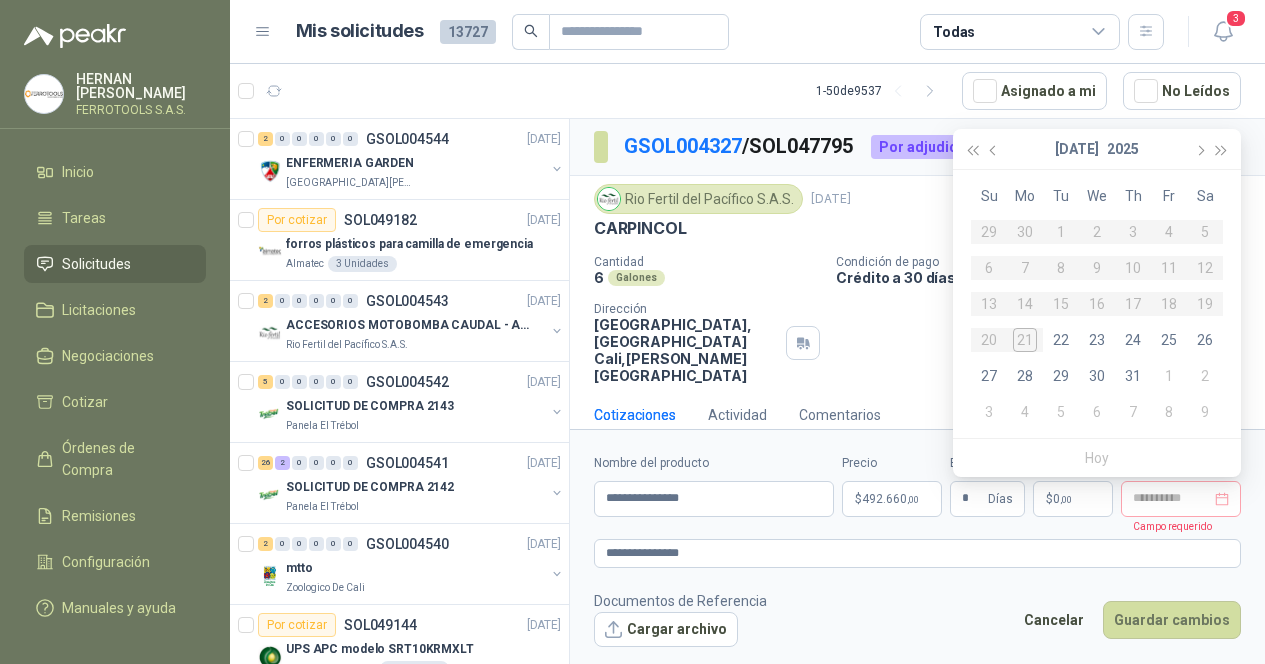 type on "**********" 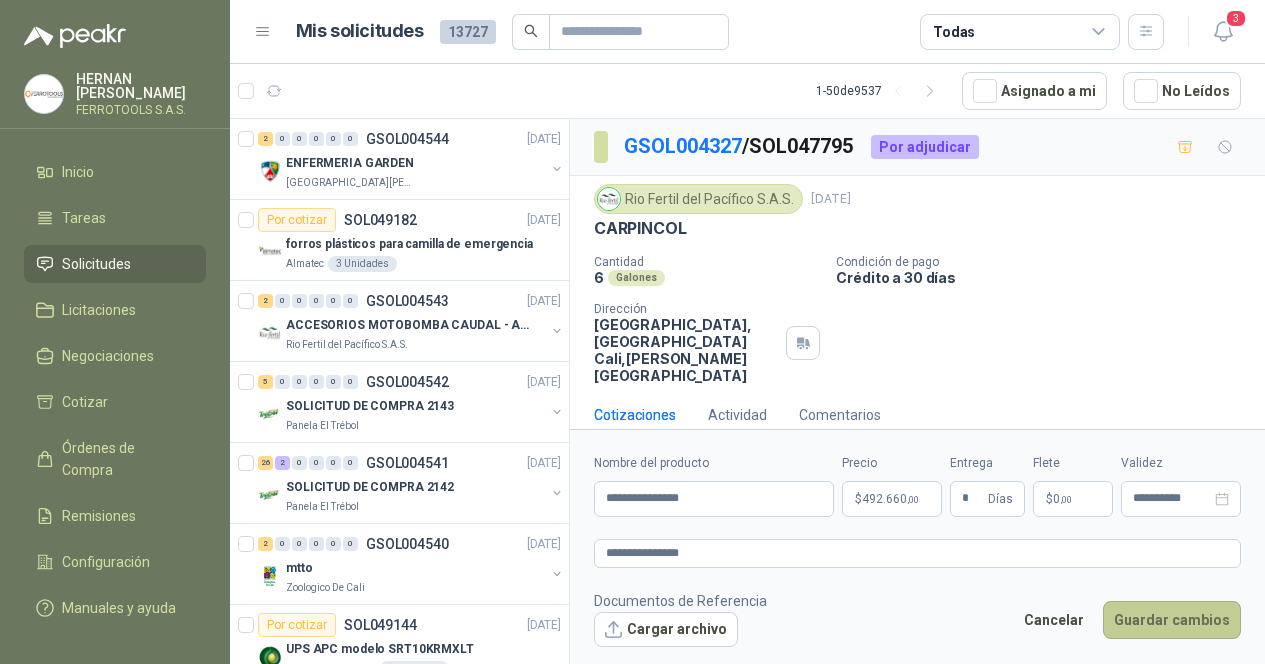 click on "Guardar cambios" at bounding box center [1172, 620] 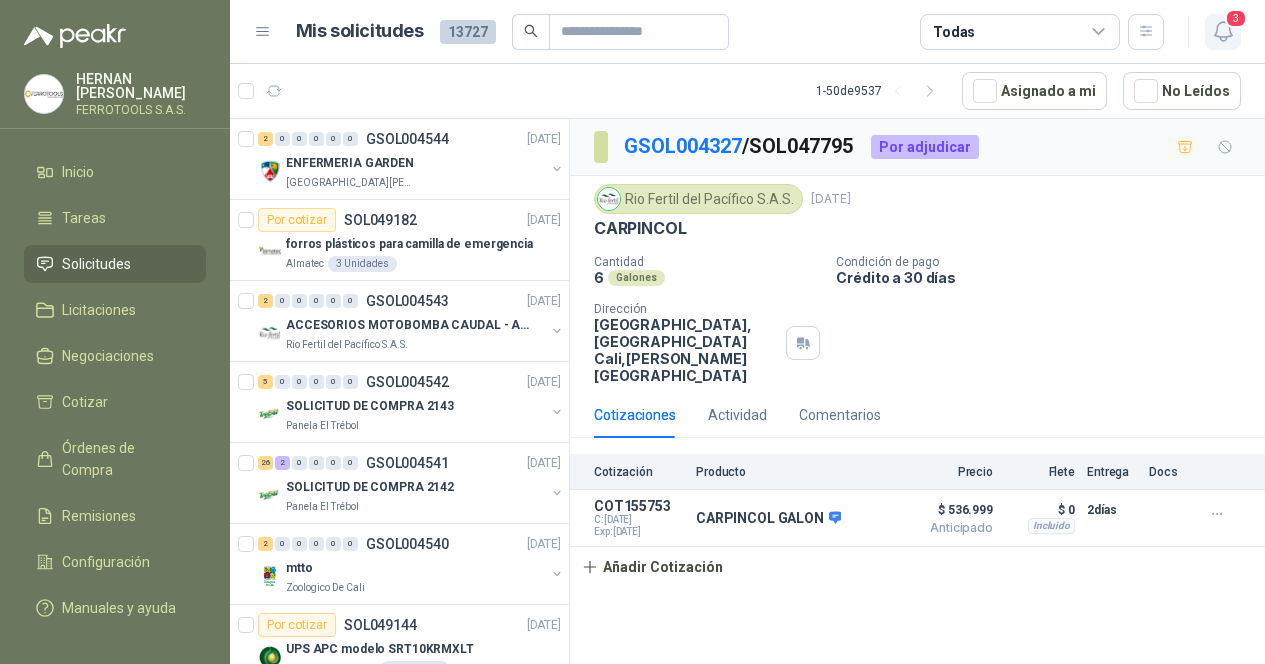 click 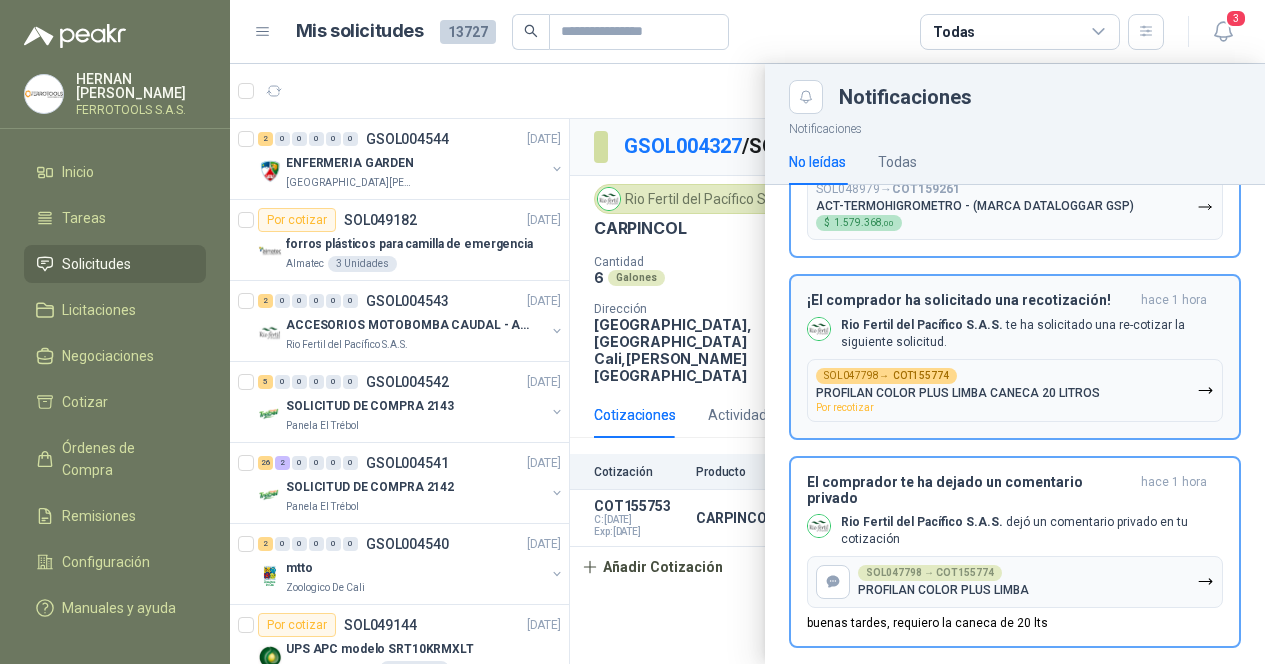 scroll, scrollTop: 138, scrollLeft: 0, axis: vertical 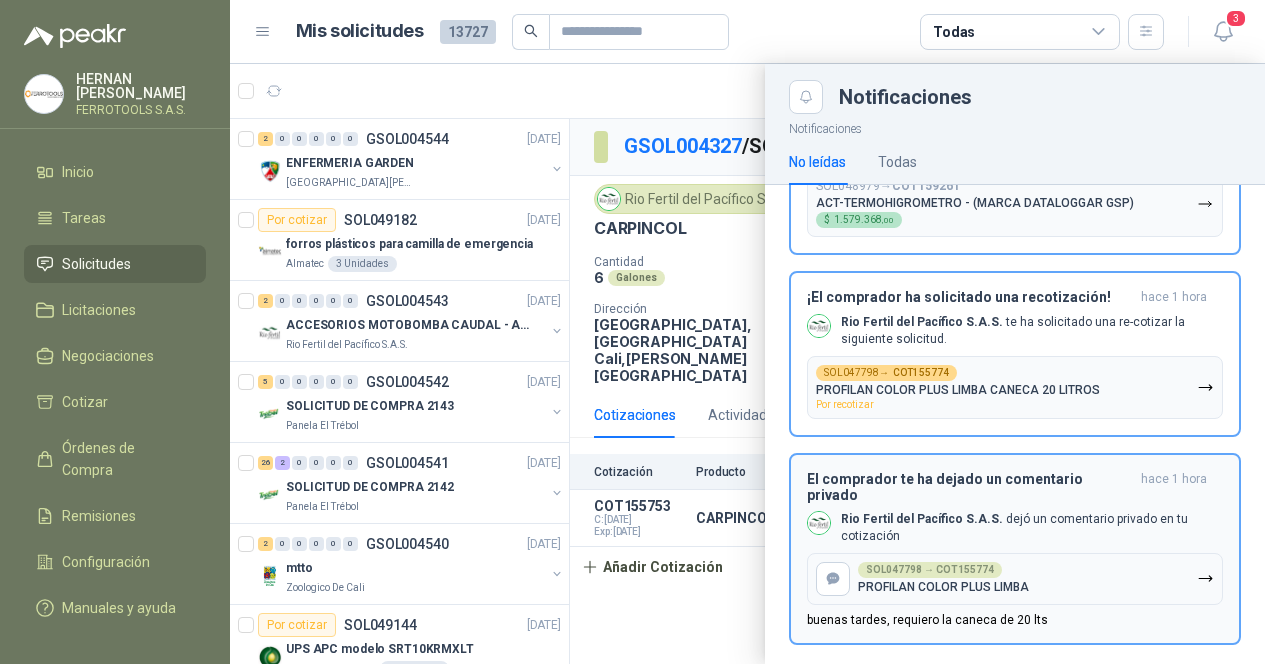 click on "El comprador te ha dejado un comentario privado hace 1 hora   Rio Fertil [PERSON_NAME] S.A.S.    dejó un comentario privado en tu cotización SOL047798 → COT155774 PROFILAN COLOR PLUS LIMBA buenas tardes, requiero la caneca de 20 lts" at bounding box center (1015, 549) 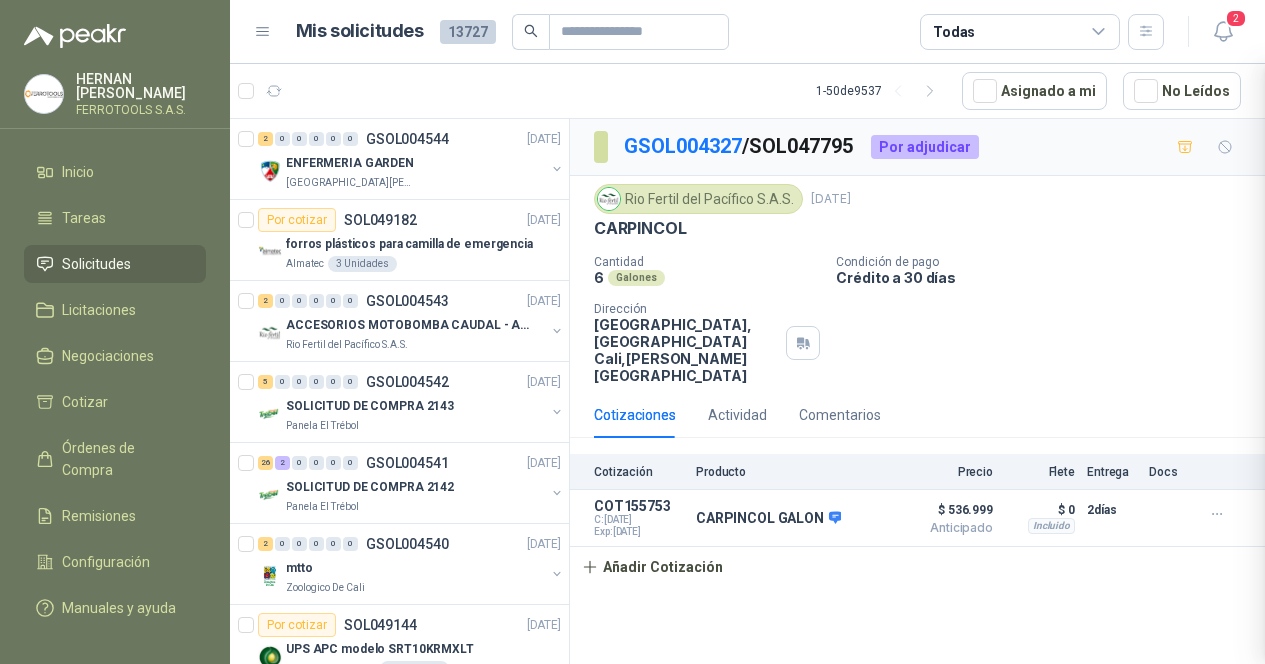 scroll, scrollTop: 0, scrollLeft: 0, axis: both 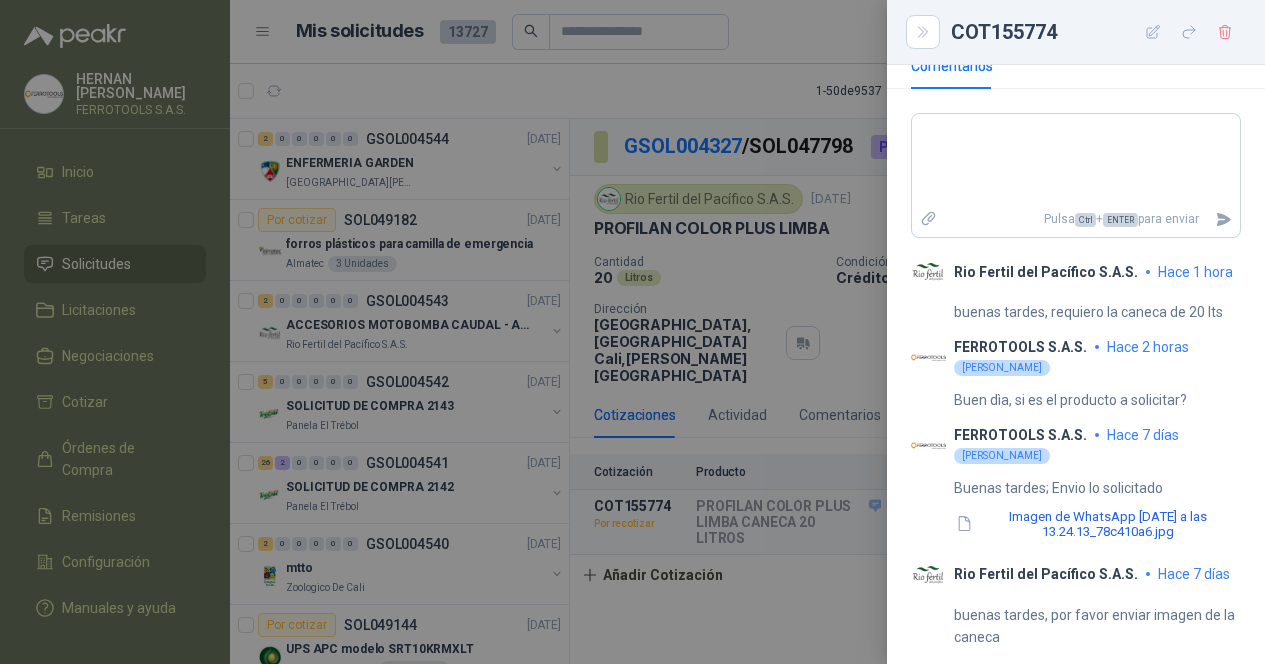 click at bounding box center [632, 332] 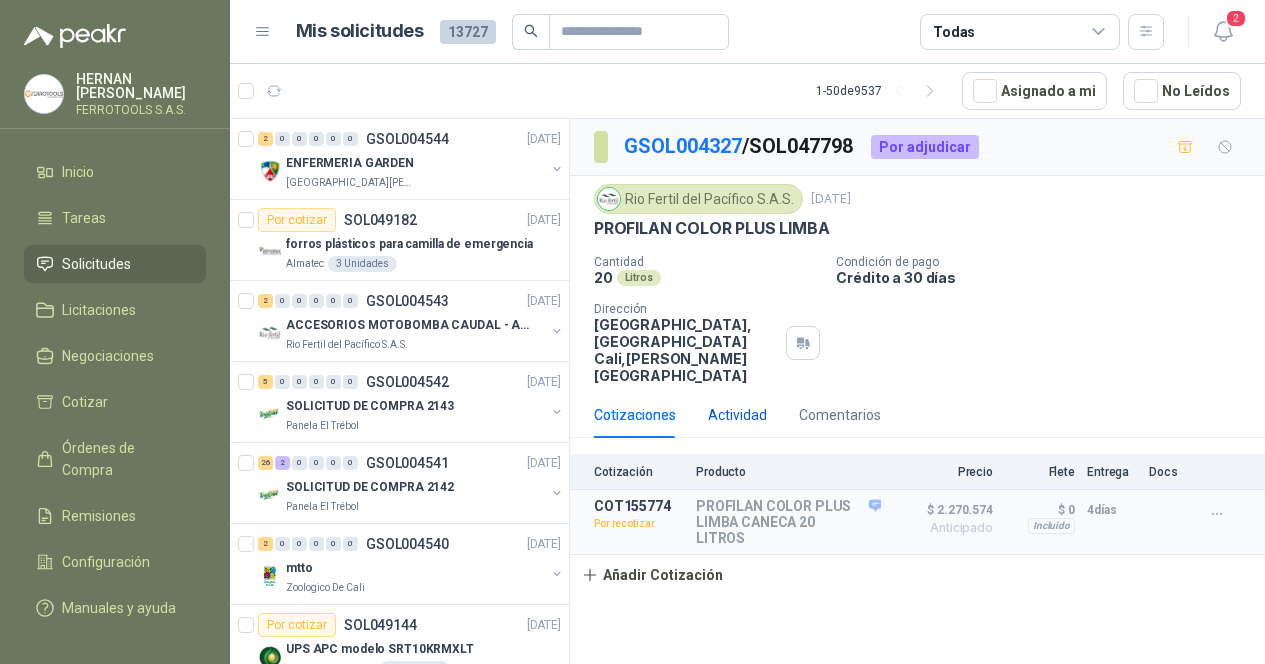 click on "Actividad" at bounding box center [737, 415] 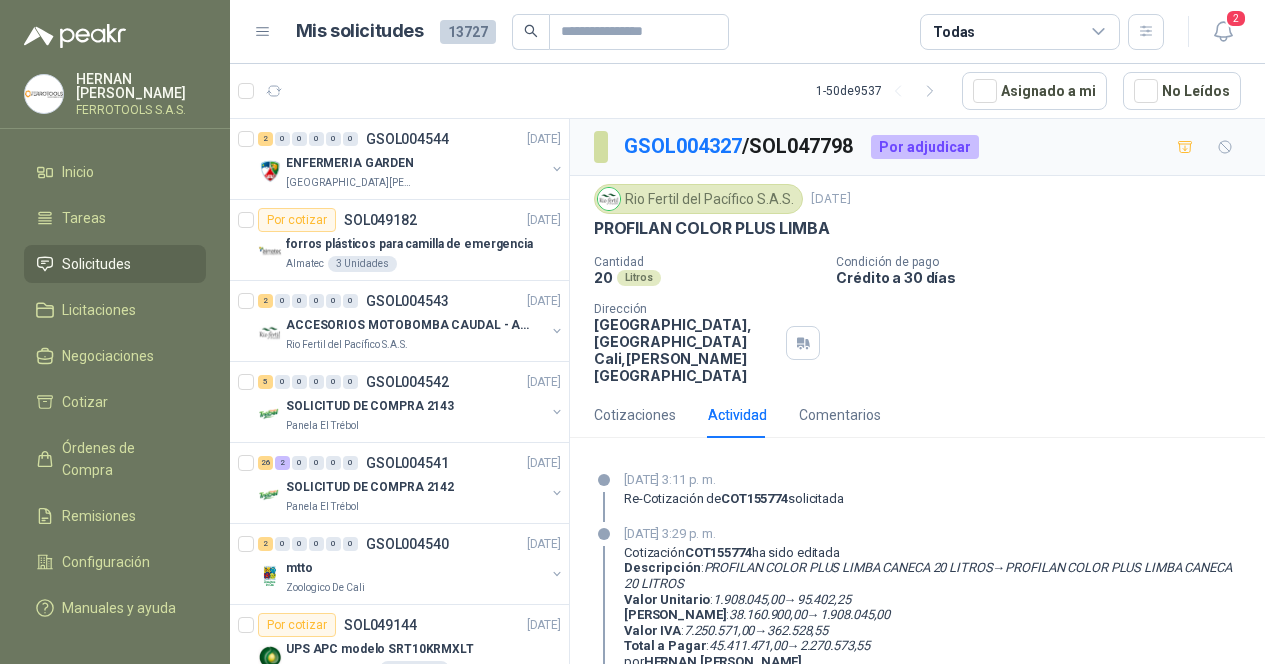 click on "Rio Fertil [PERSON_NAME] S.A.S. [DATE]   PROFILAN COLOR PLUS LIMBA Cantidad 20   Litros Condición de pago Crédito a 30 días Dirección [GEOGRAPHIC_DATA], [GEOGRAPHIC_DATA] ,  [PERSON_NAME][GEOGRAPHIC_DATA]" at bounding box center [917, 284] 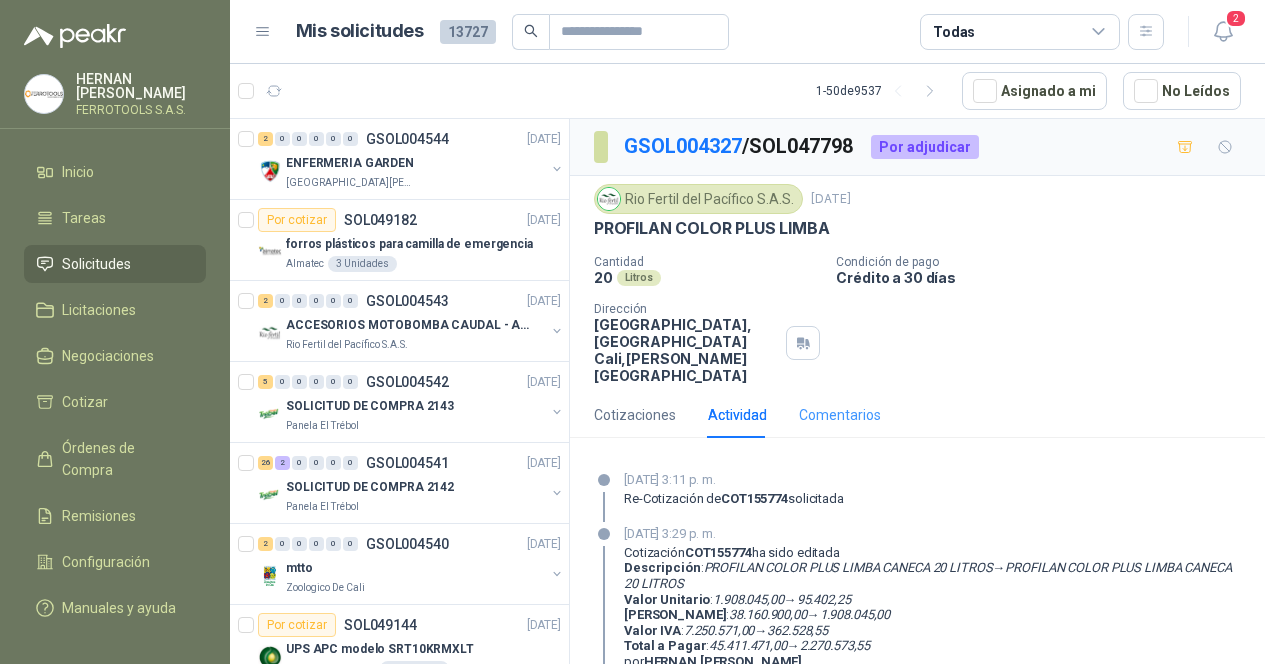 click on "Comentarios" at bounding box center (840, 415) 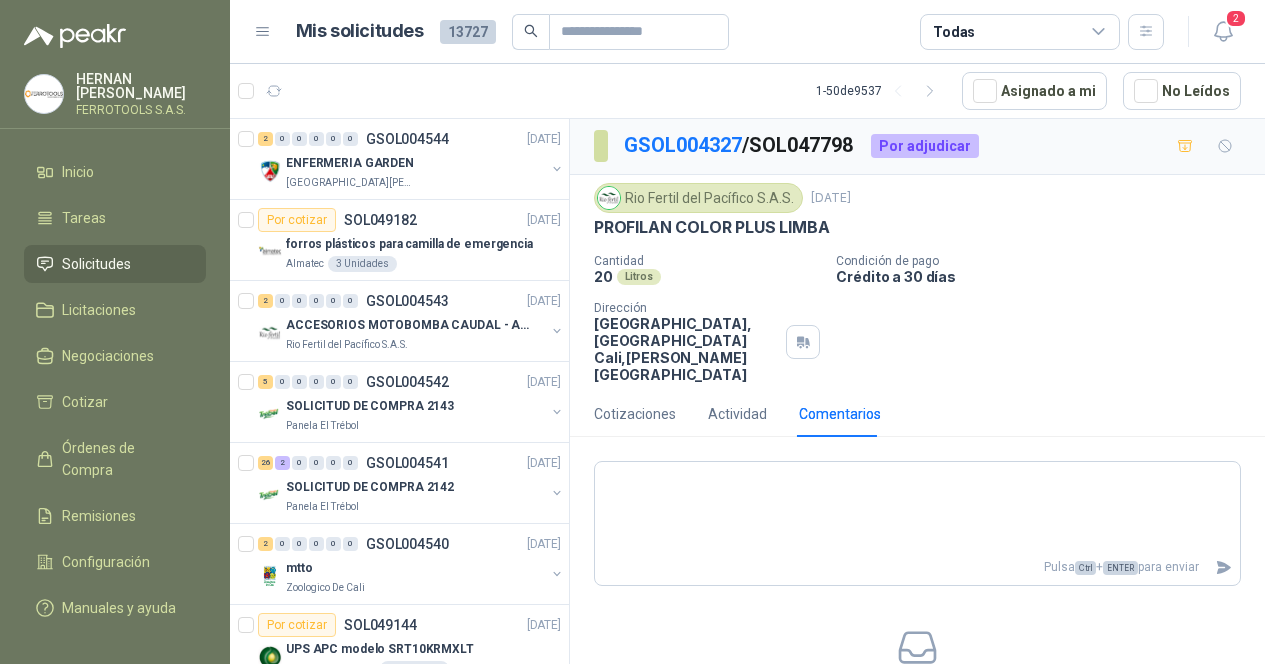 scroll, scrollTop: 0, scrollLeft: 0, axis: both 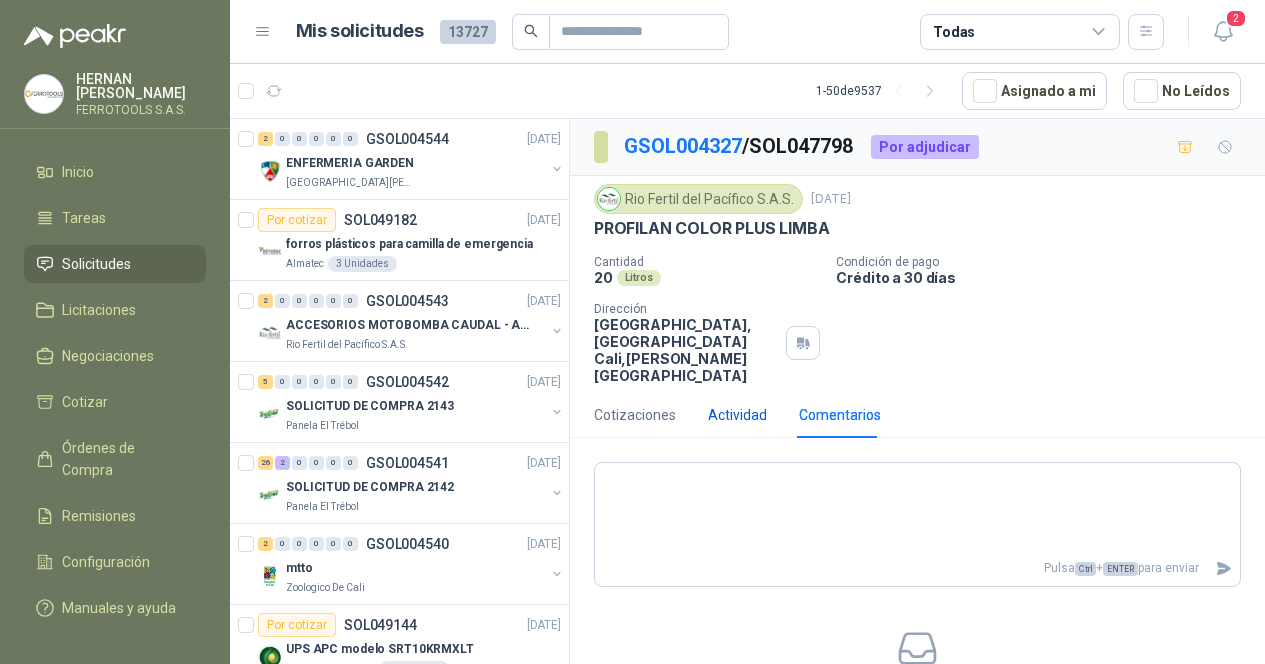 click on "Actividad" at bounding box center [737, 415] 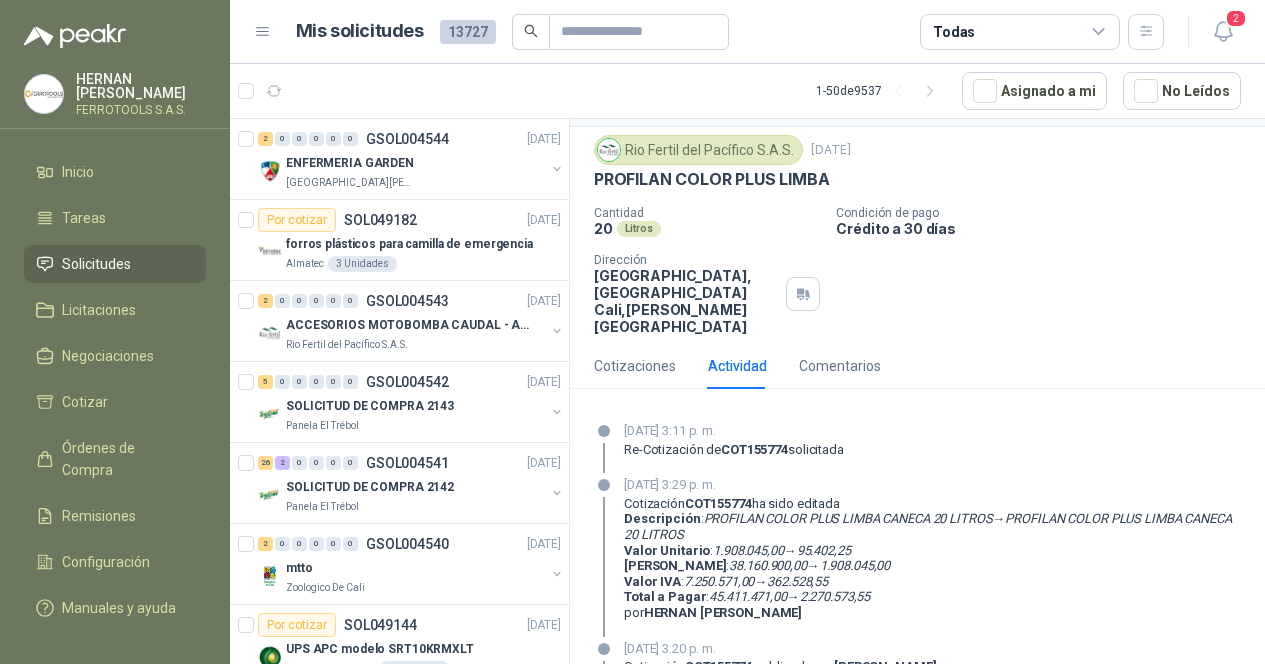 scroll, scrollTop: 0, scrollLeft: 0, axis: both 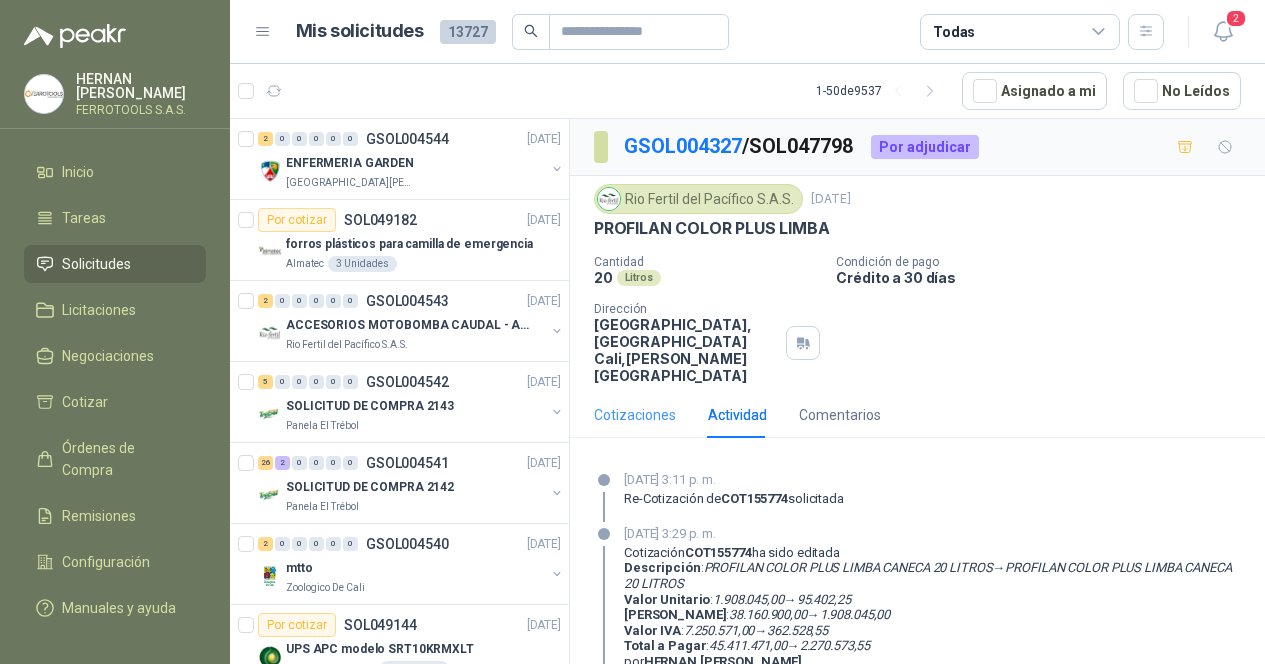 click on "Cotizaciones" at bounding box center [635, 415] 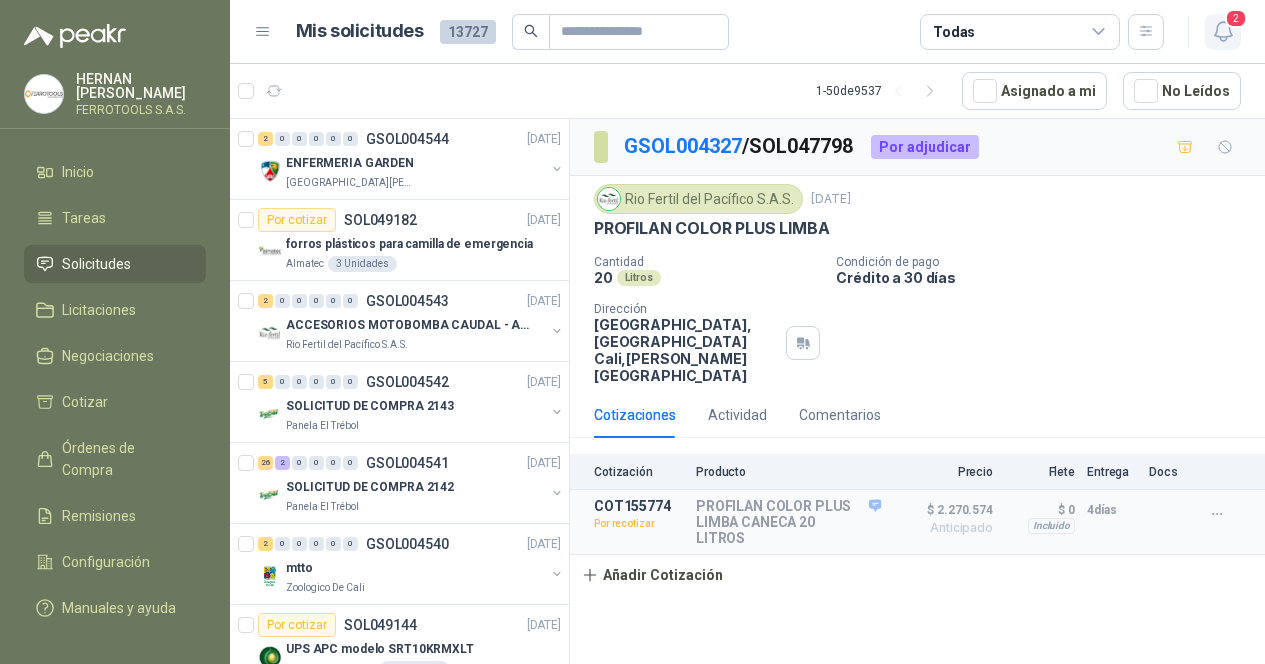 click 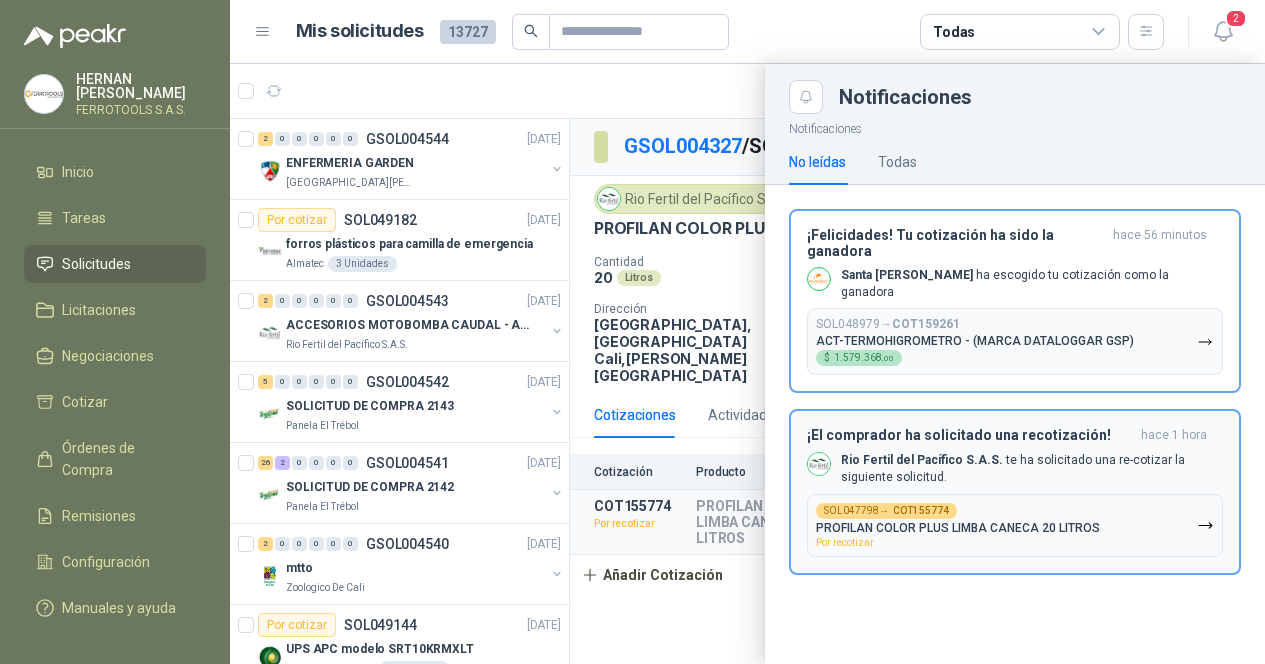 click on "SOL047798  →  COT155774 PROFILAN COLOR PLUS LIMBA CANECA 20 LITROS Por recotizar" at bounding box center (958, 525) 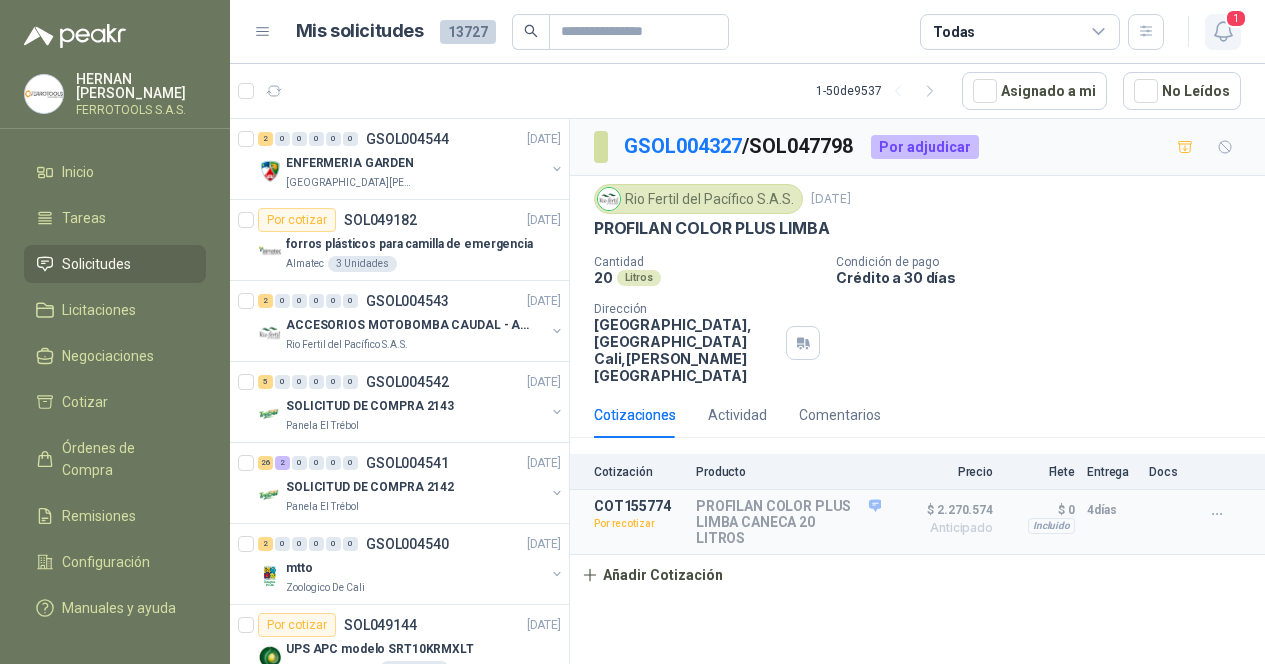 click 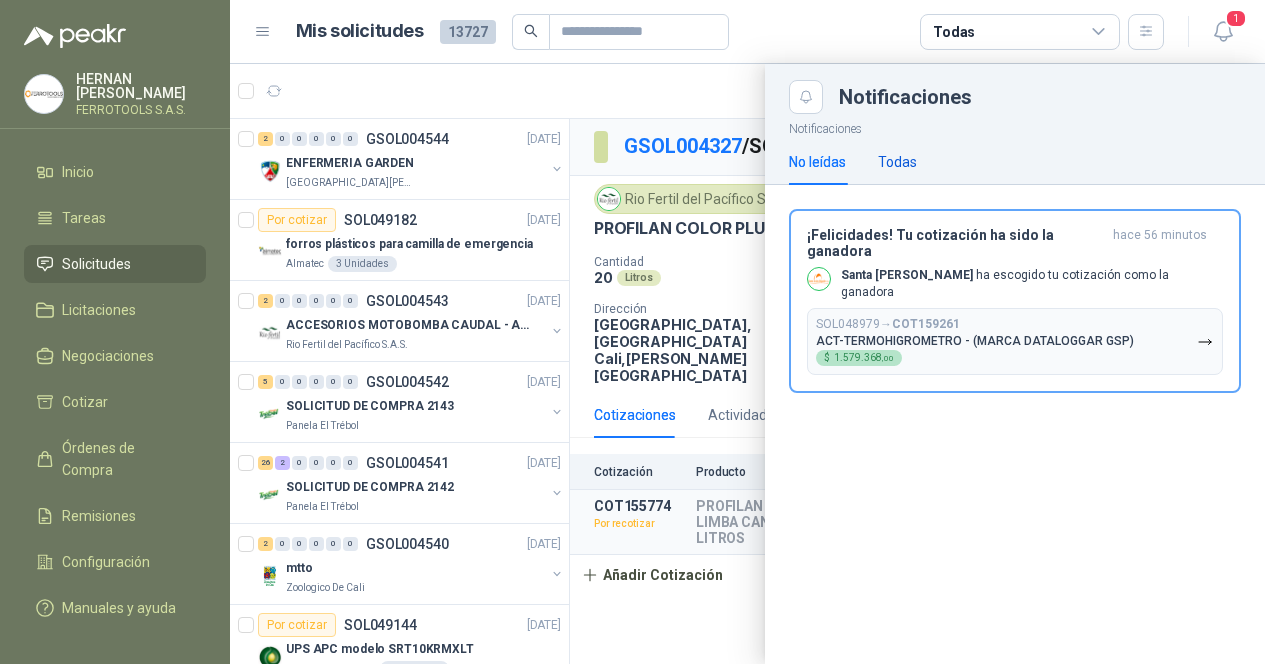 click on "Todas" at bounding box center [897, 162] 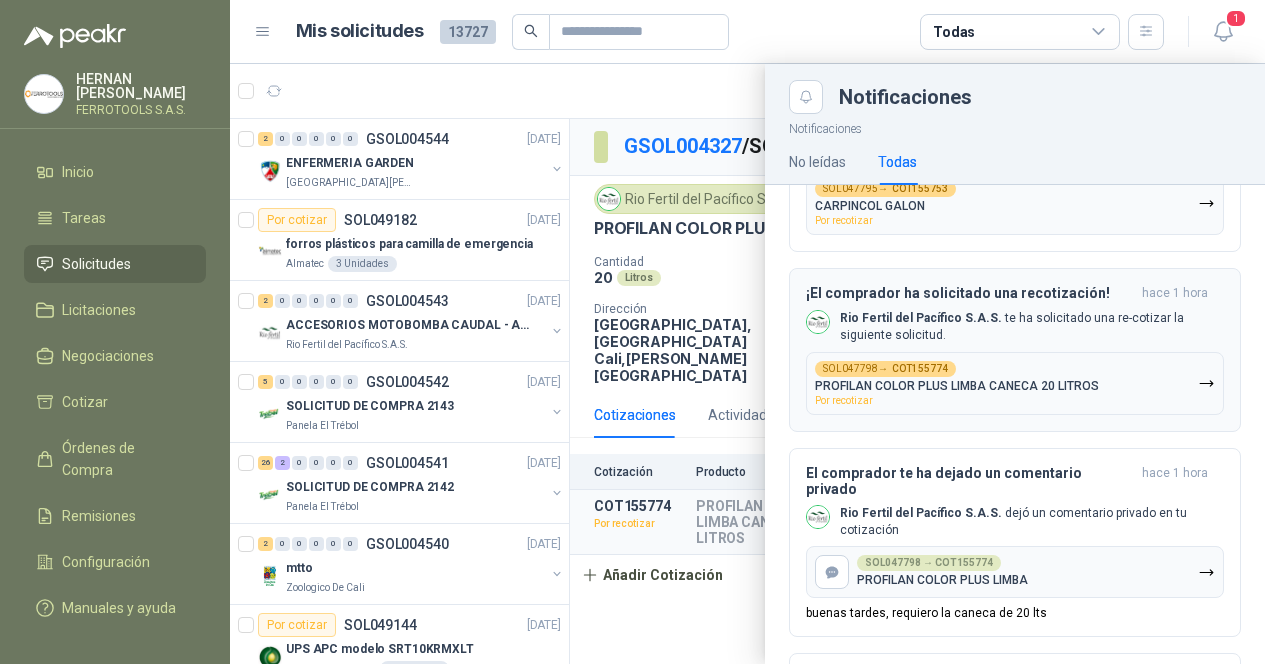 scroll, scrollTop: 800, scrollLeft: 0, axis: vertical 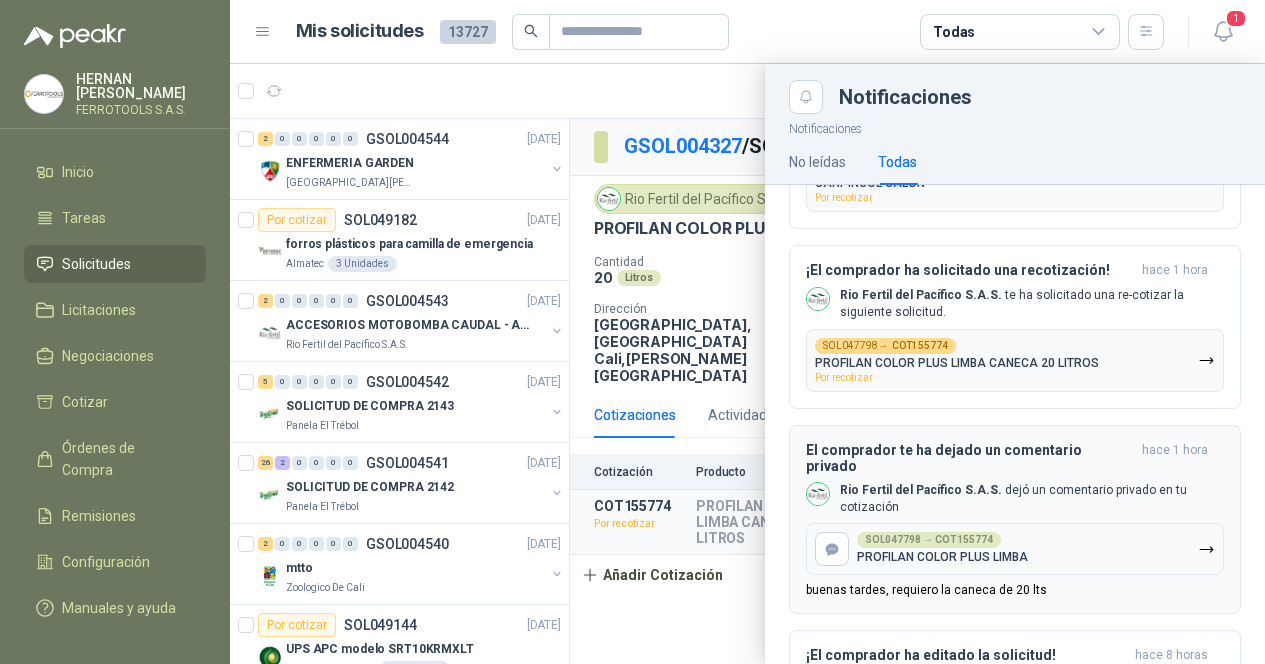 click on "El comprador te ha dejado un comentario privado hace 1 hora   Rio Fertil [PERSON_NAME] S.A.S.    dejó un comentario privado en tu cotización SOL047798 → COT155774 PROFILAN COLOR PLUS LIMBA buenas tardes, requiero la caneca de 20 lts" at bounding box center [1015, 520] 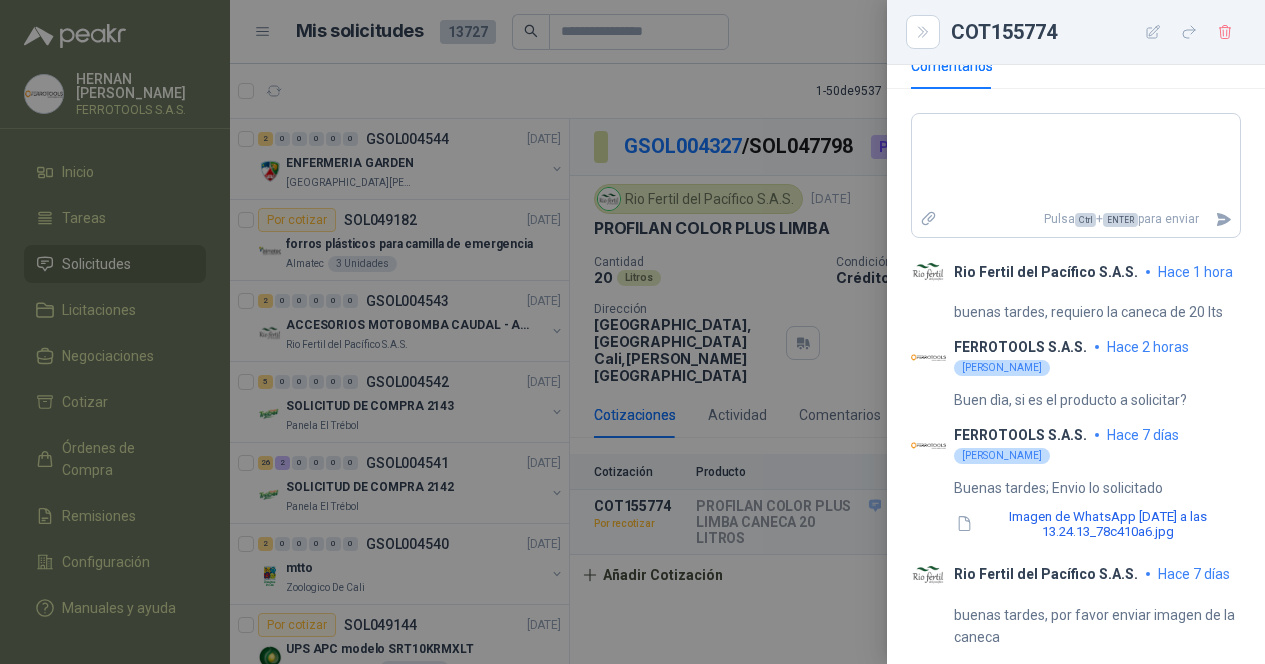 scroll, scrollTop: 907, scrollLeft: 0, axis: vertical 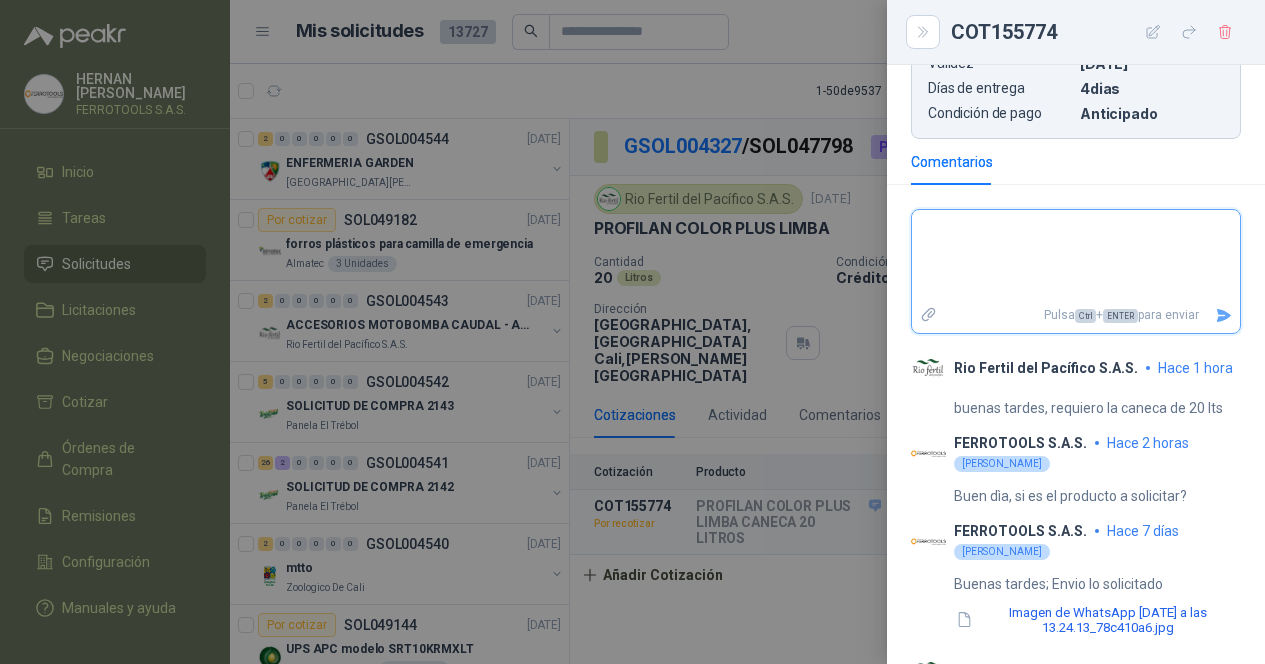 click at bounding box center [1076, 256] 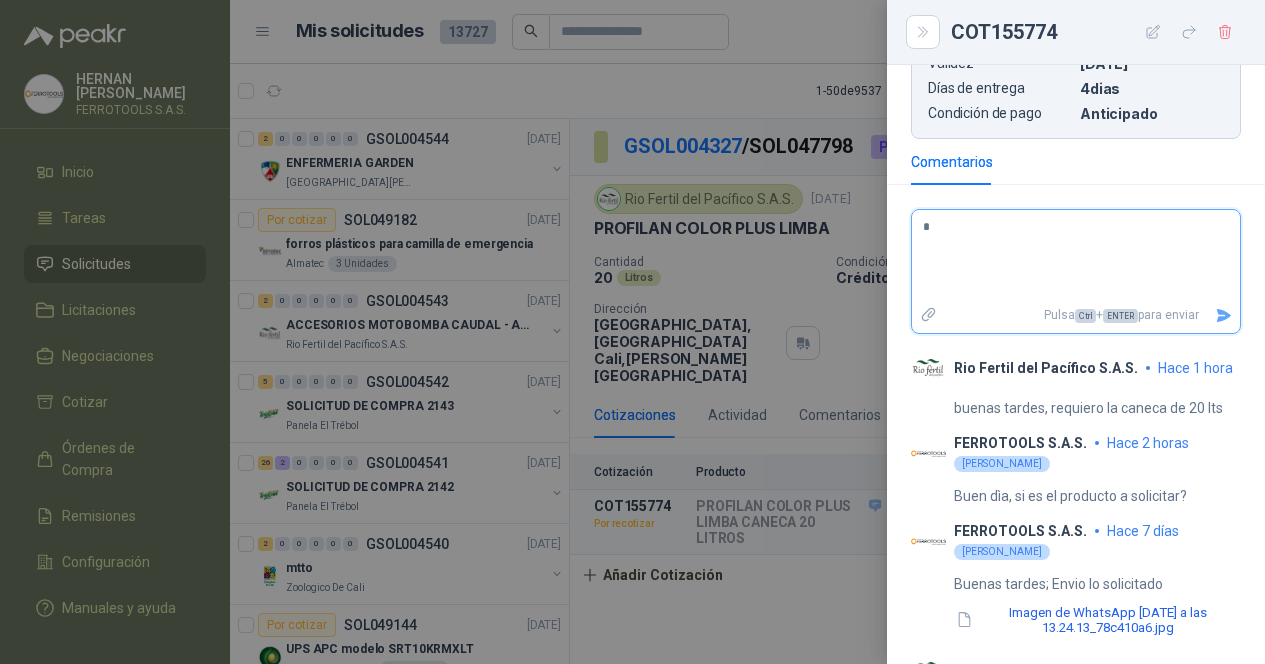 type 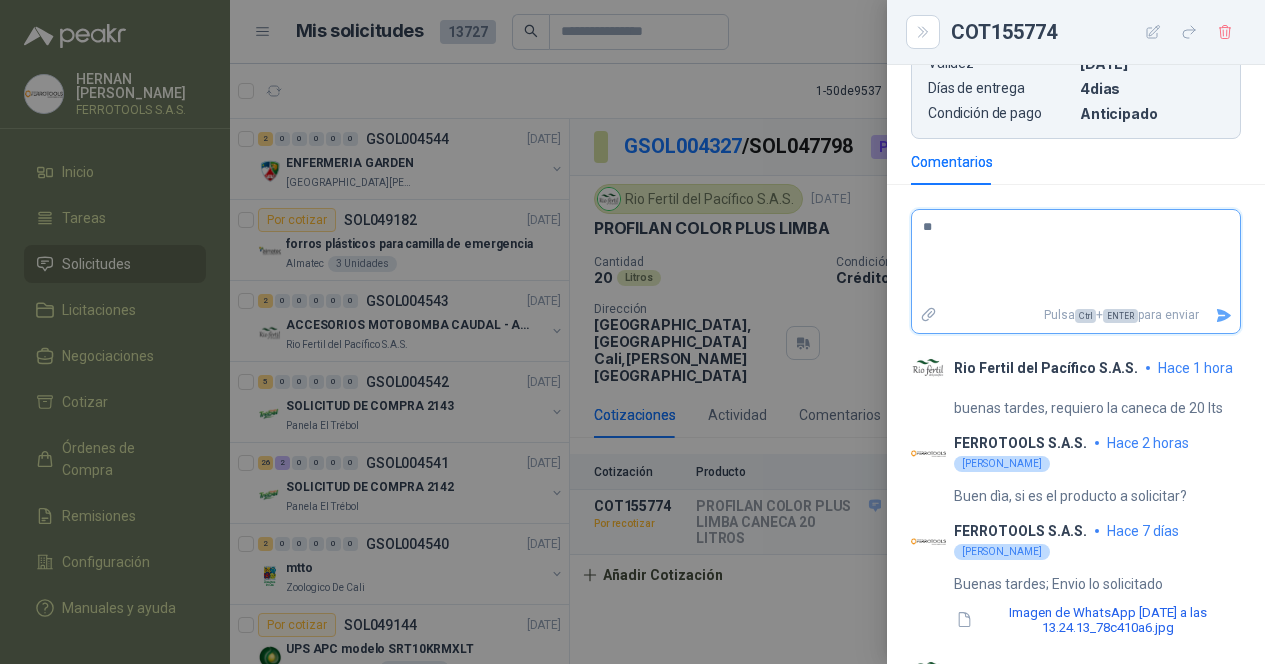 type 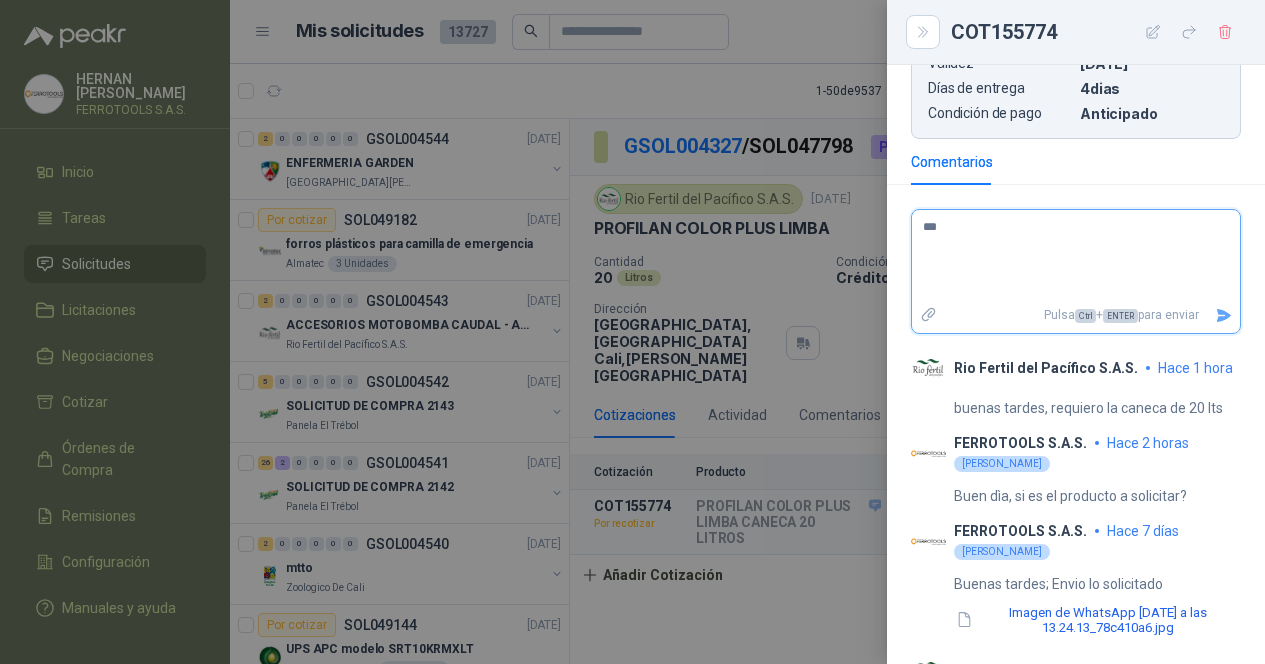type 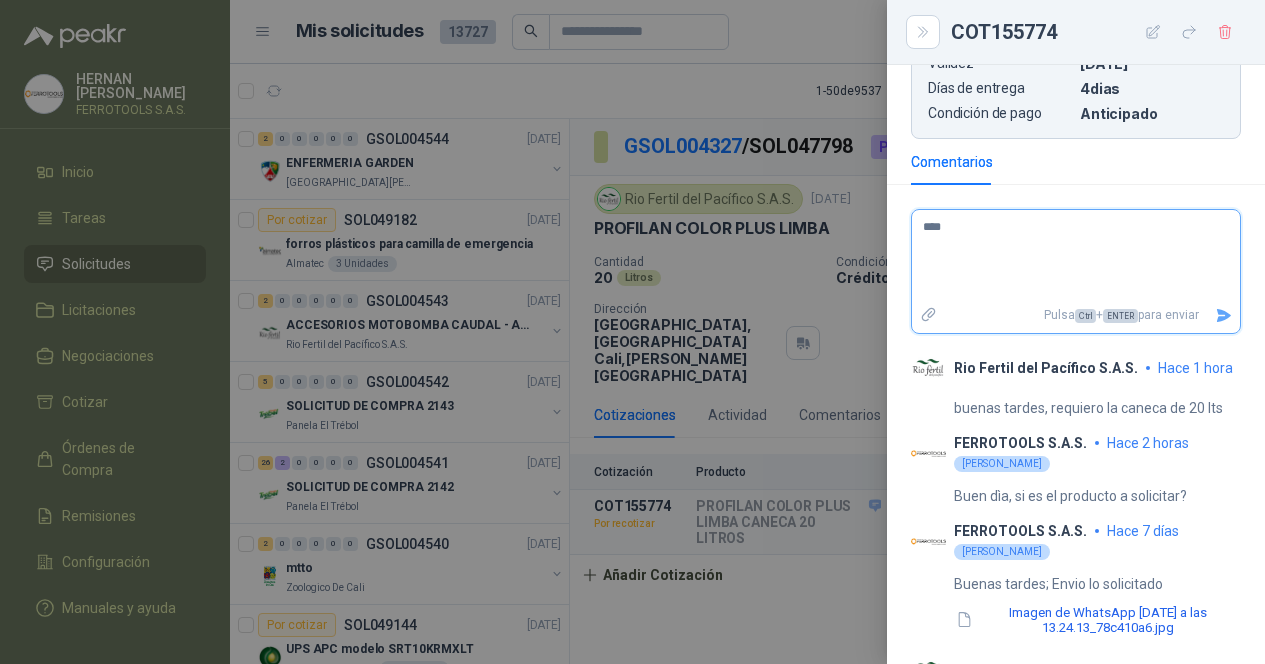 type 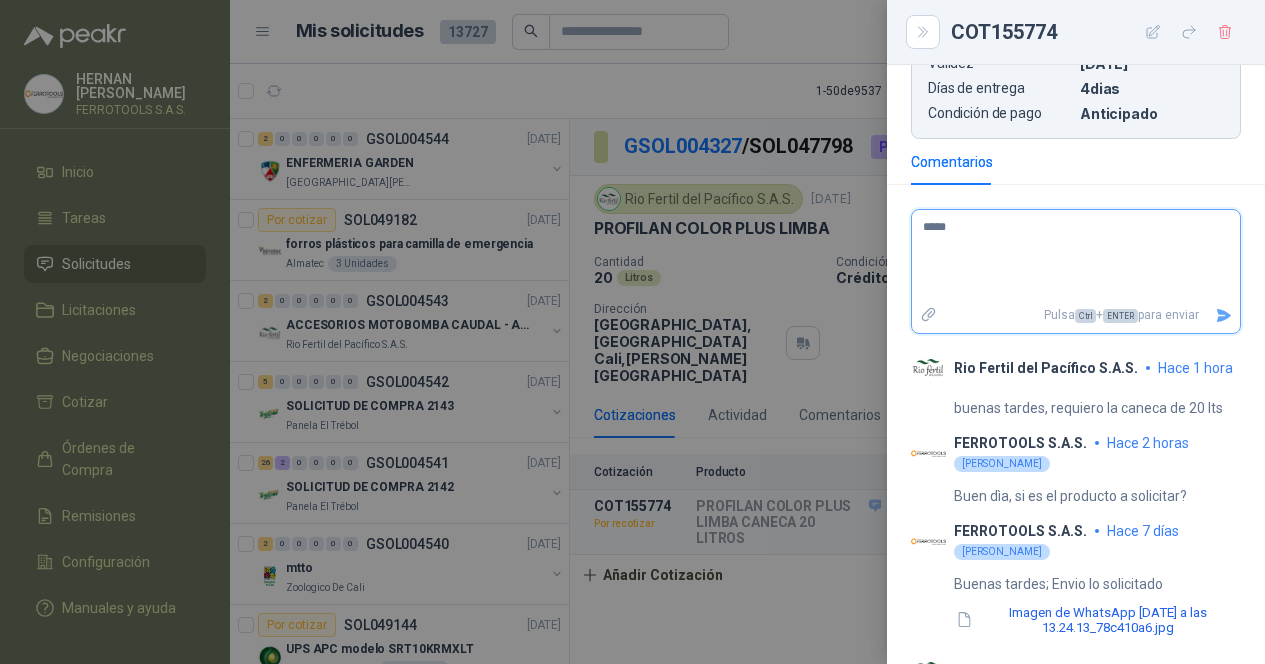 type on "******" 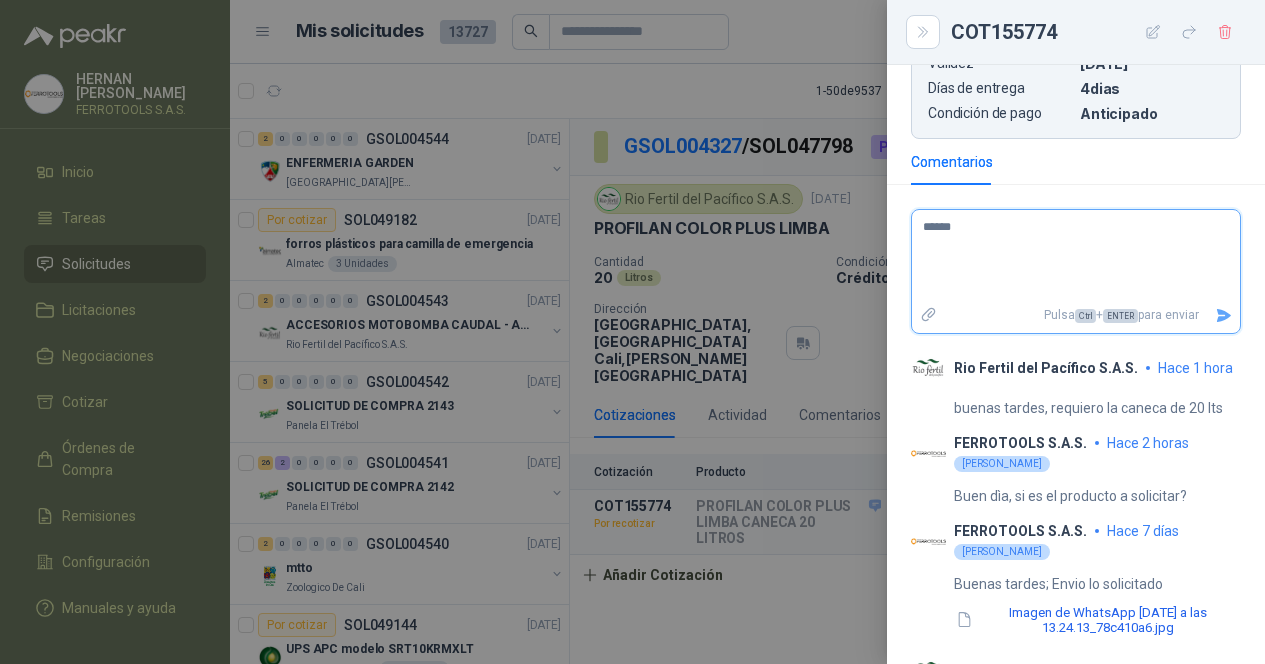 type 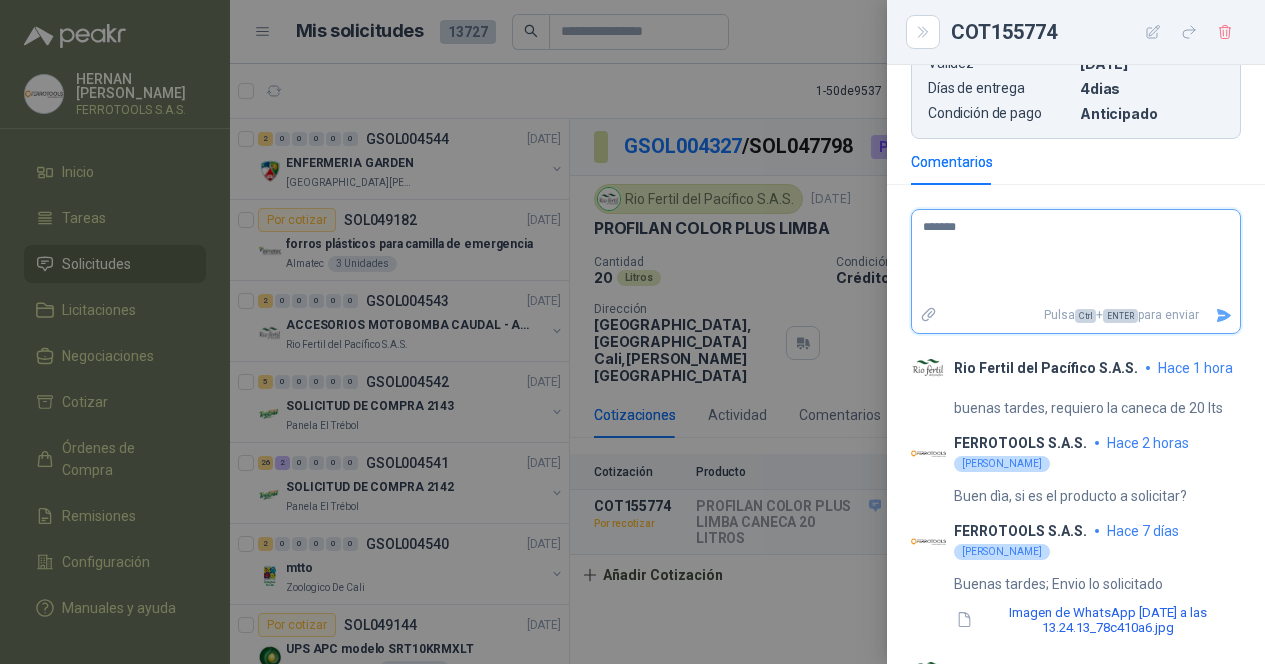 type 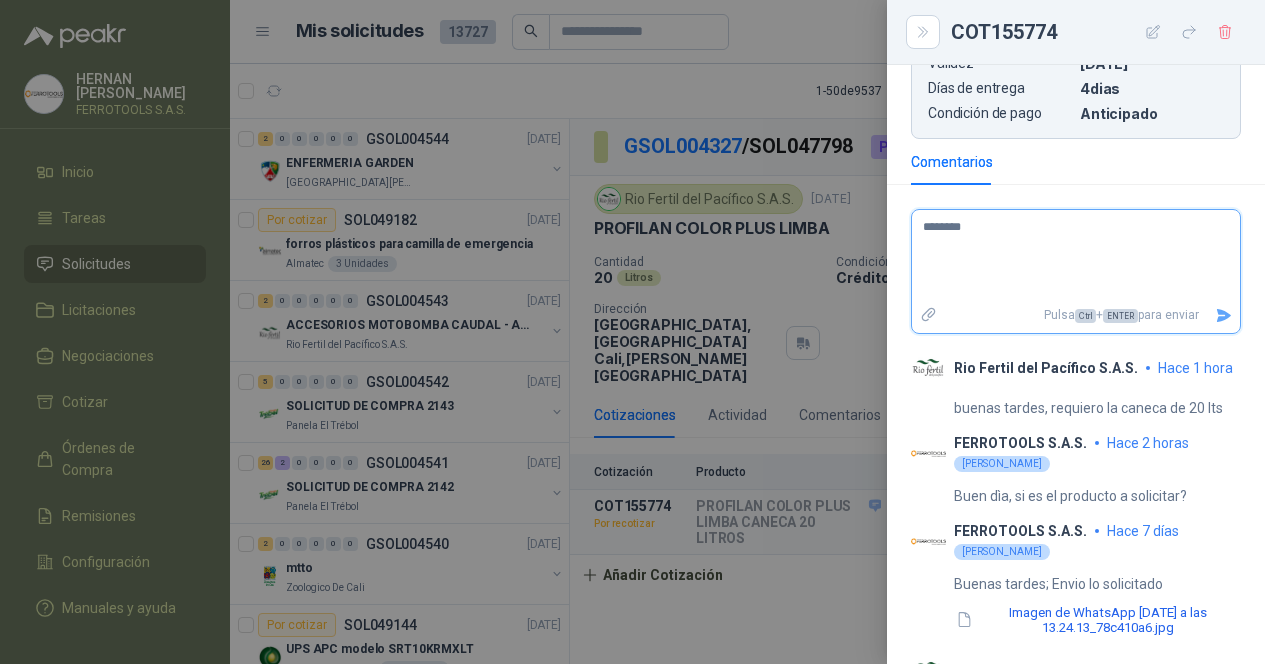 type on "*********" 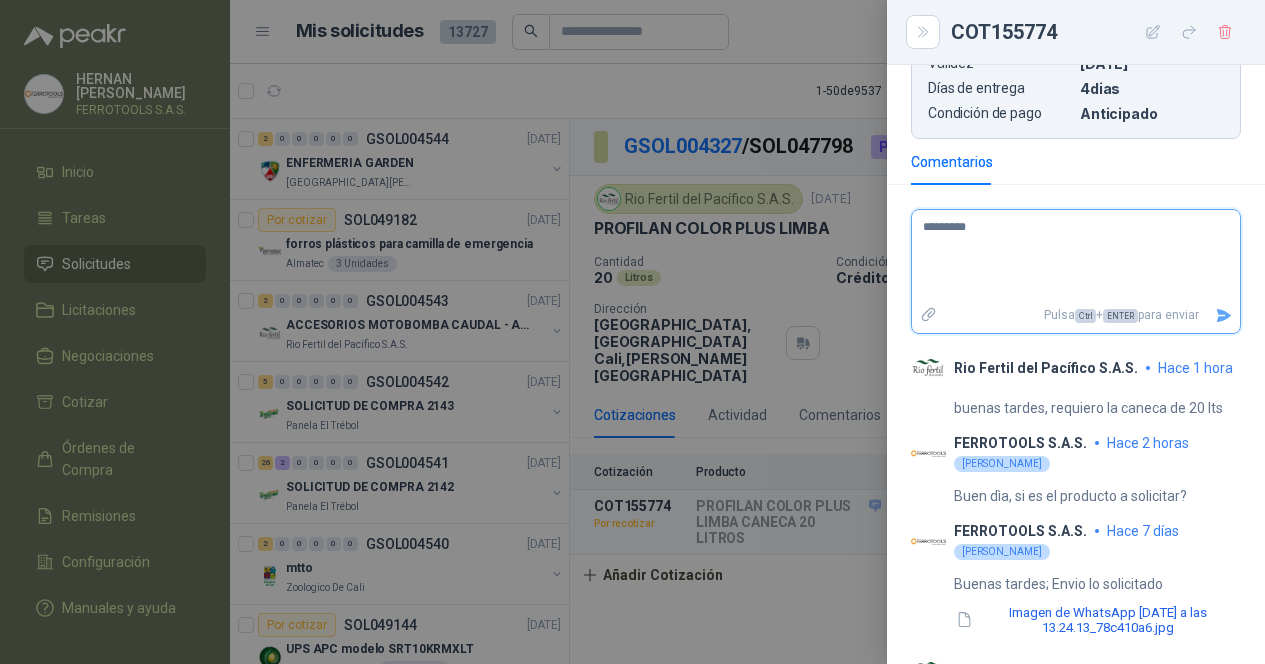 type 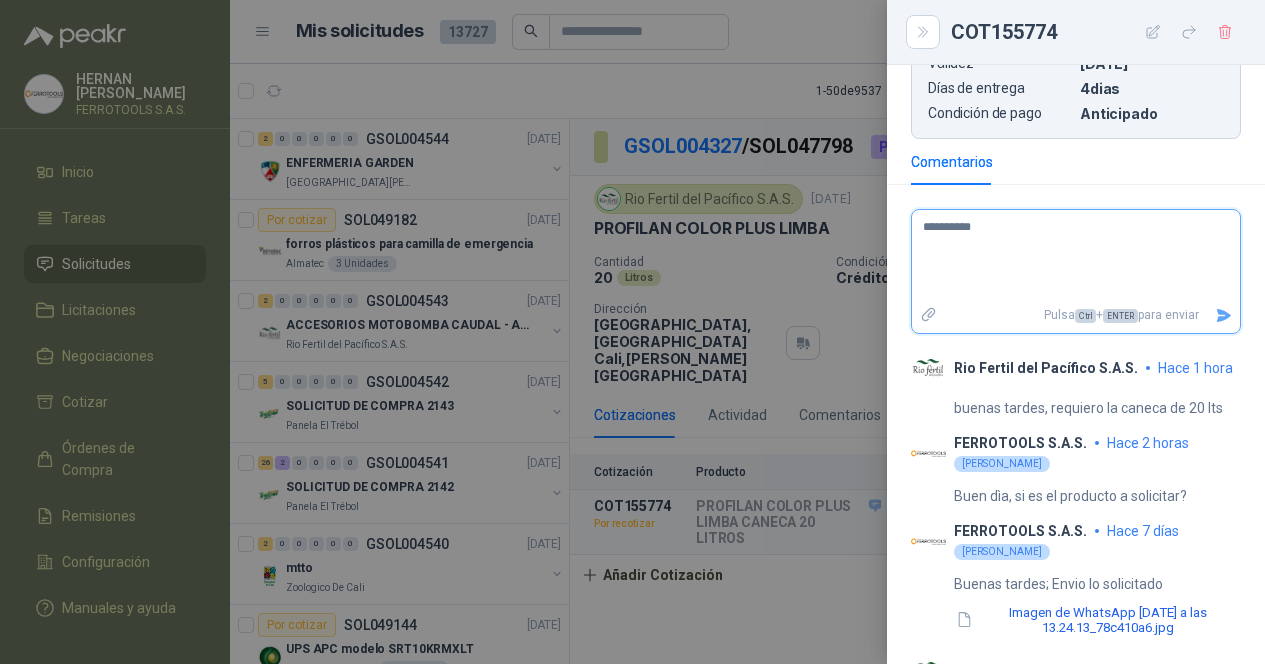 type 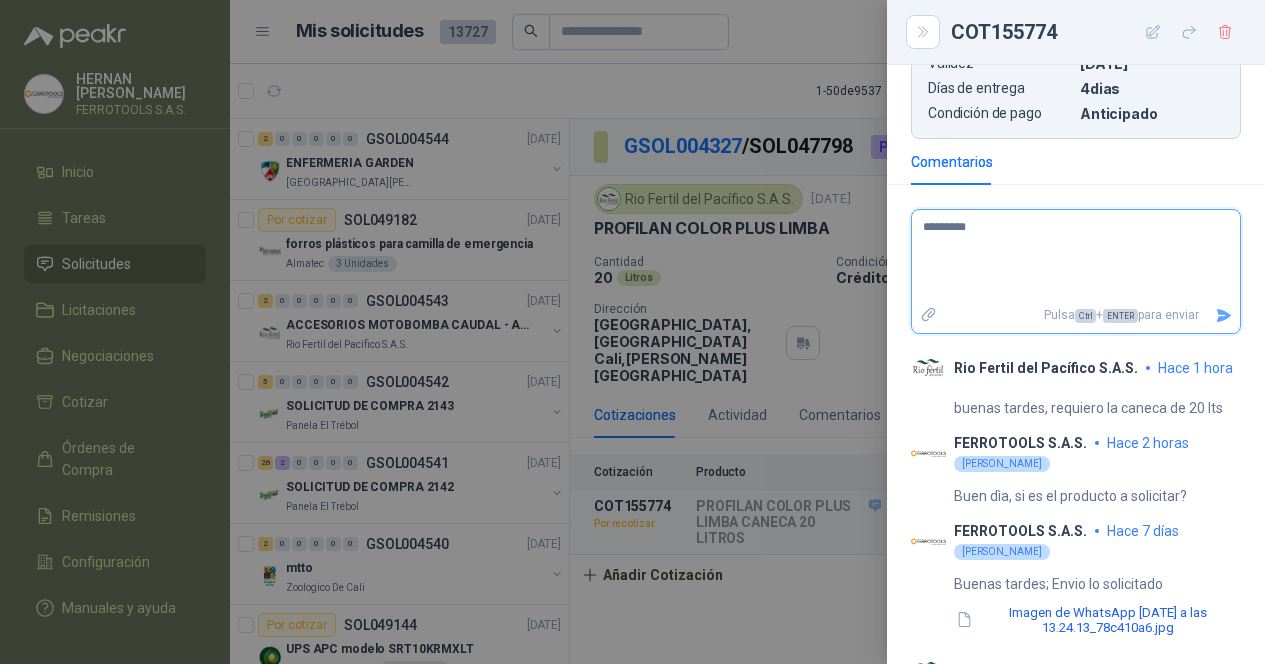 type 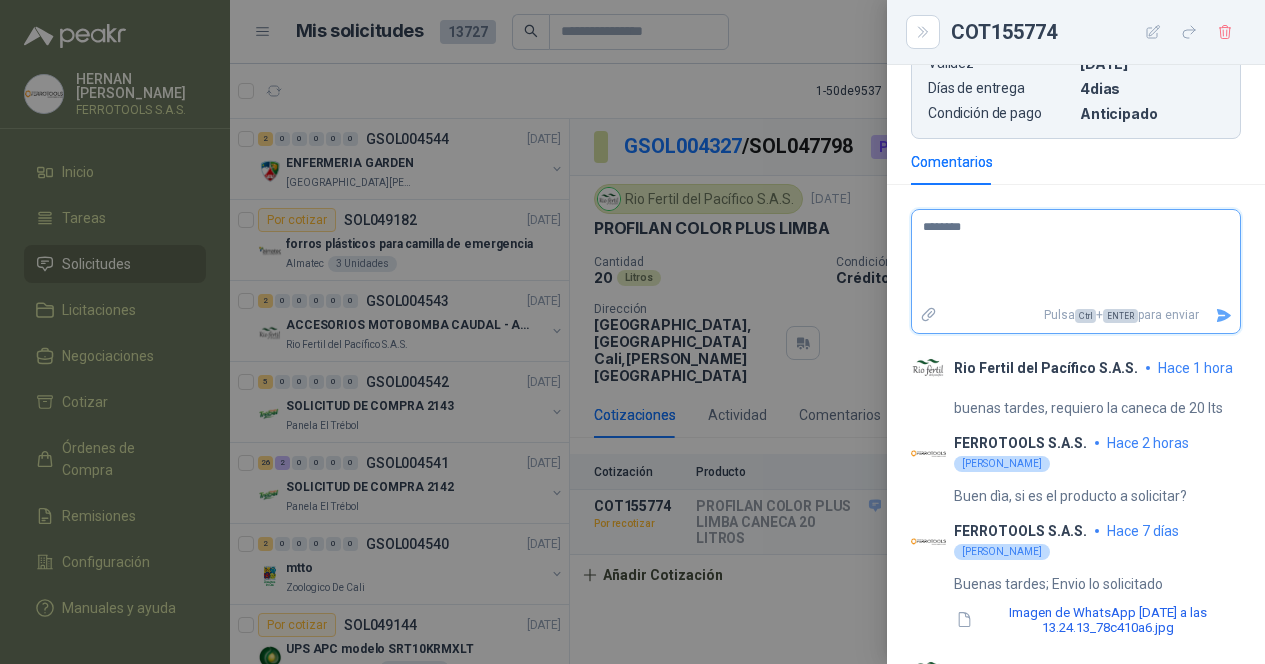 type 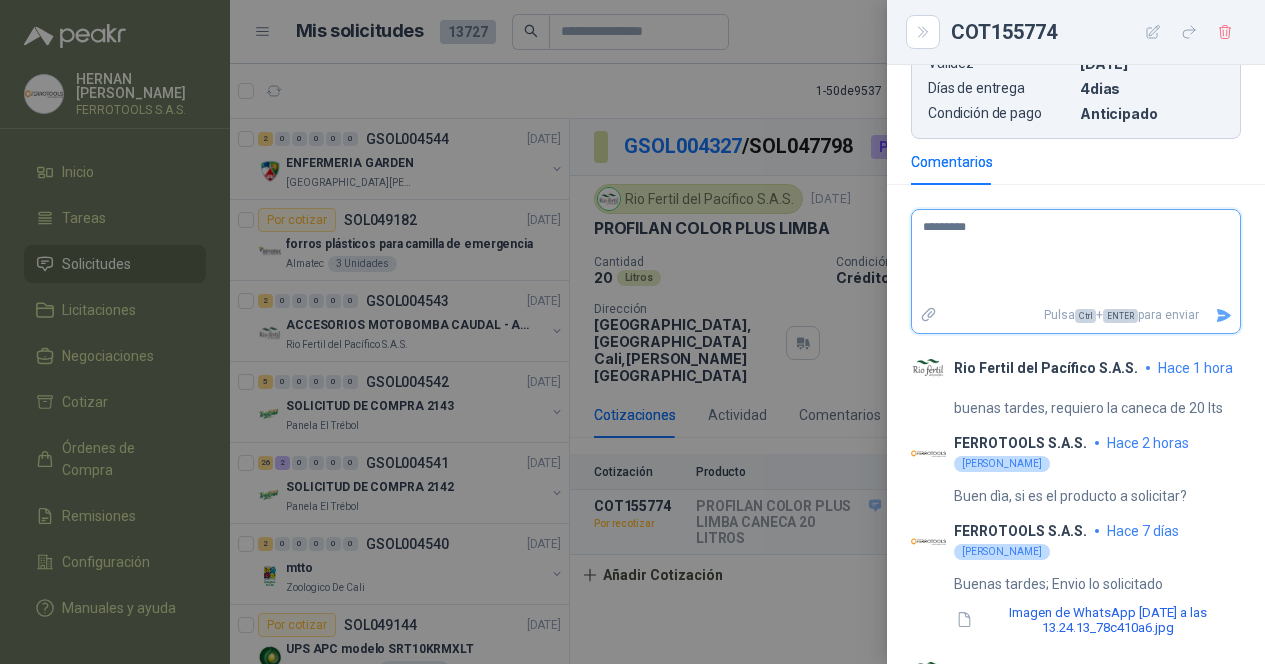 type 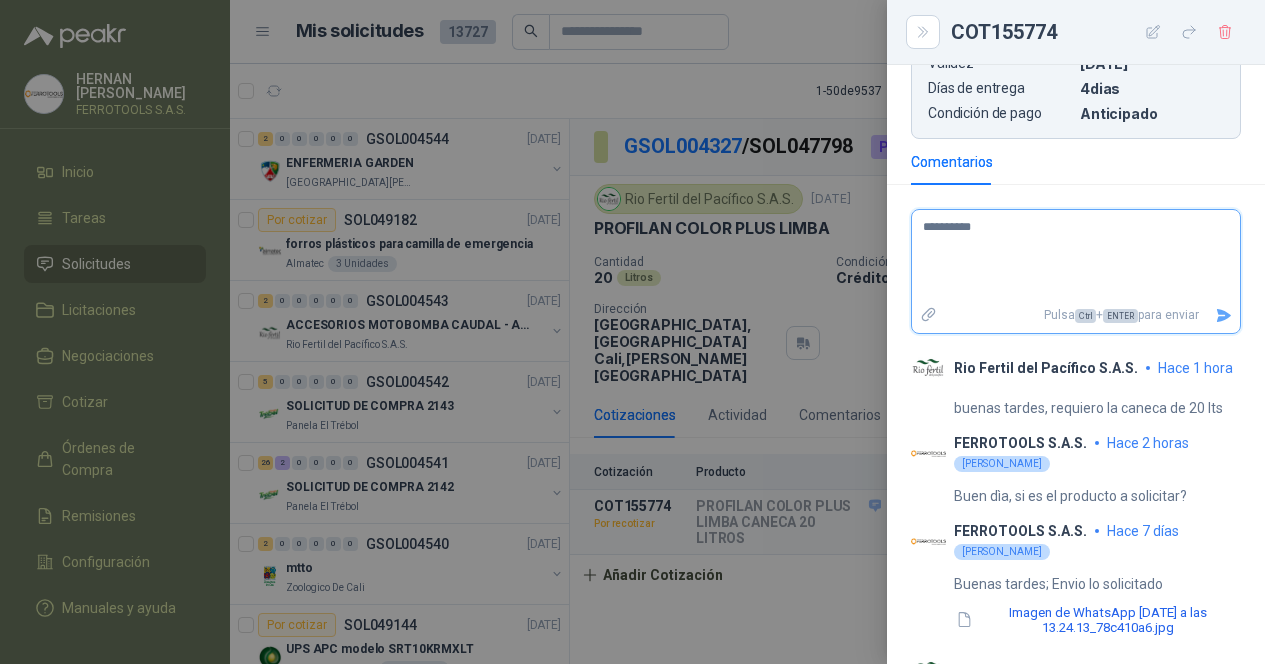 type 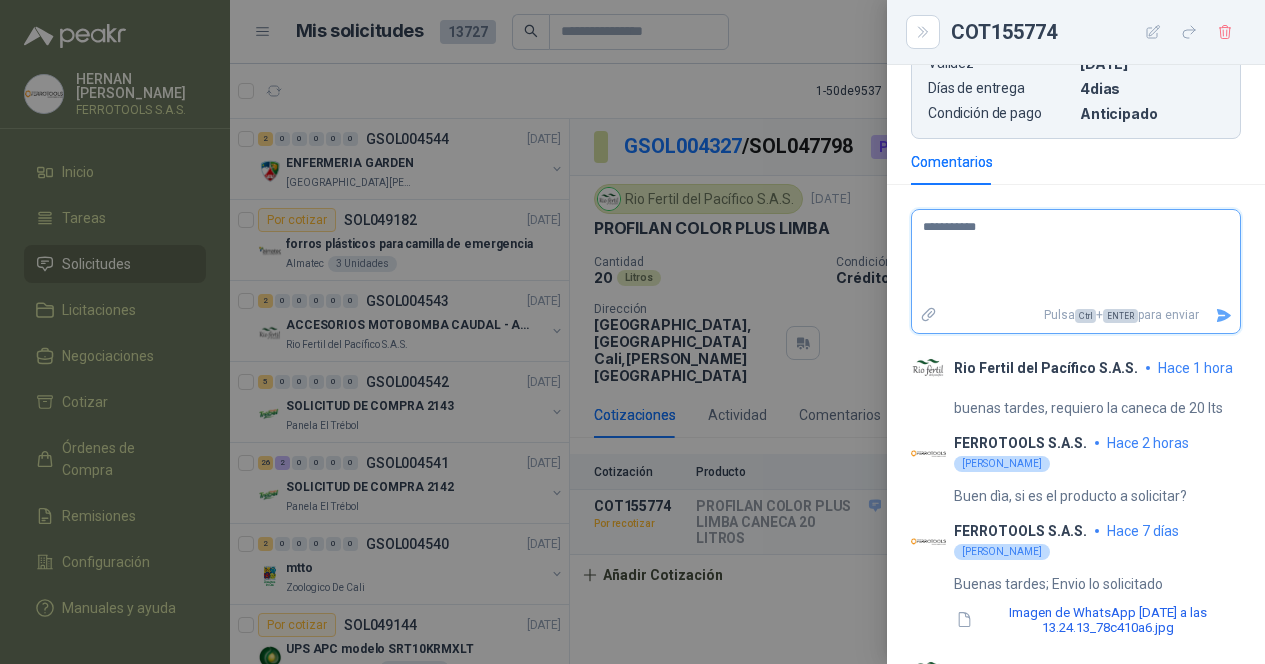 type 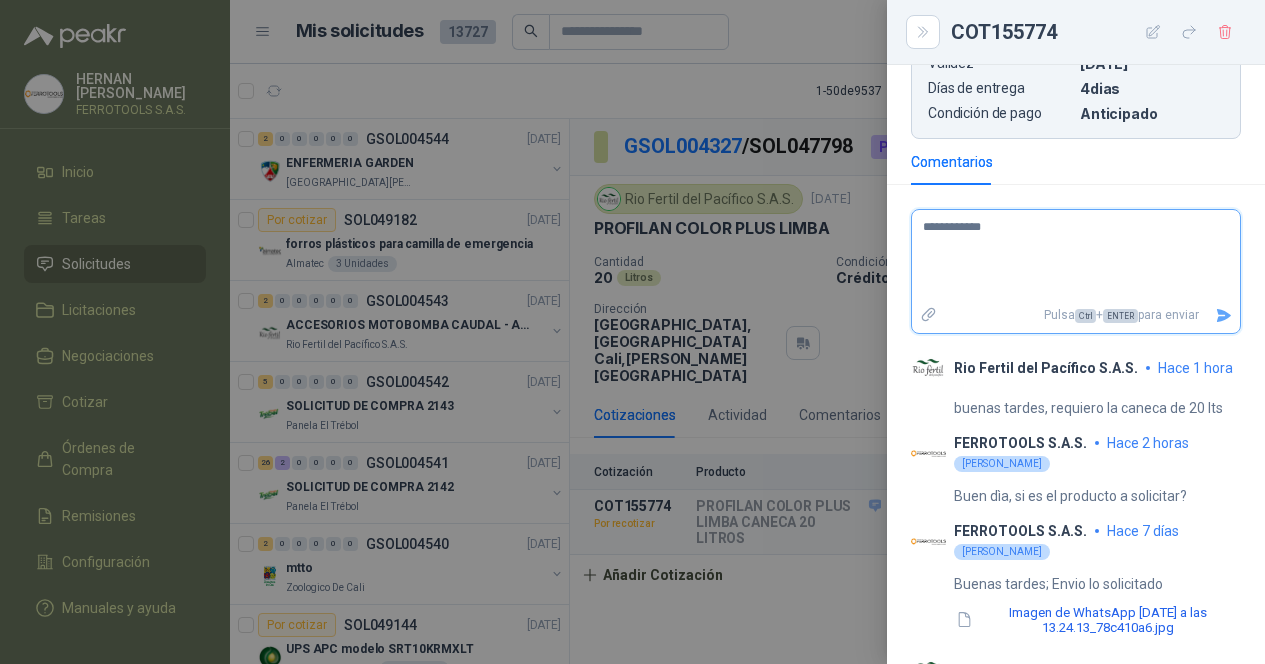 type 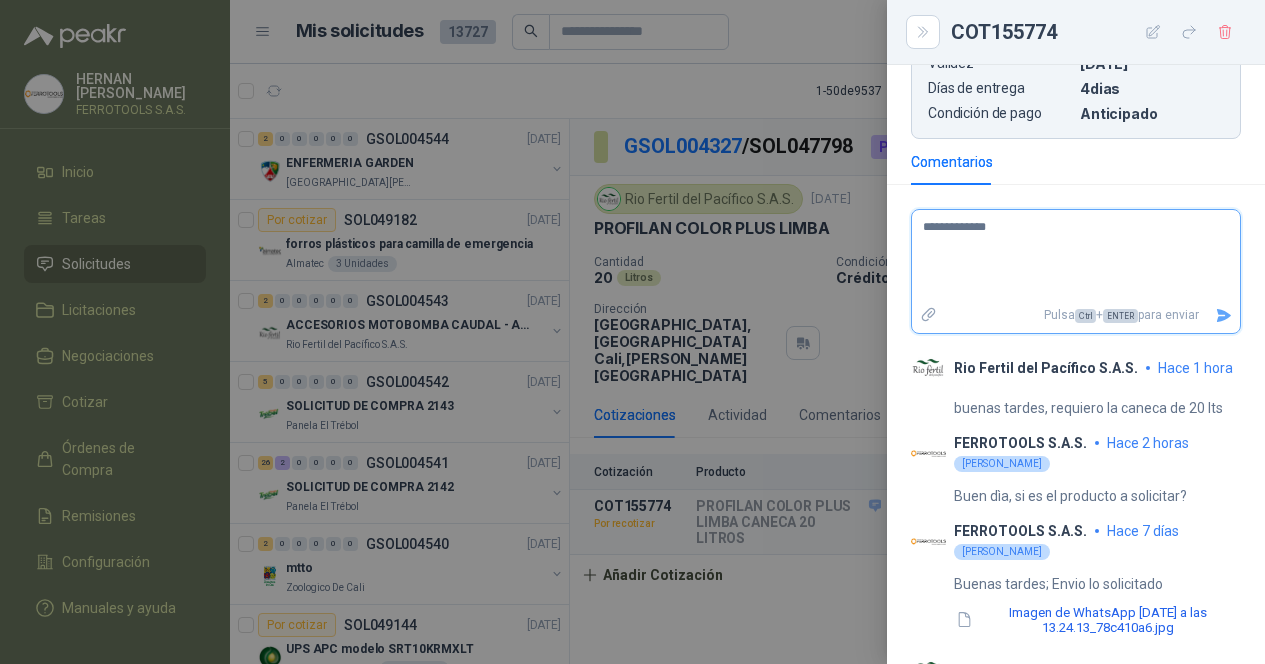 type on "**********" 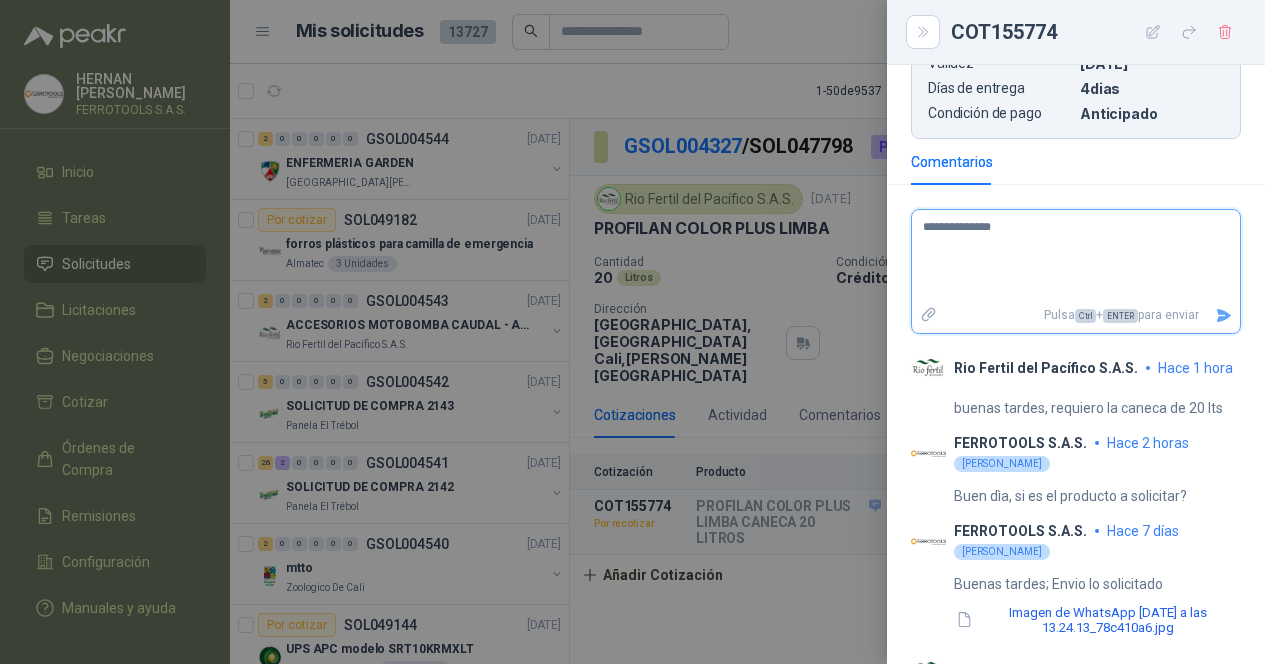 type 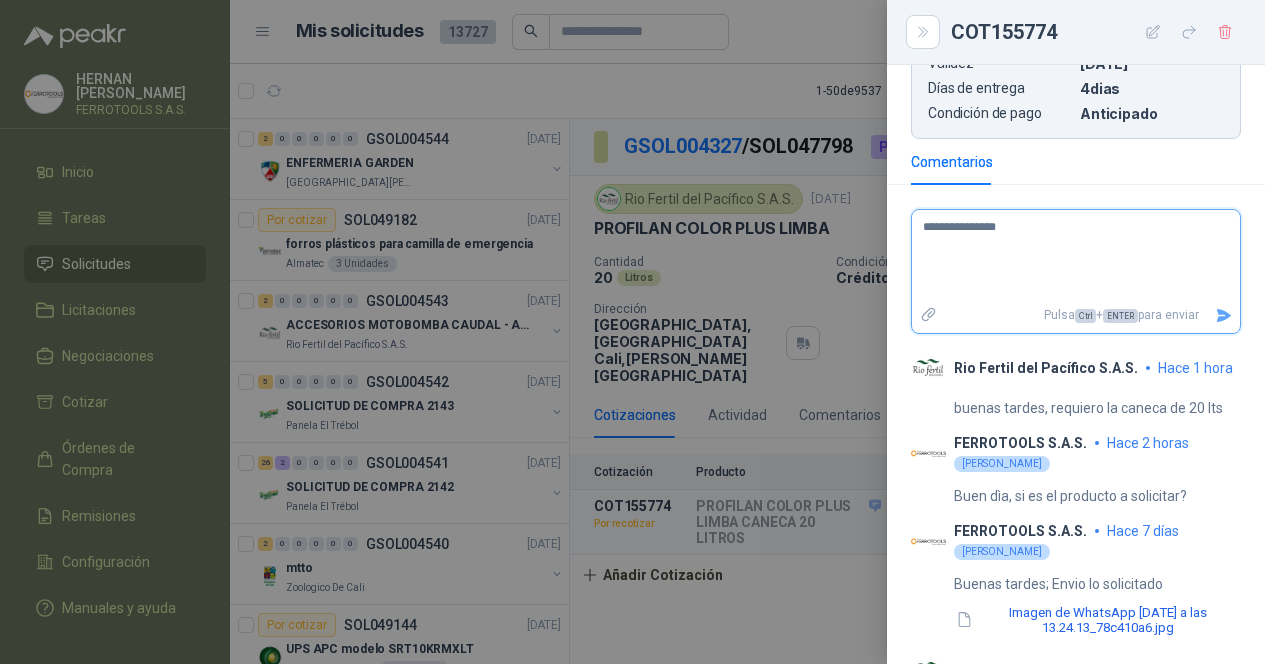 type 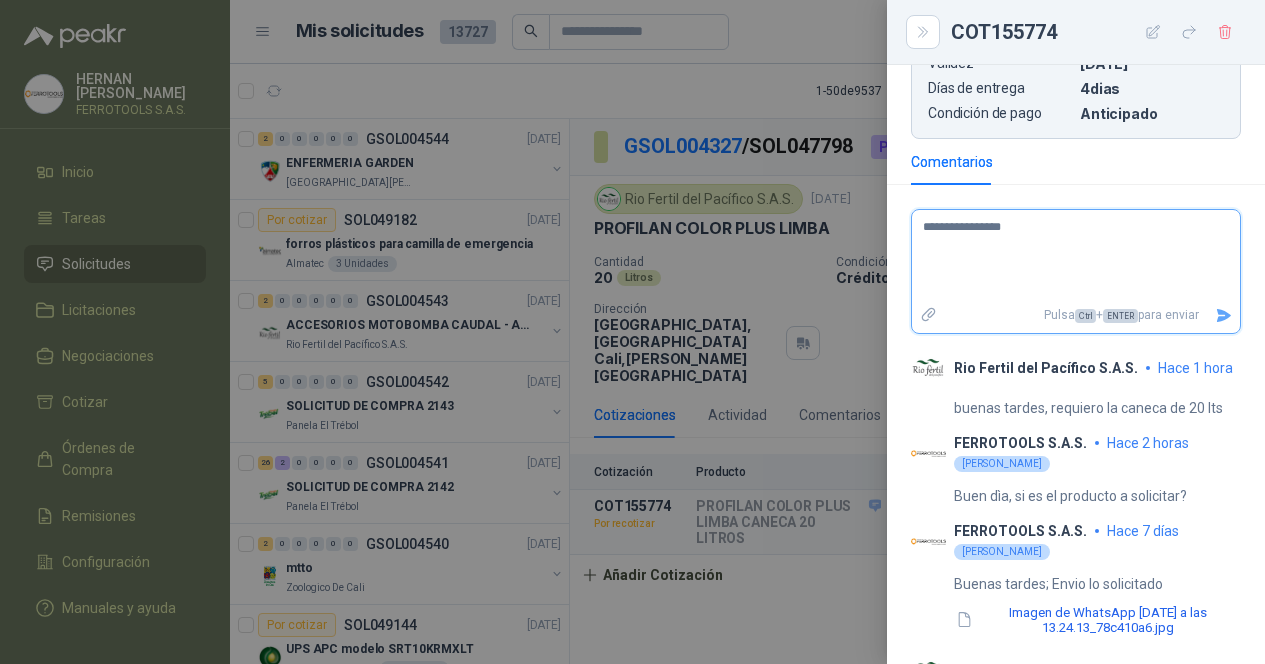 type 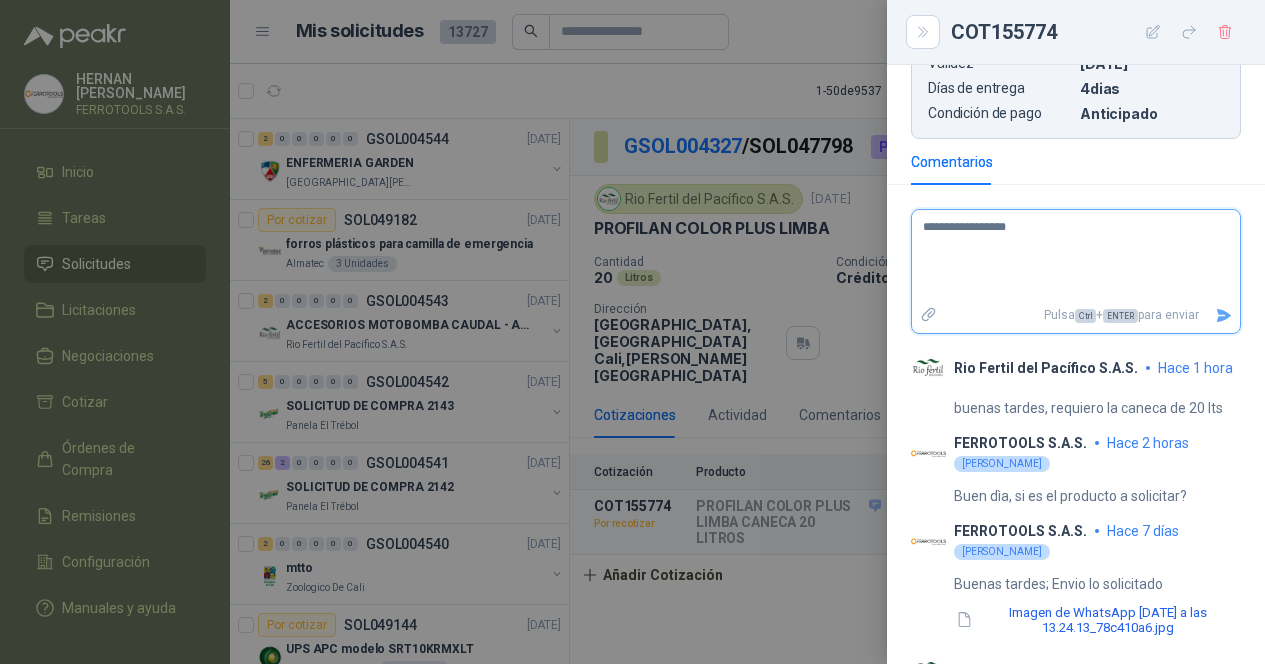 type on "**********" 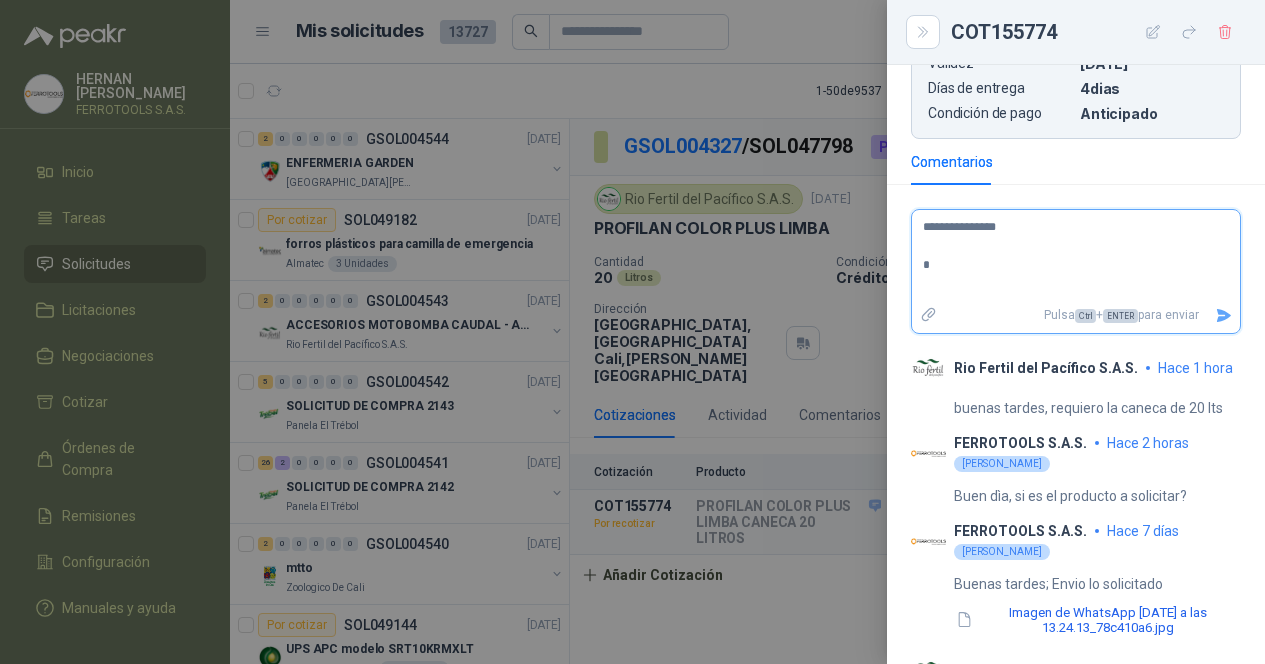 type 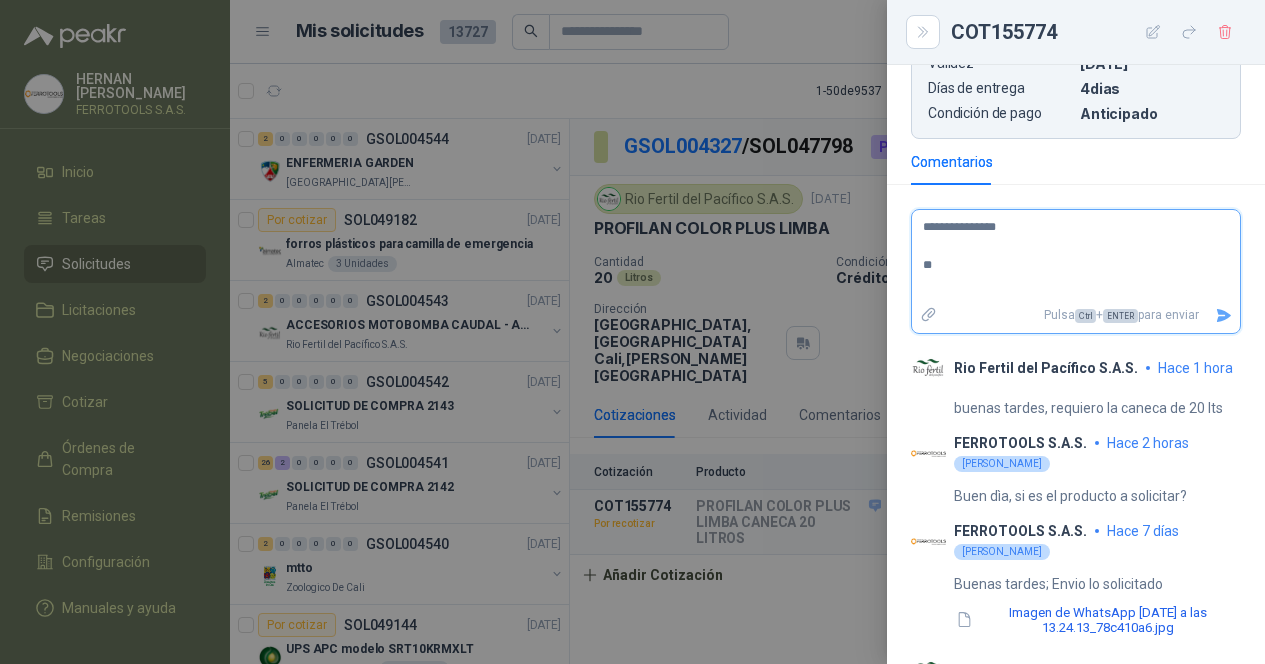 type 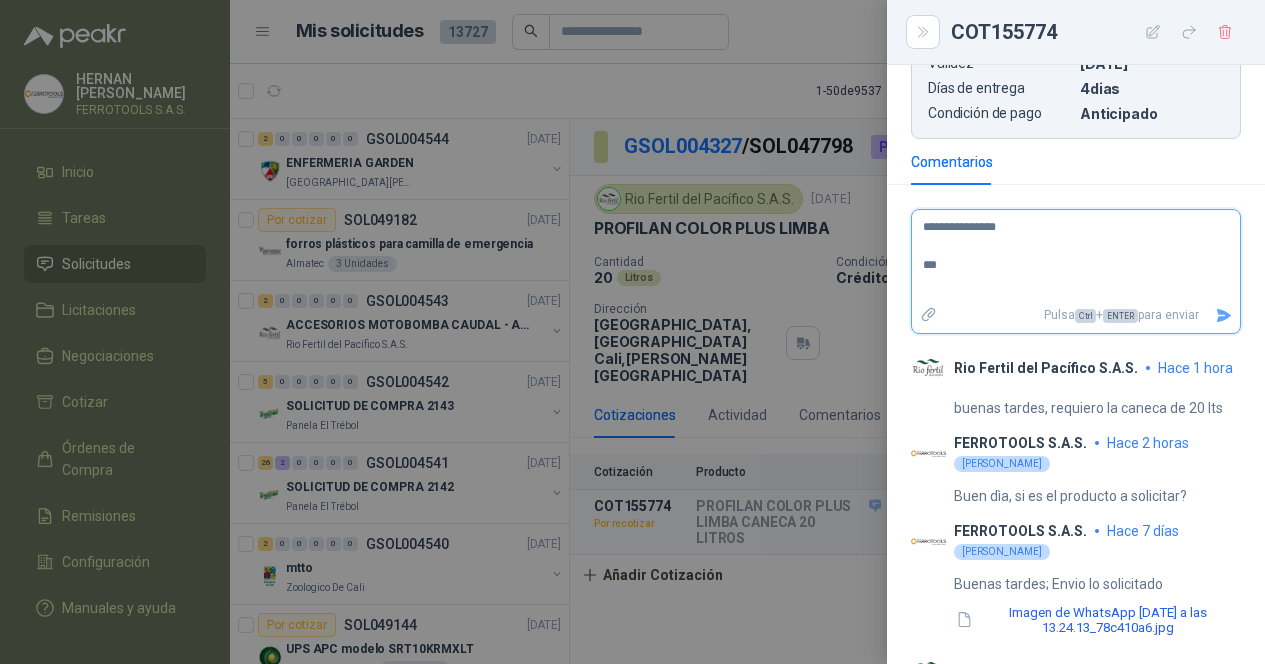 type 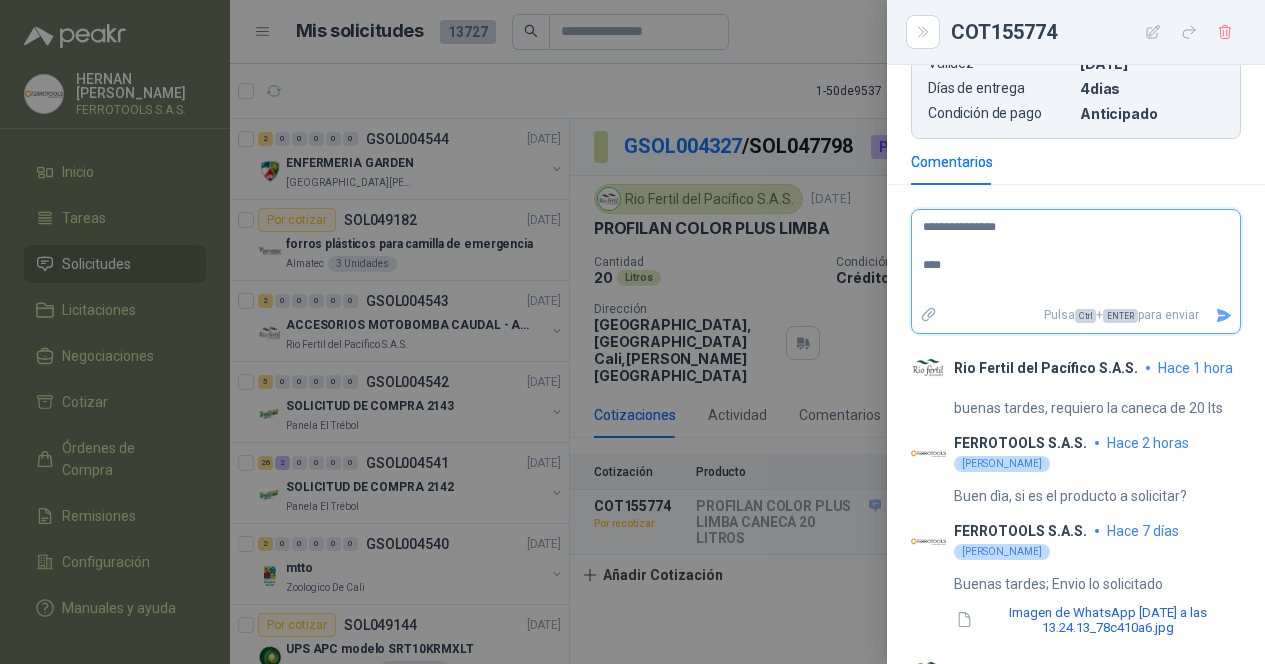 type 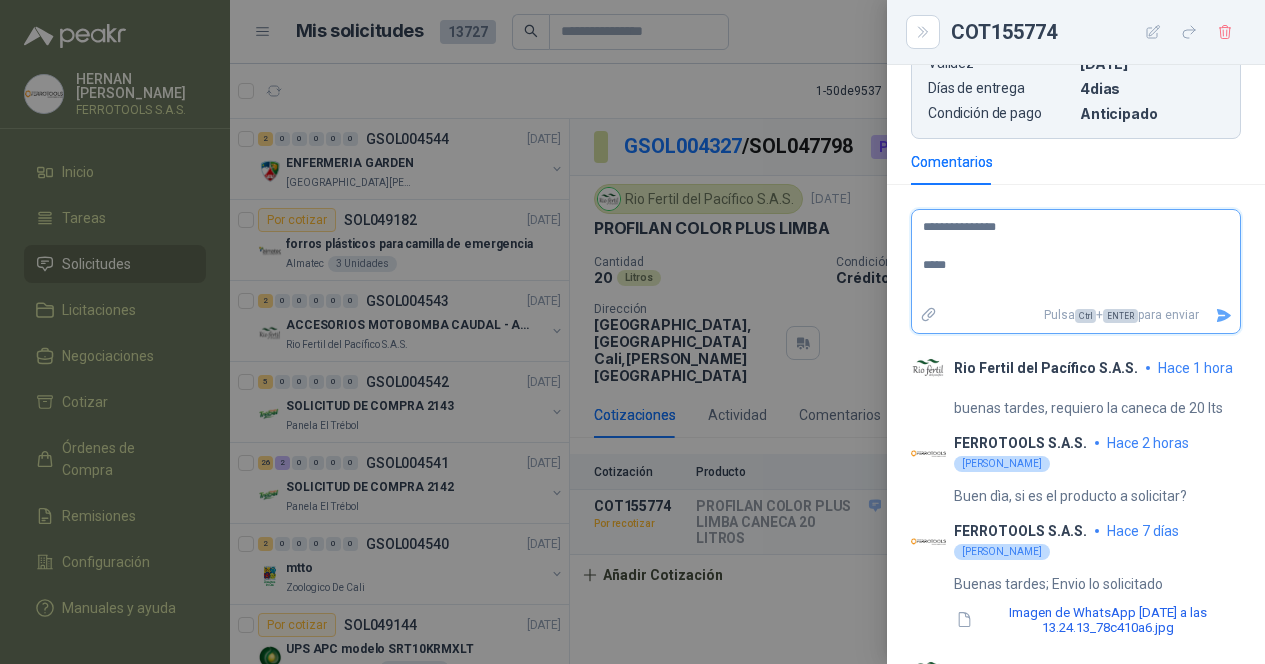 type 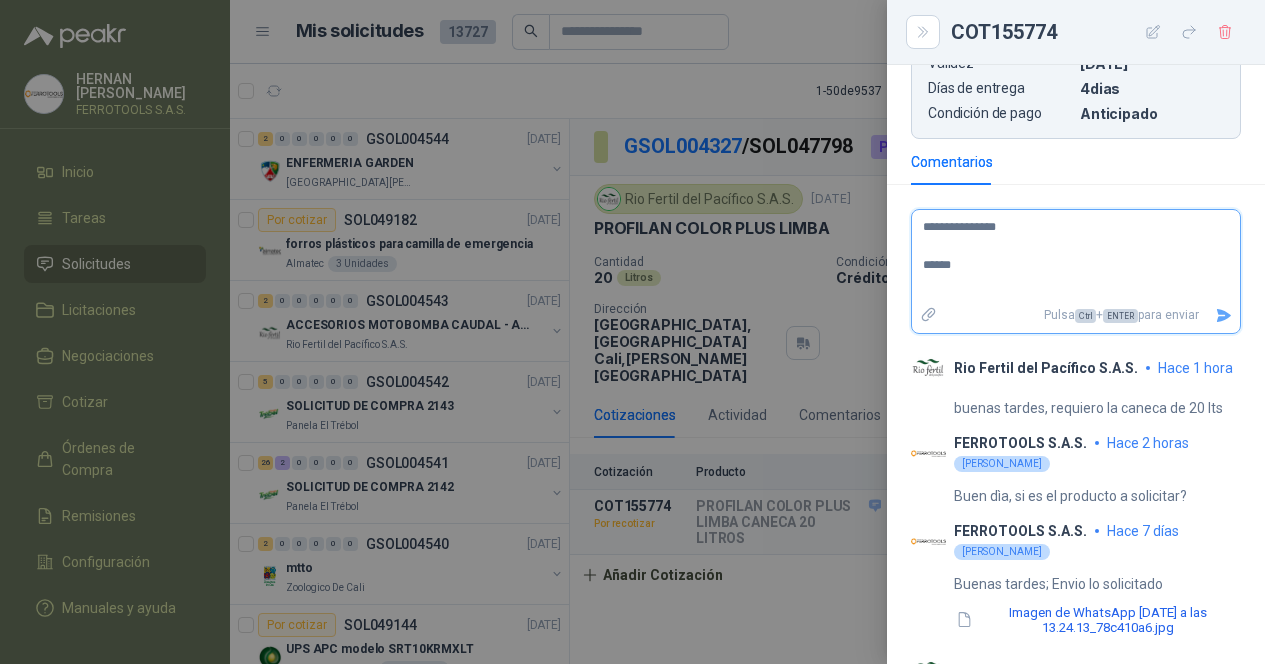 type 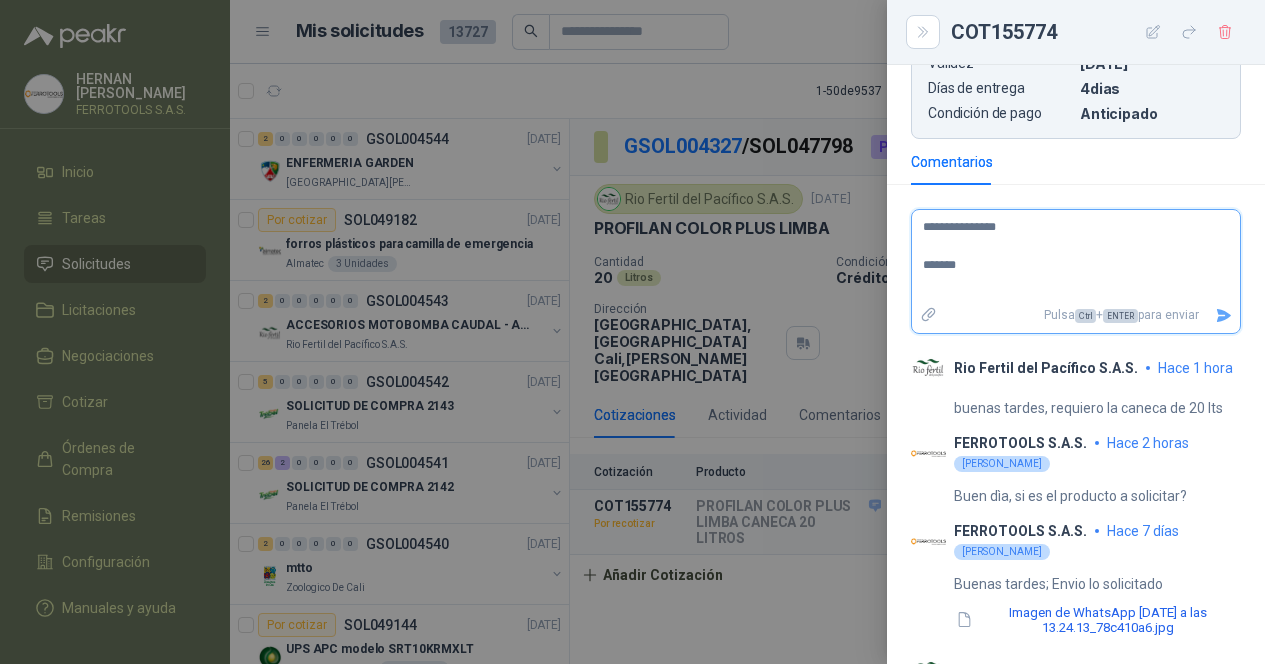 type 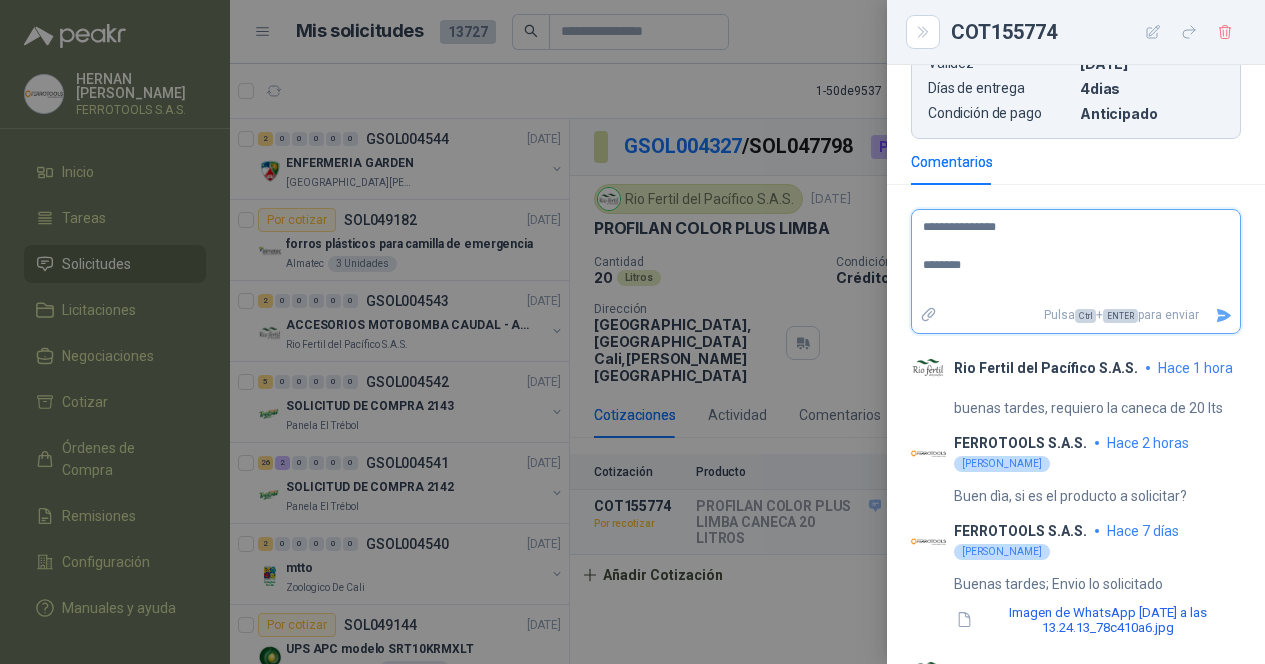 type 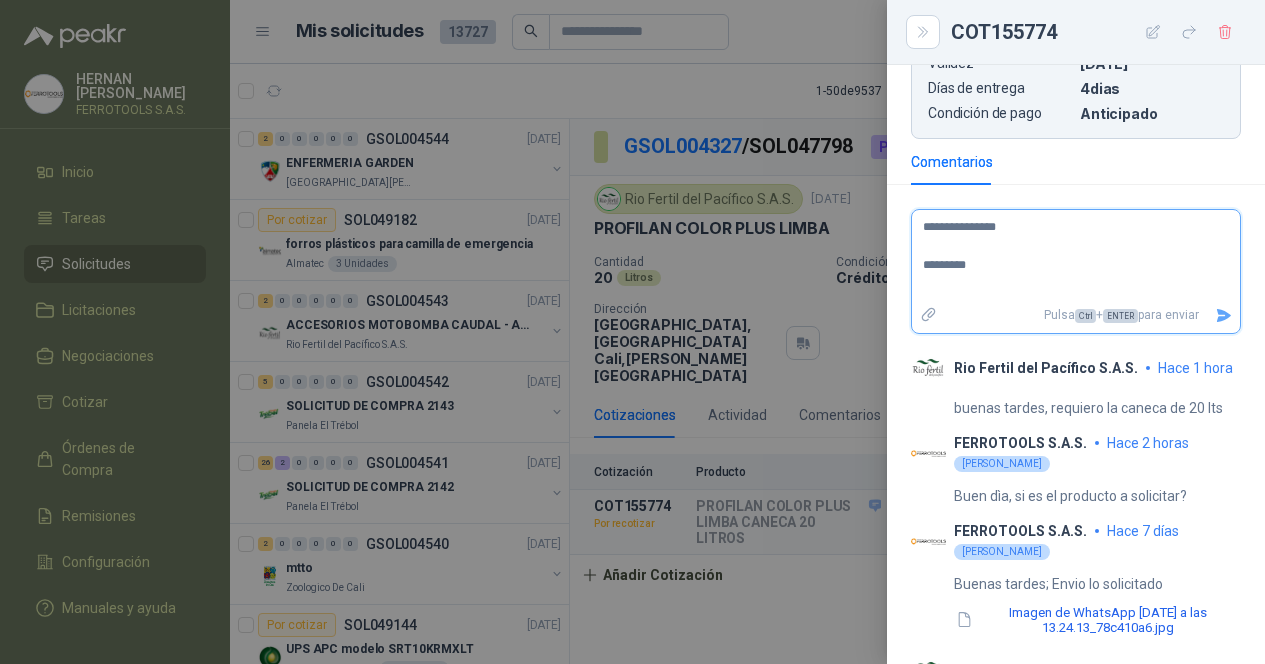 type 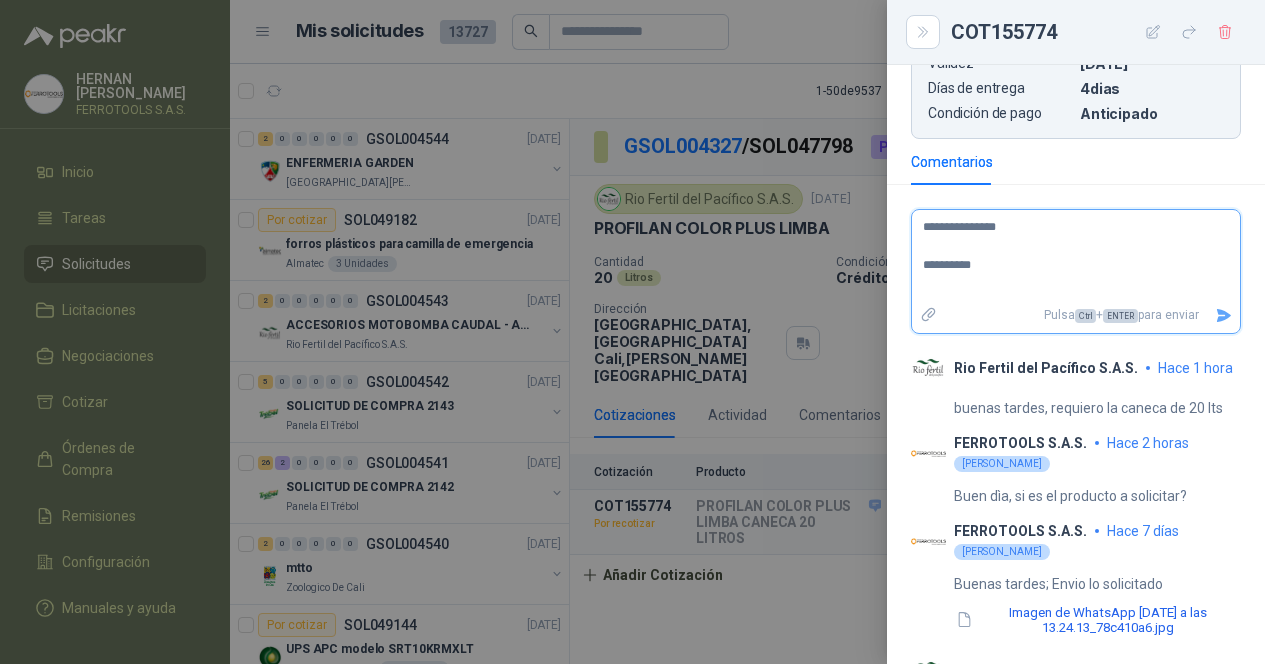 type on "**********" 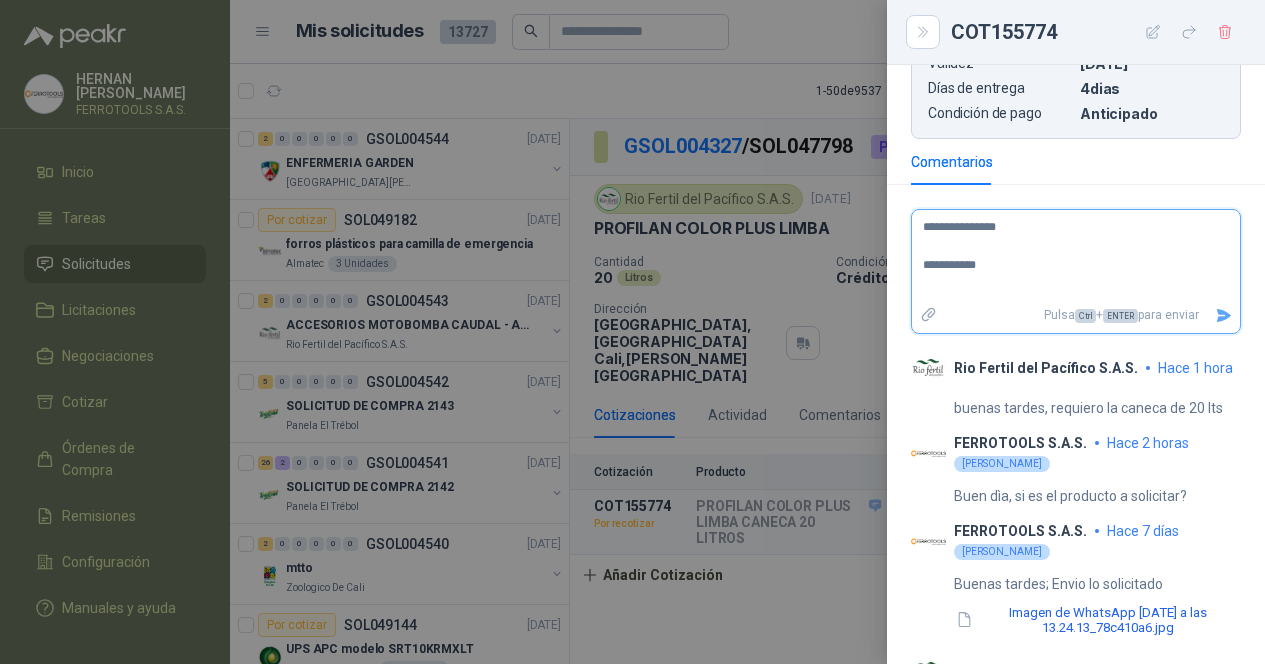 type 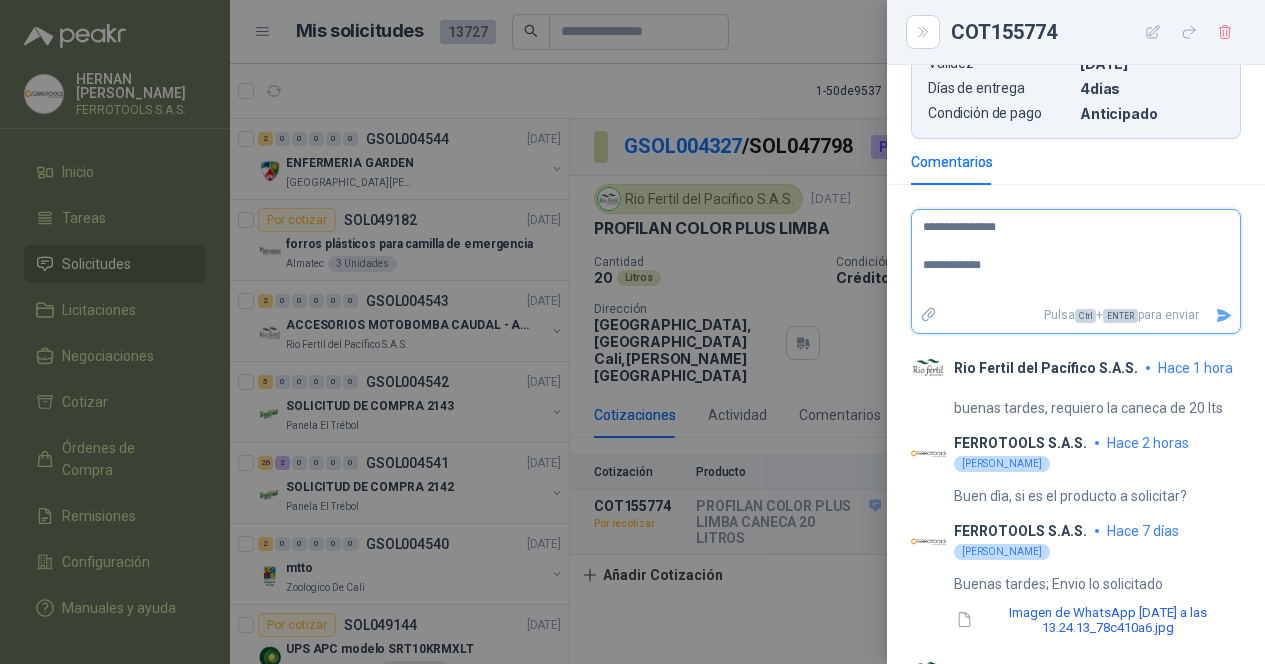 type 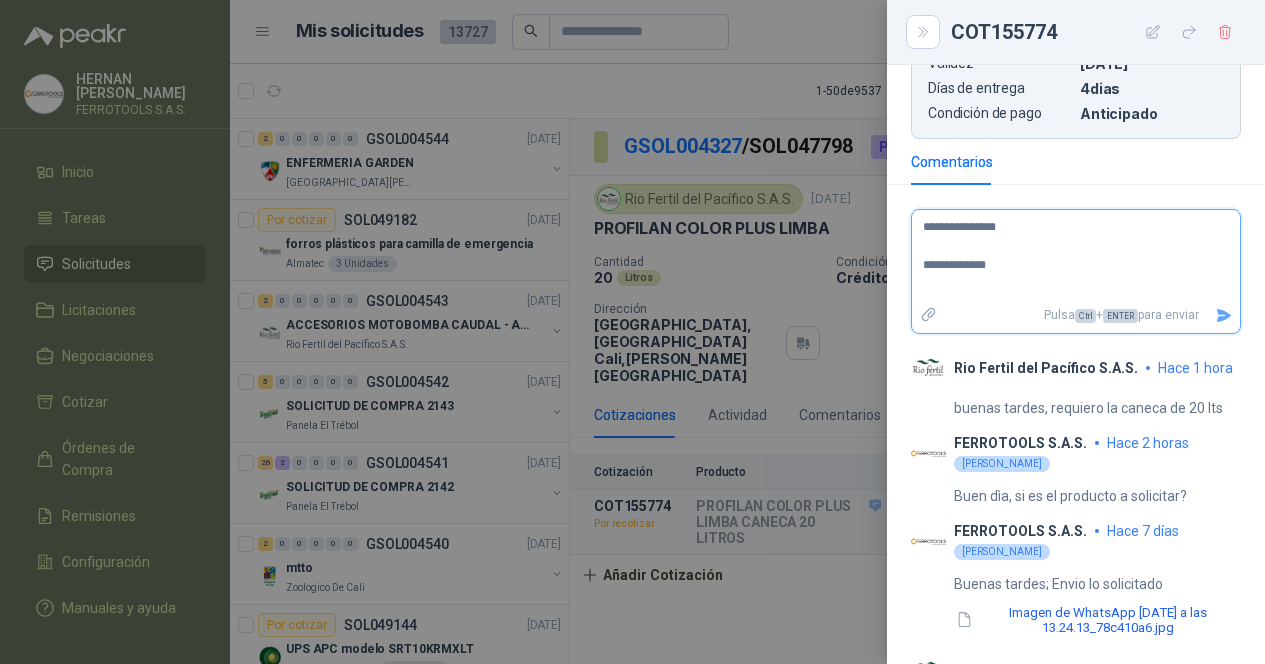 type 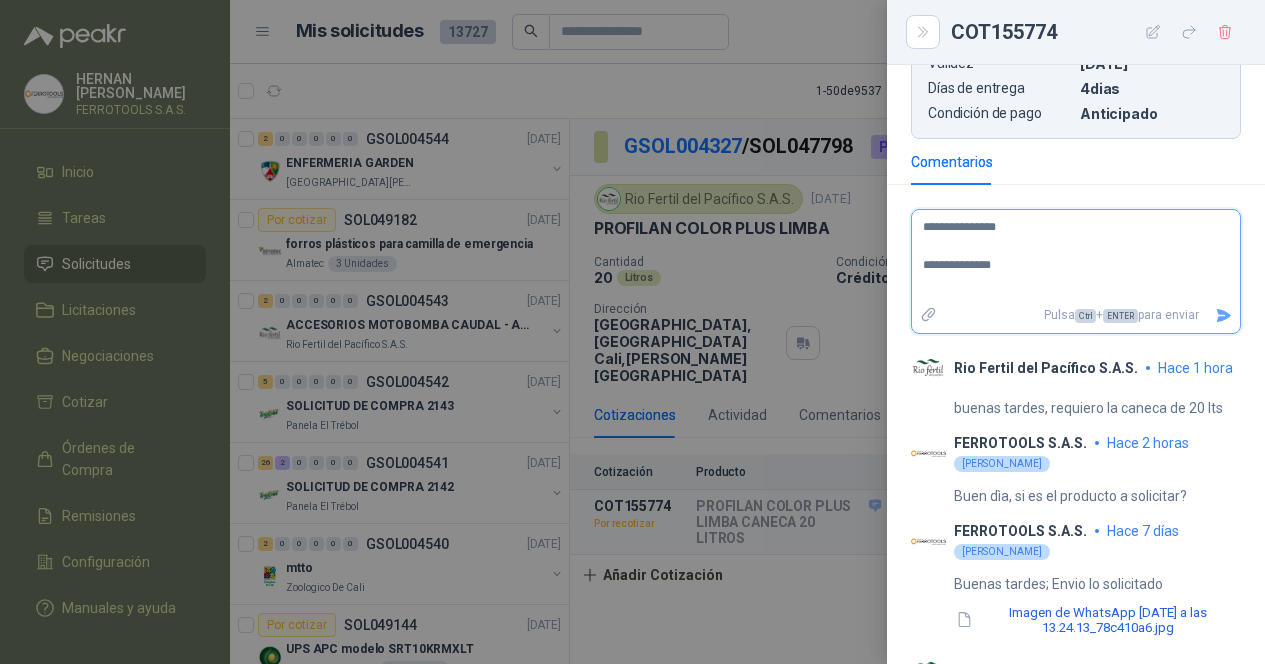 type 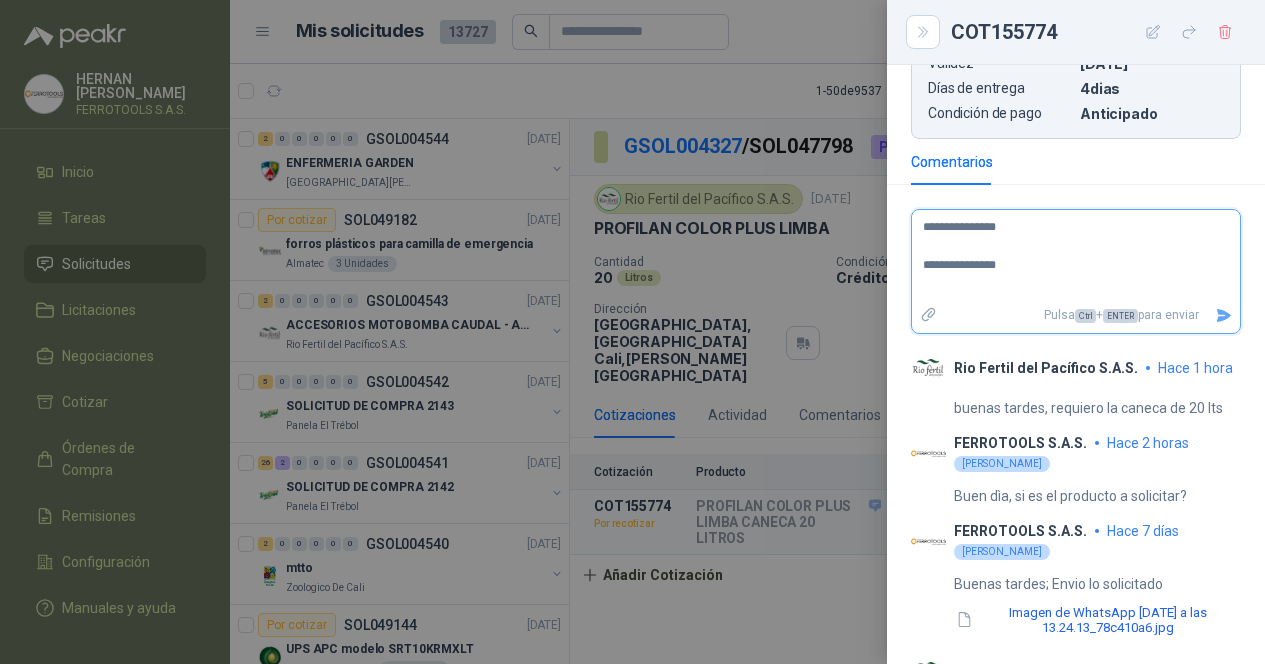 type 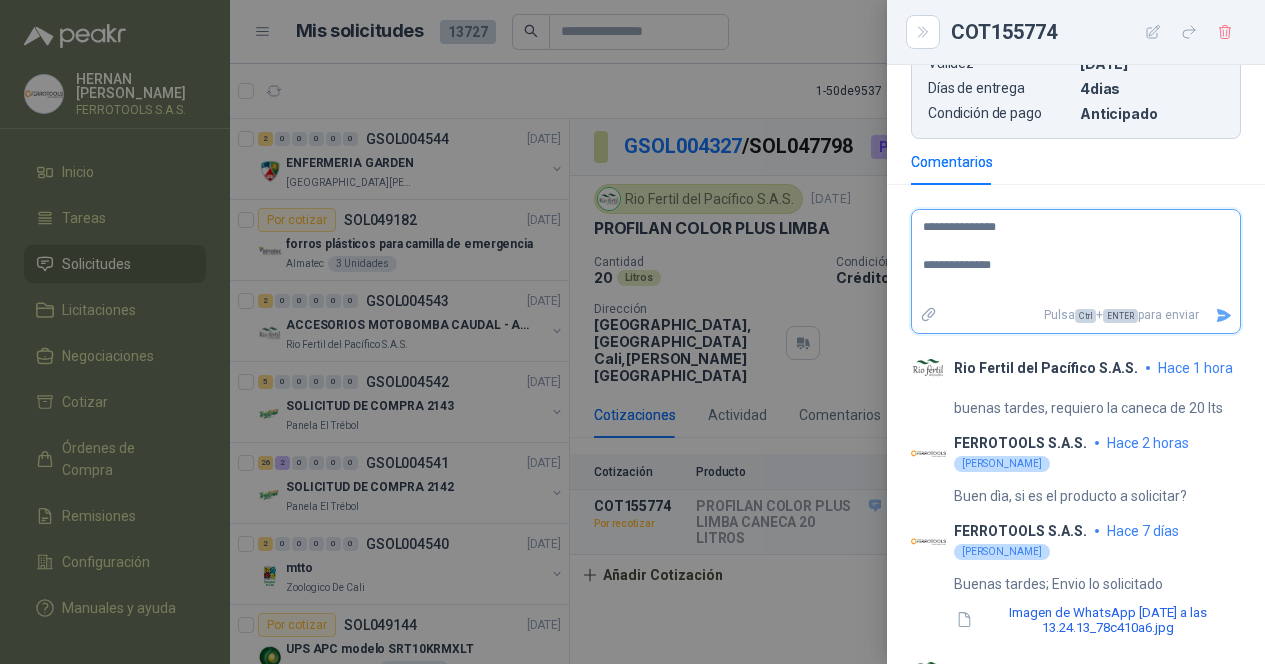type 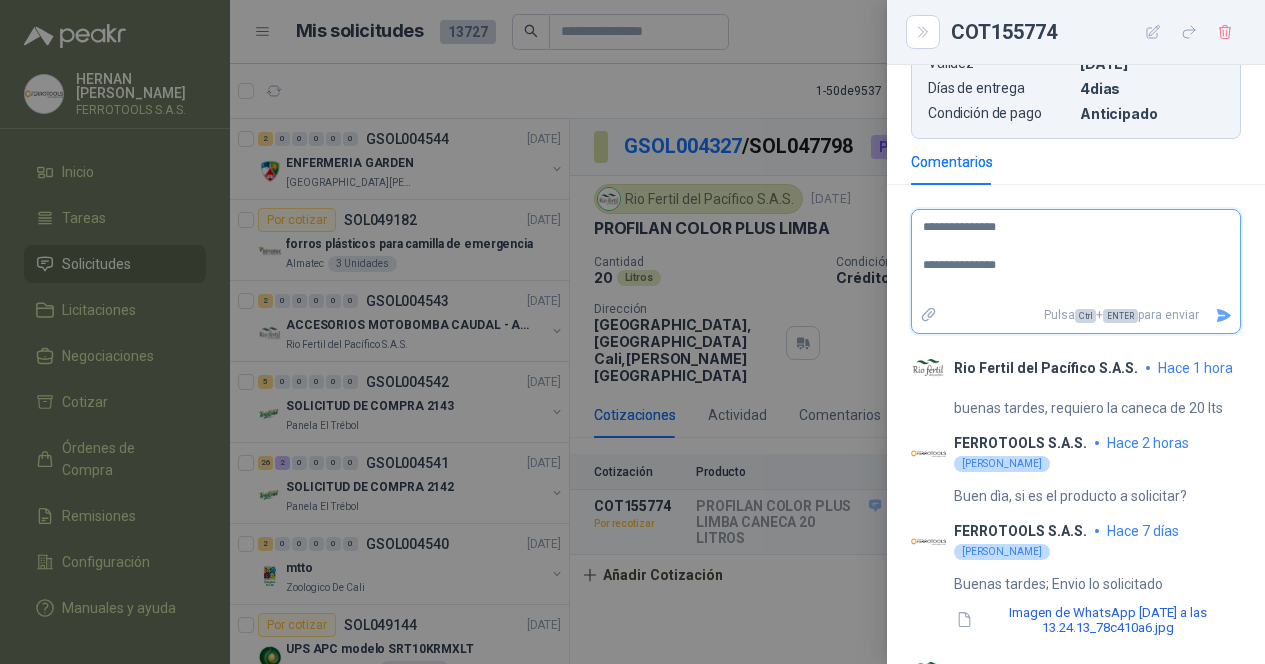 type 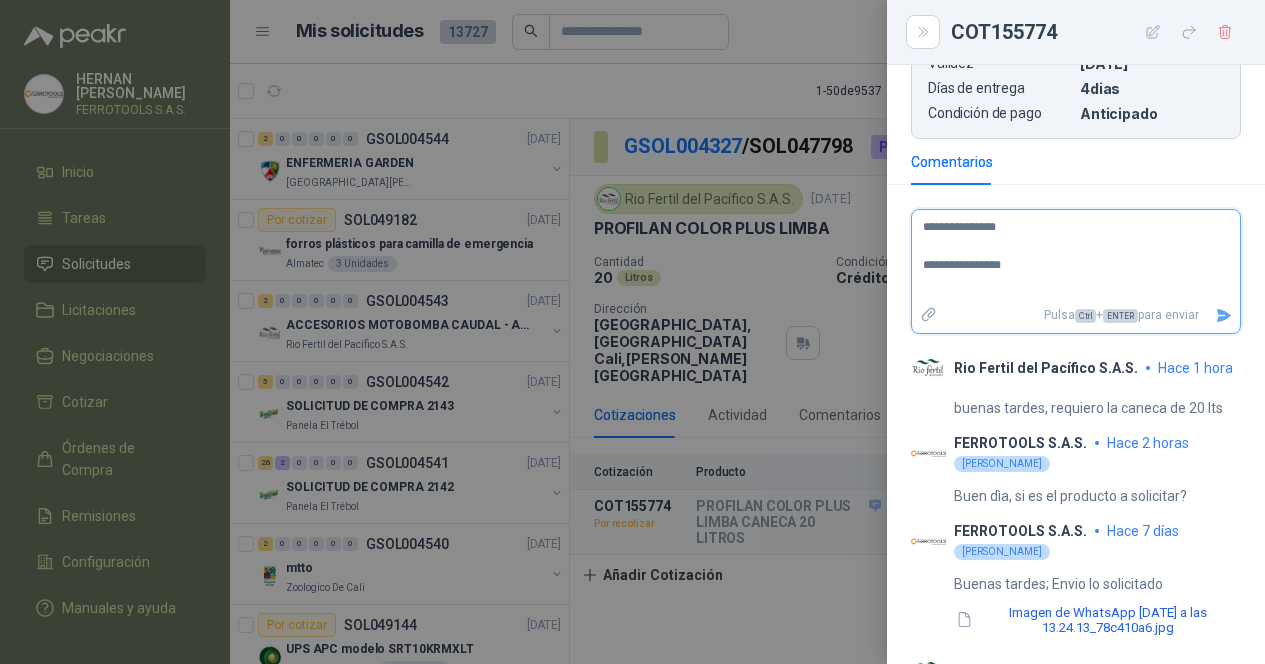 type 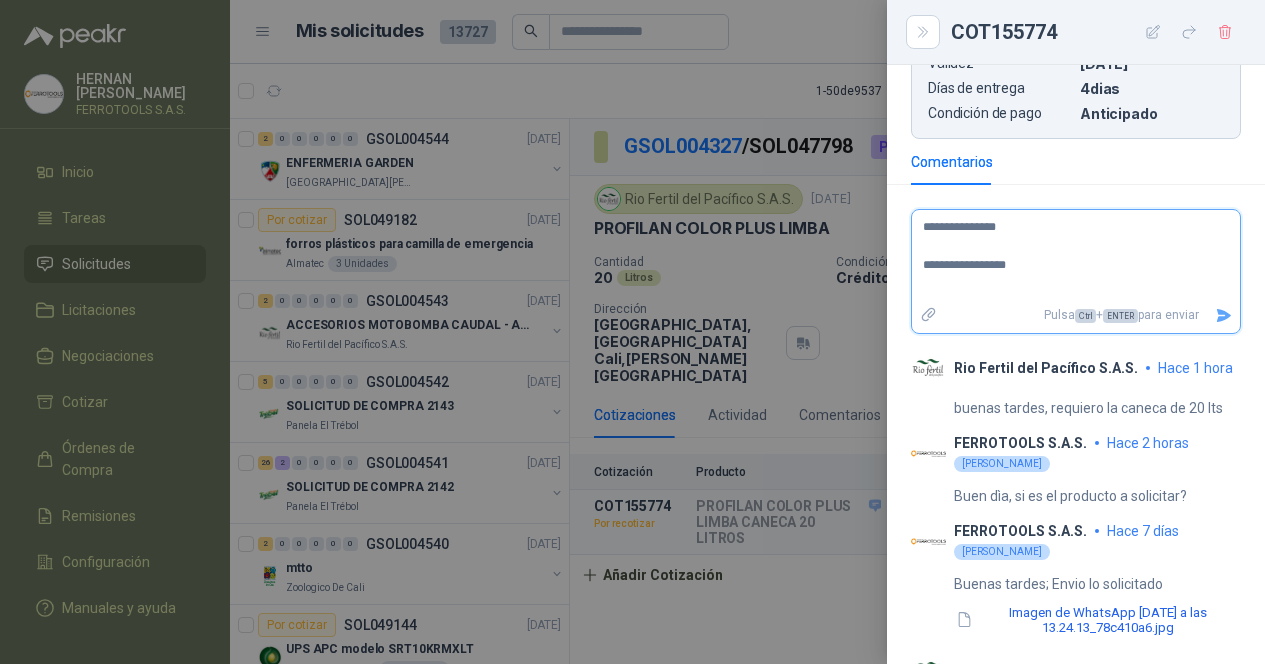 type 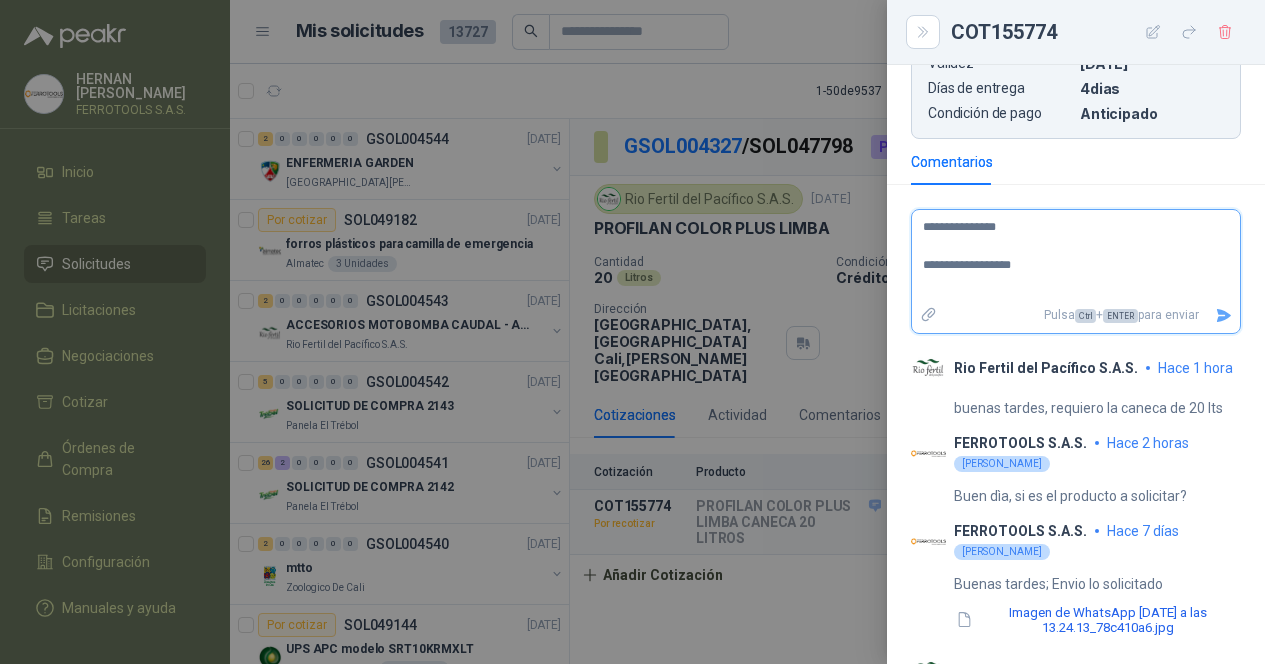type 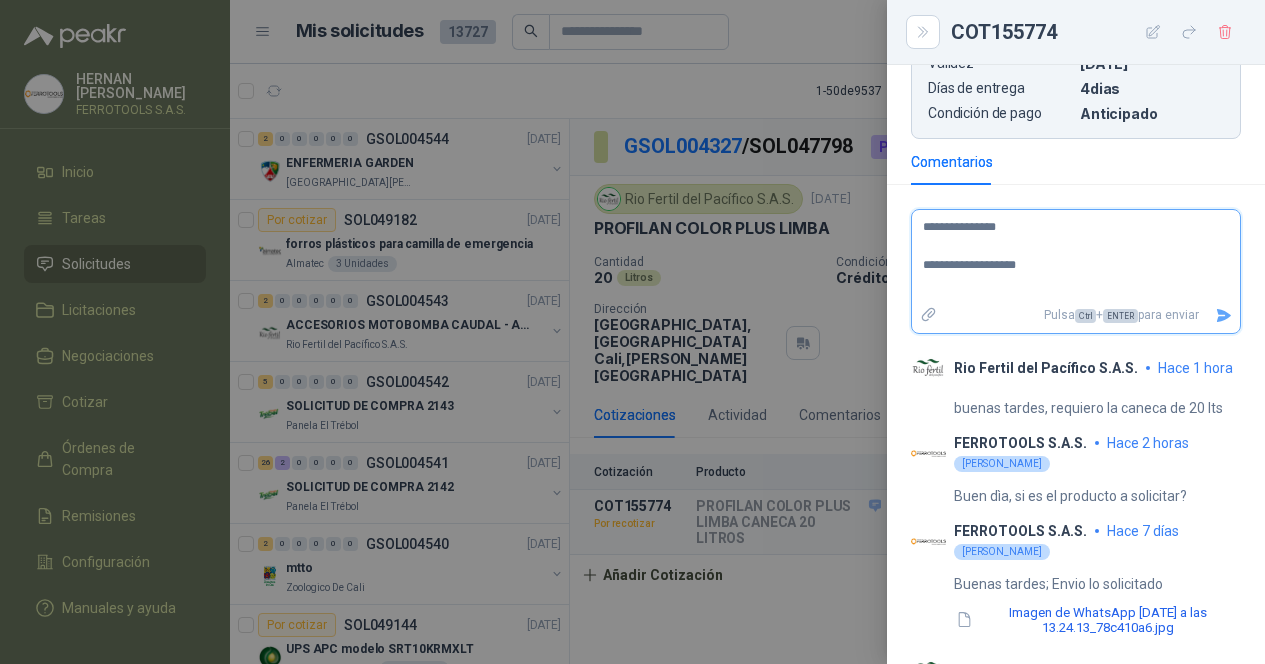 type 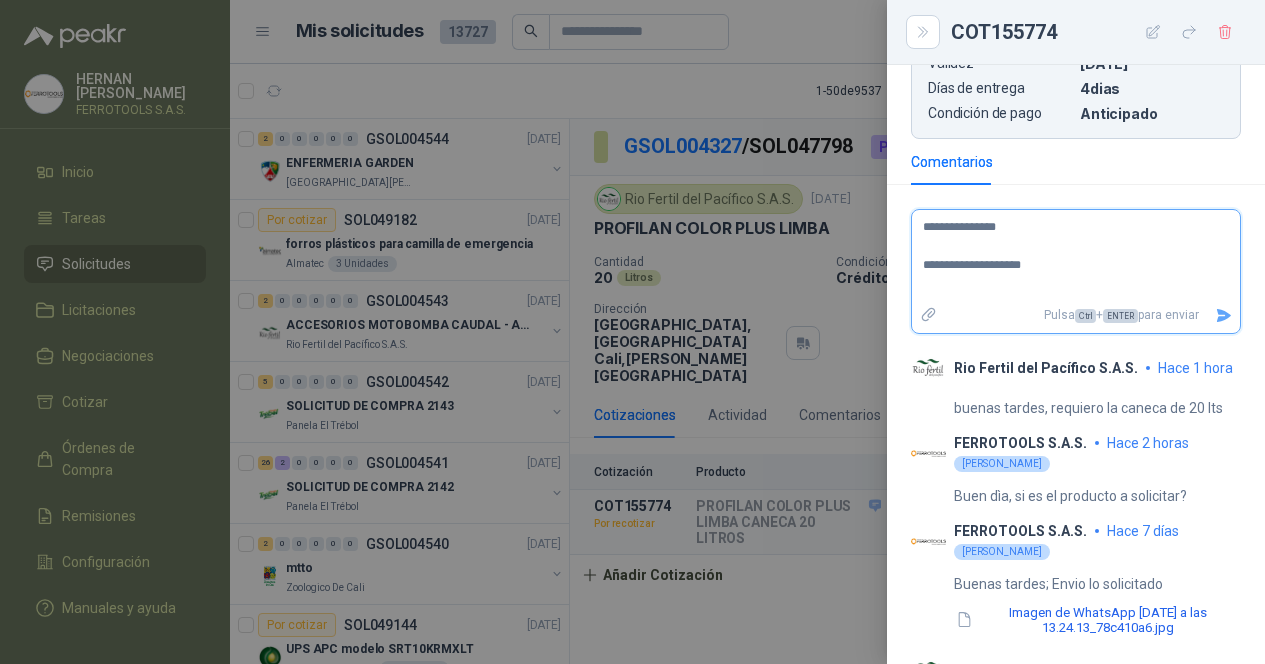 type 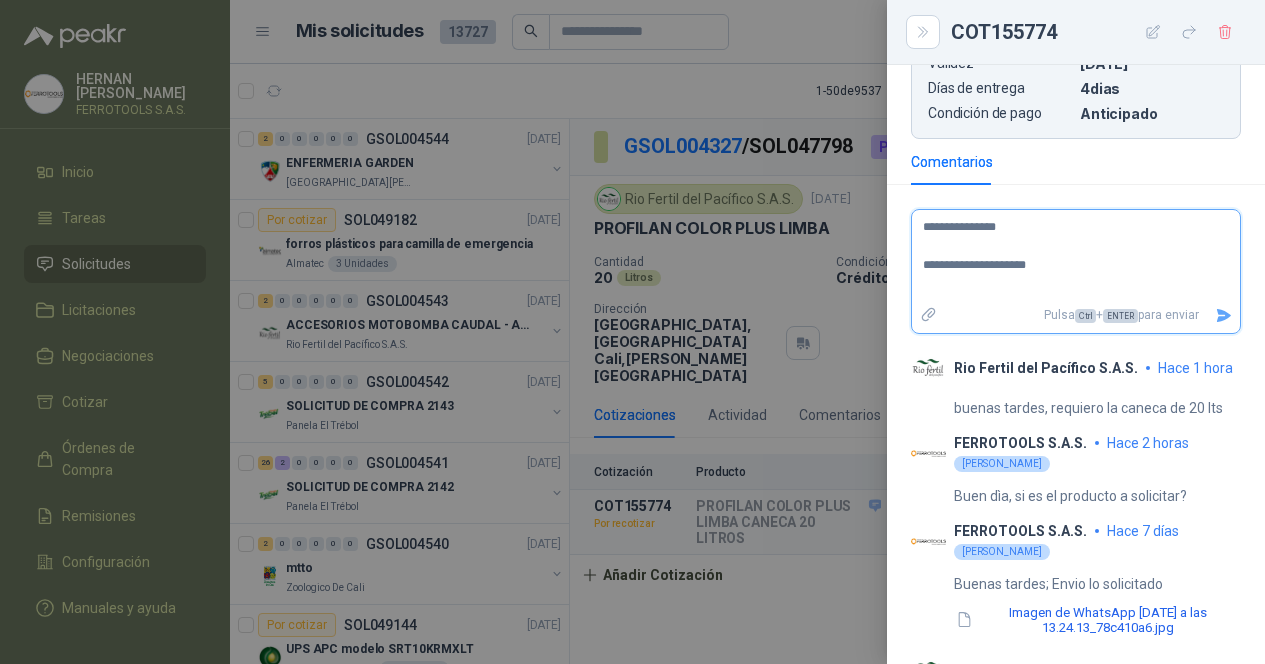 type 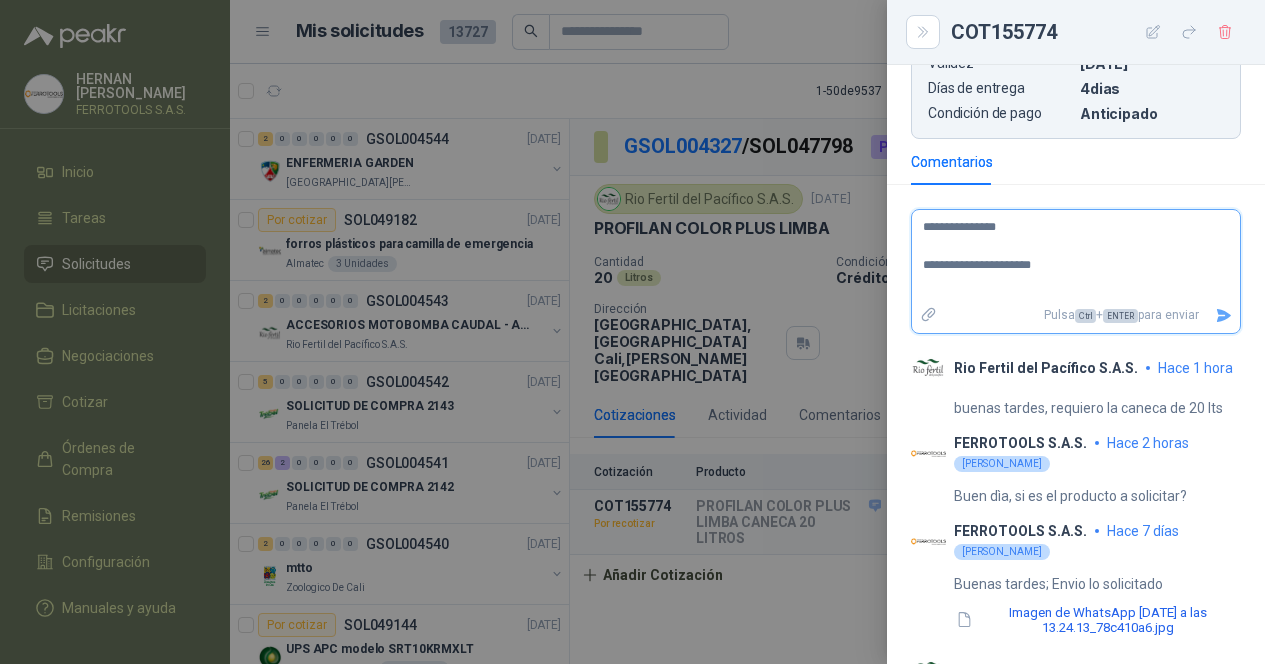 type 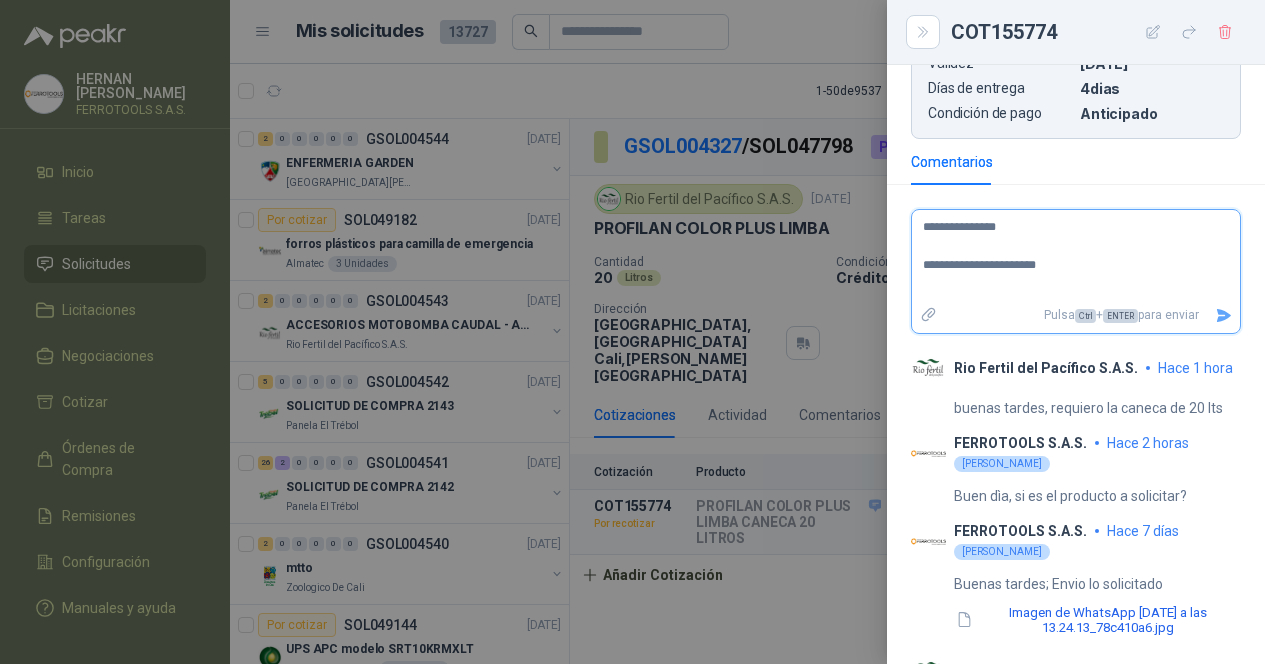 type 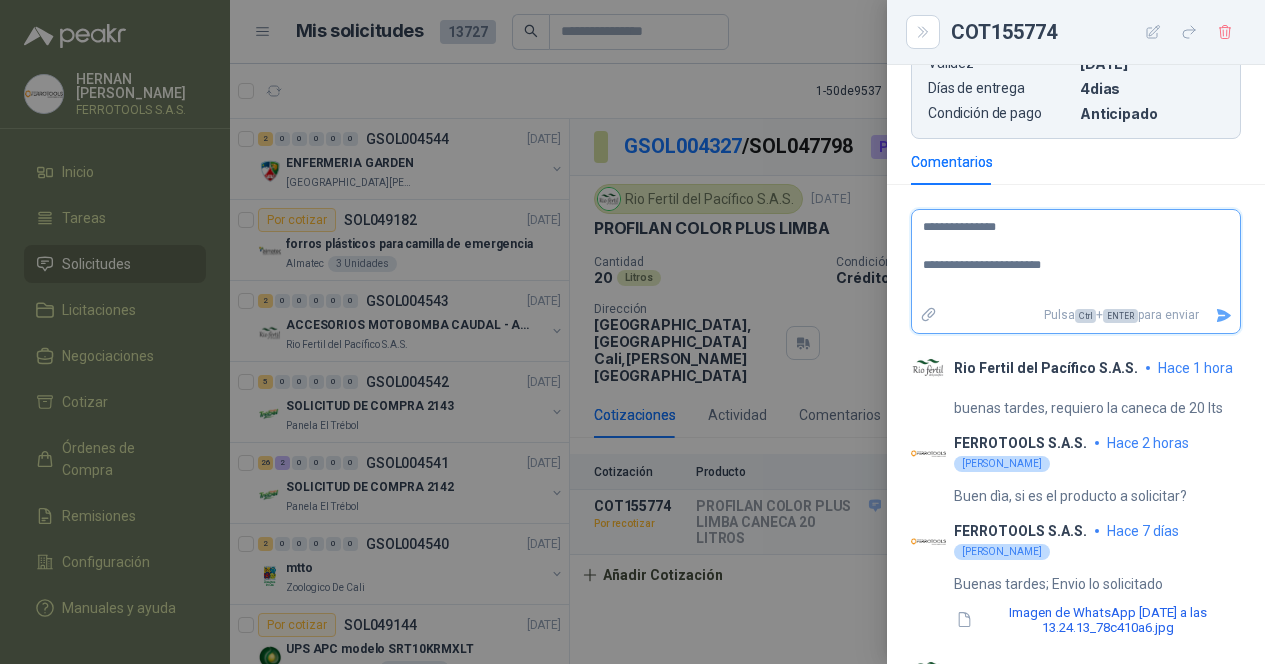 type 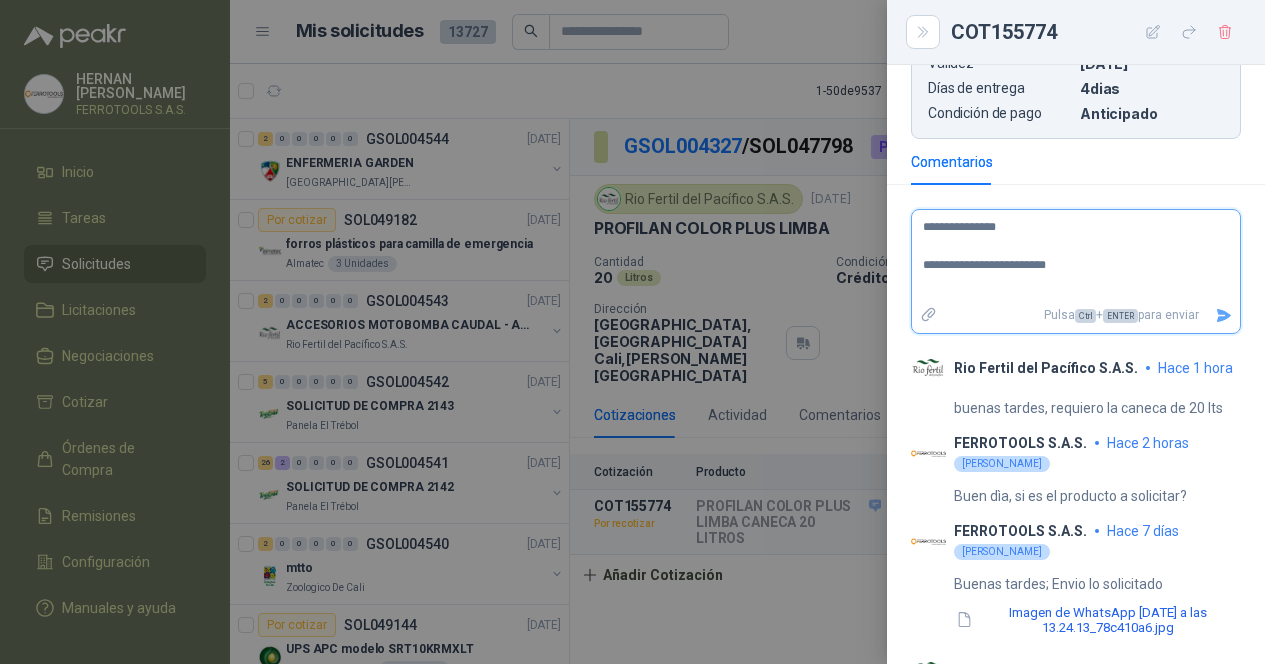 type 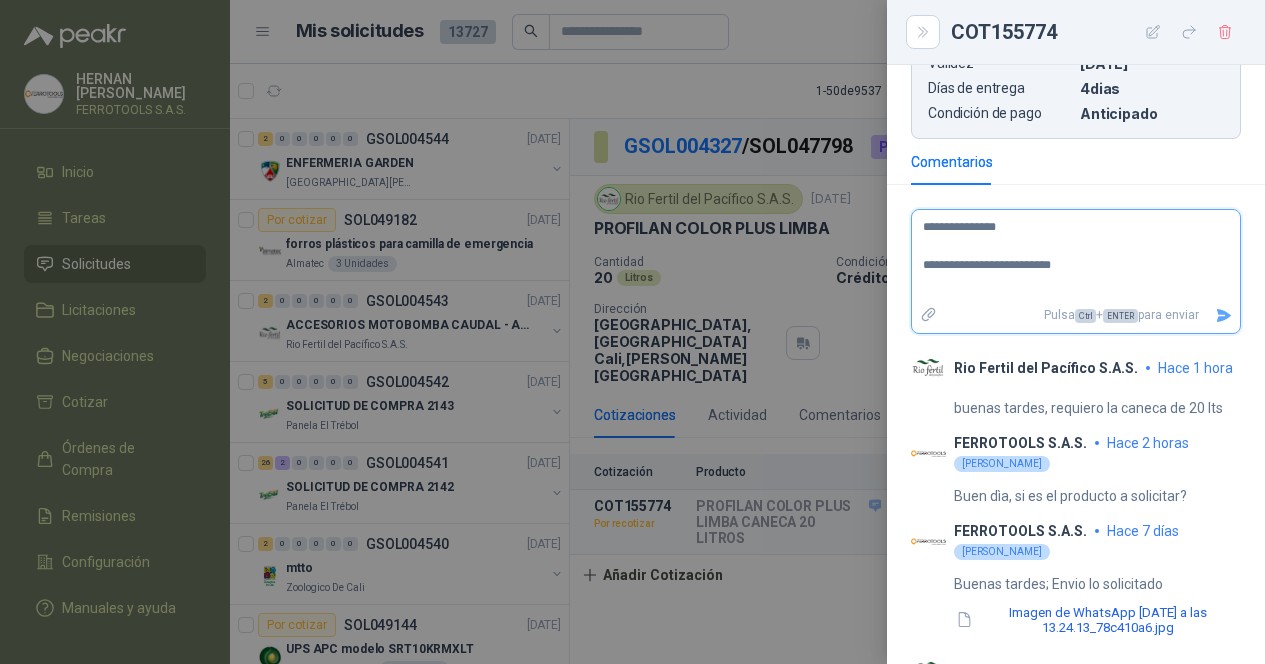 type 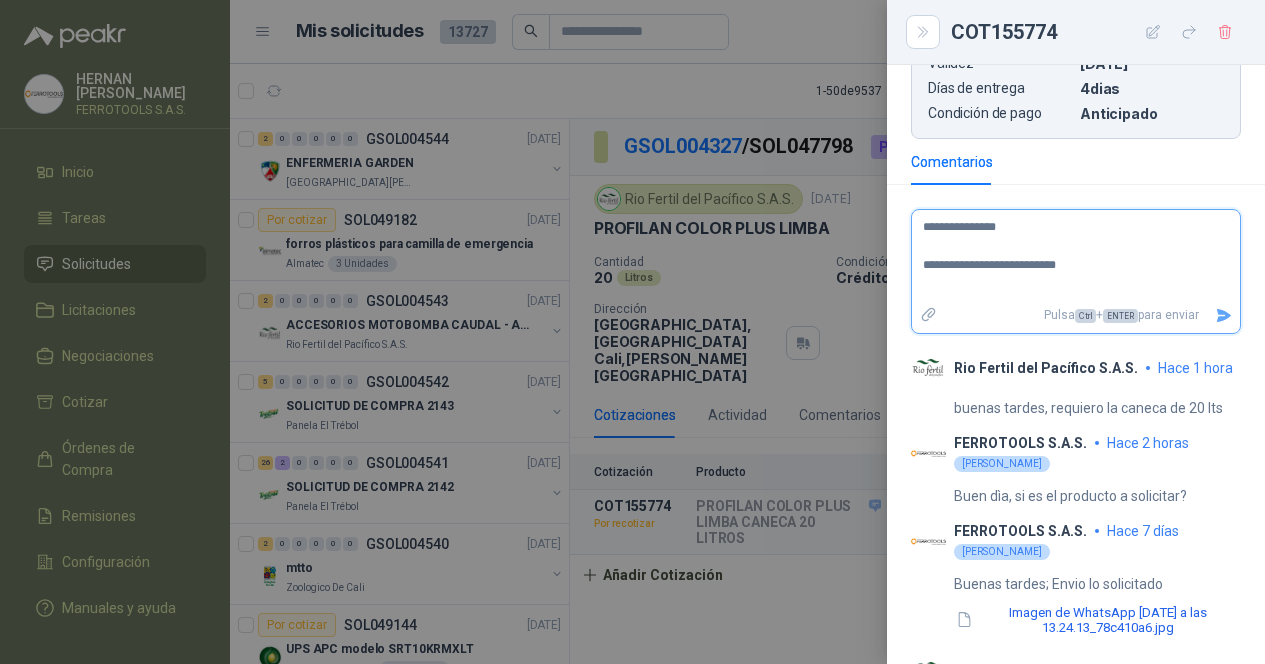 type 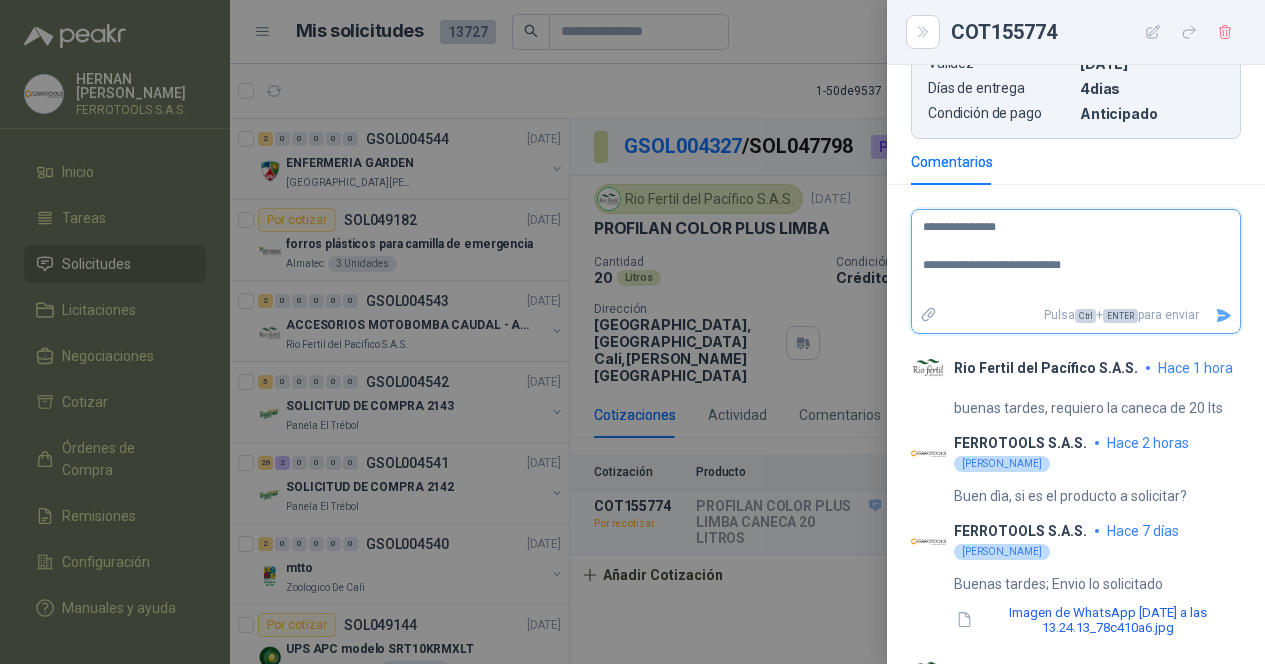 type 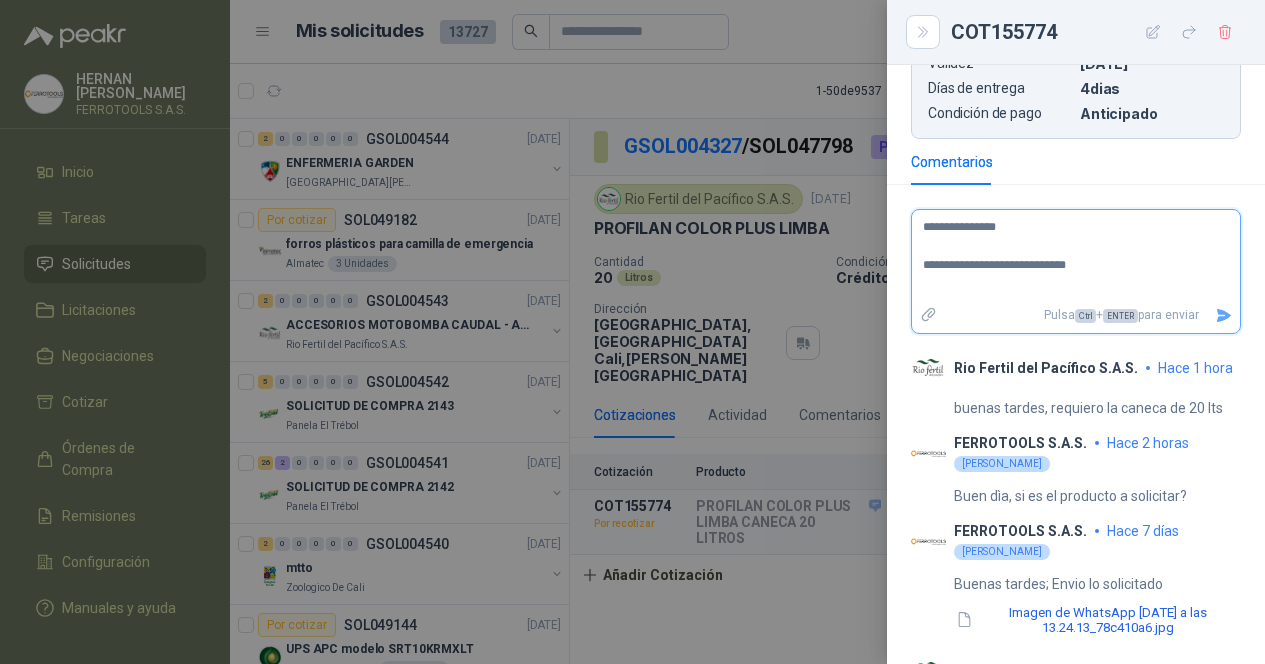type on "**********" 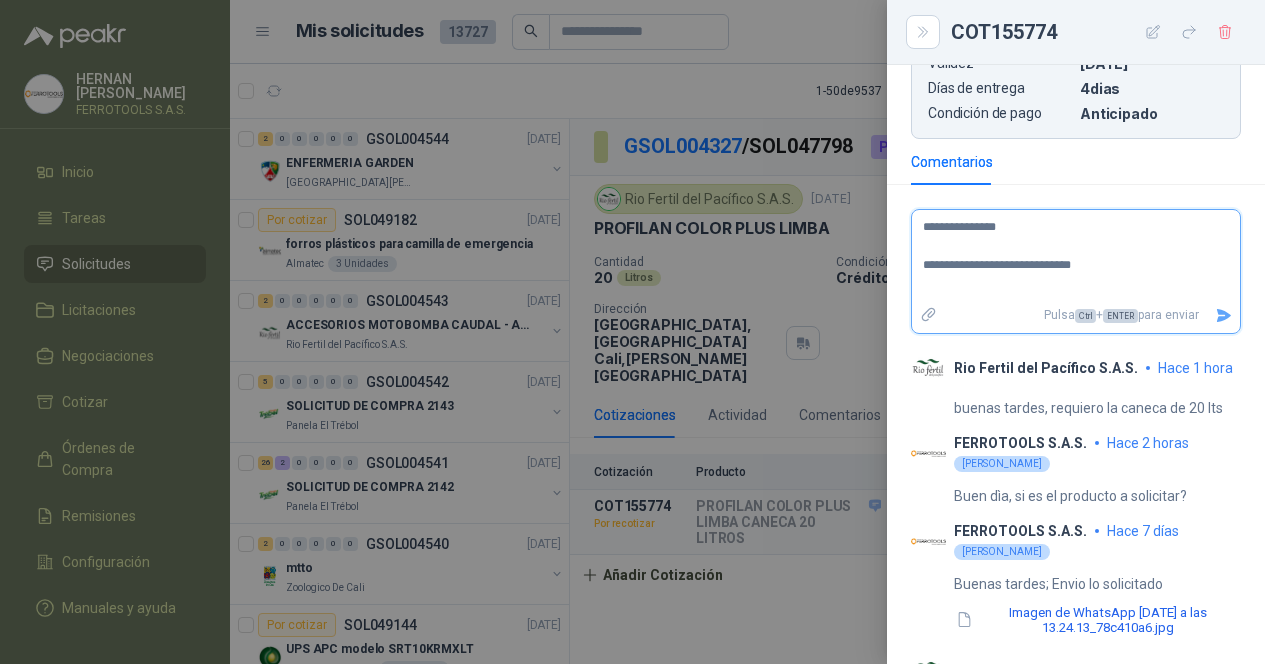 type 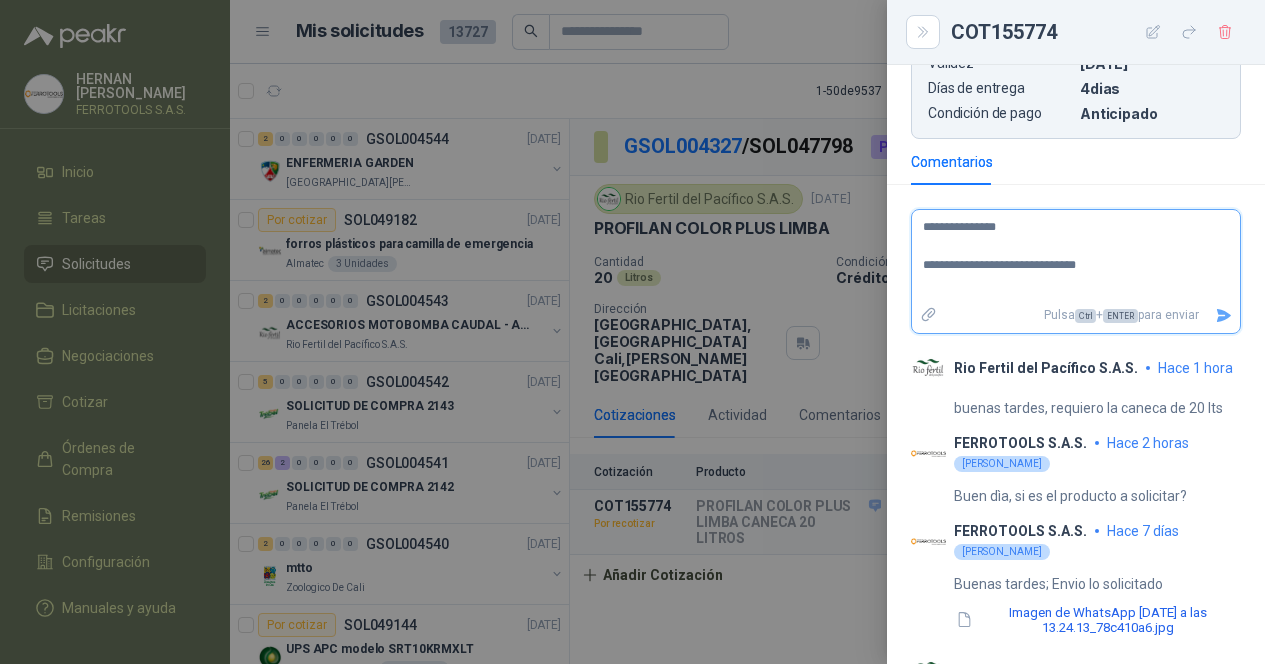 type 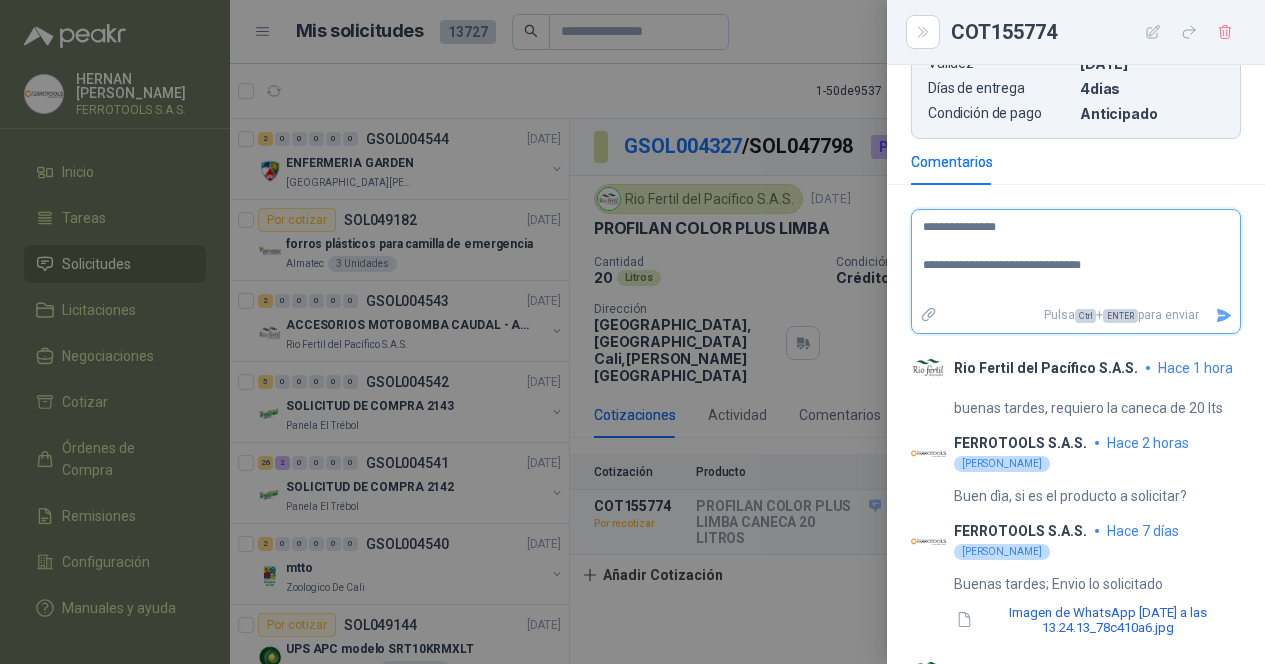 type 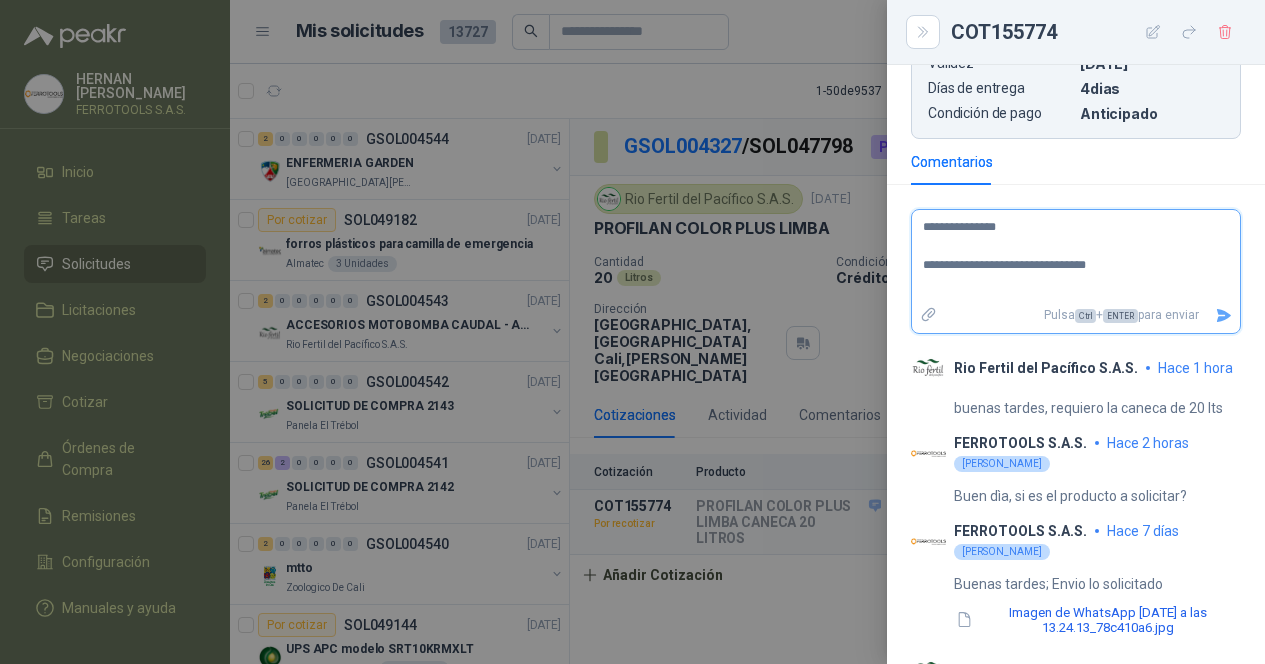 type 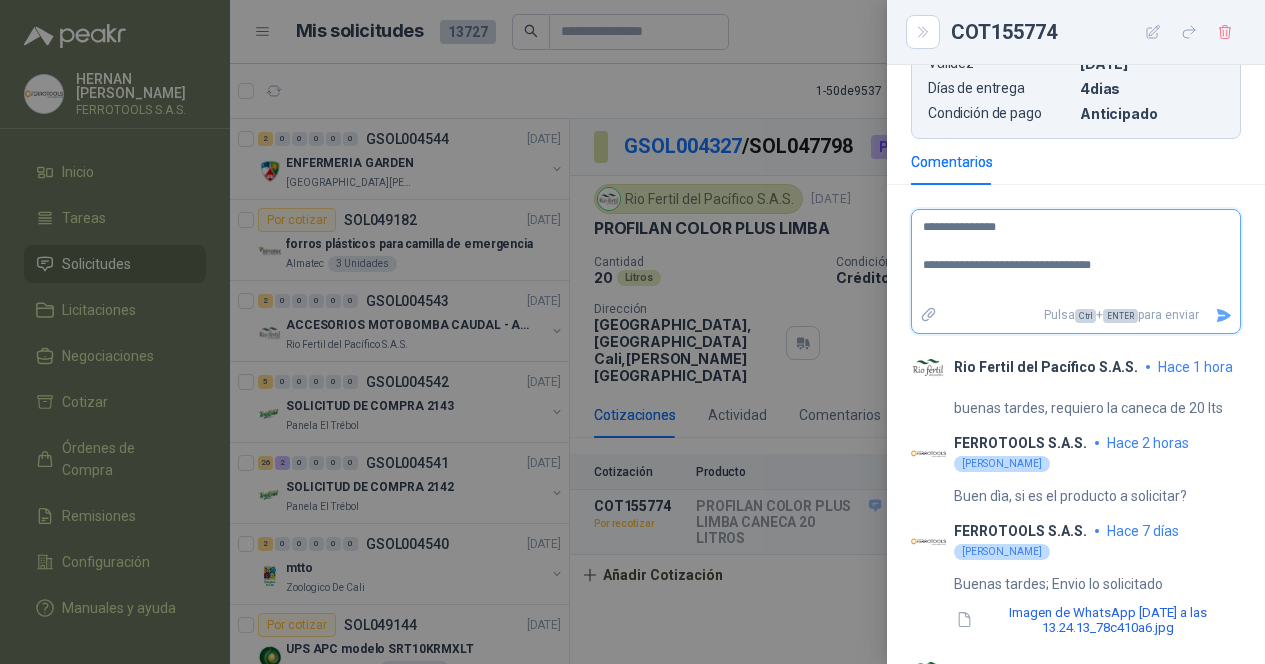 type 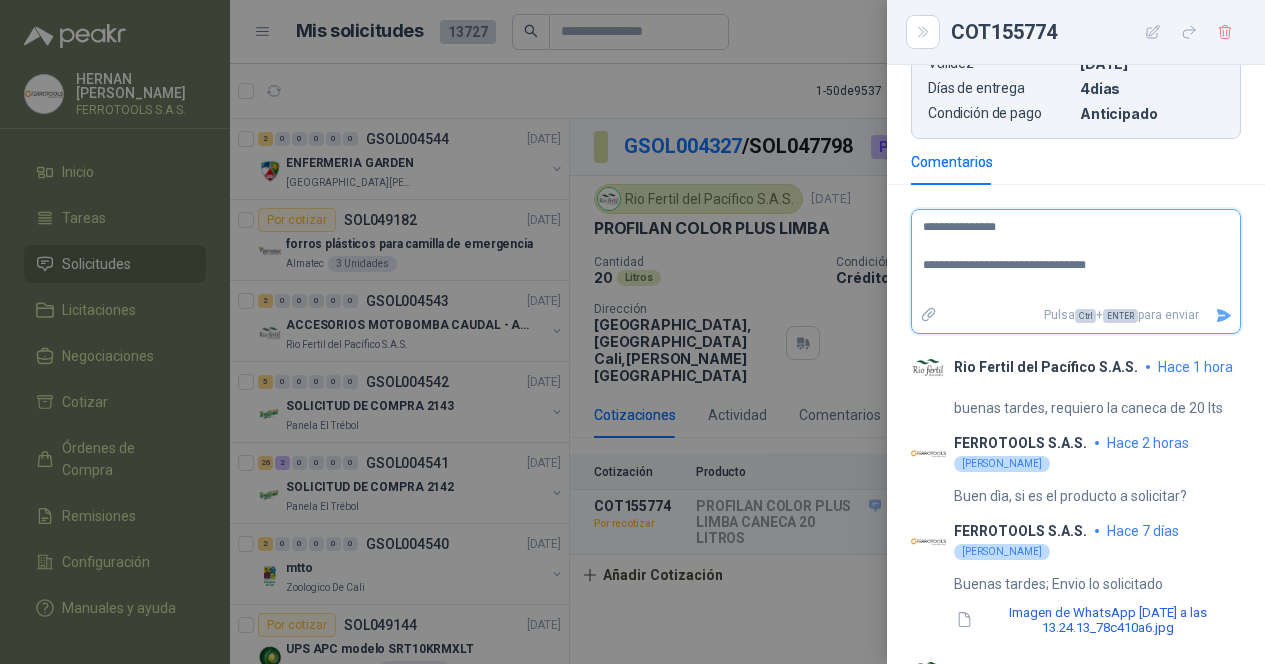 type 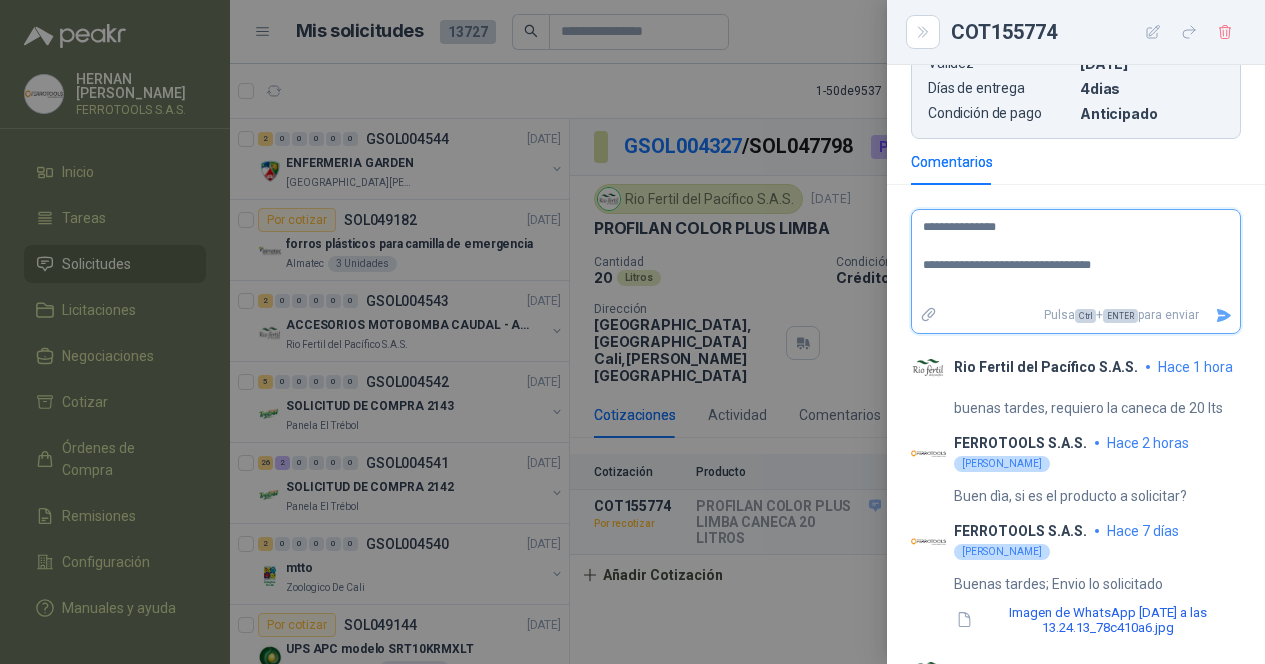 type 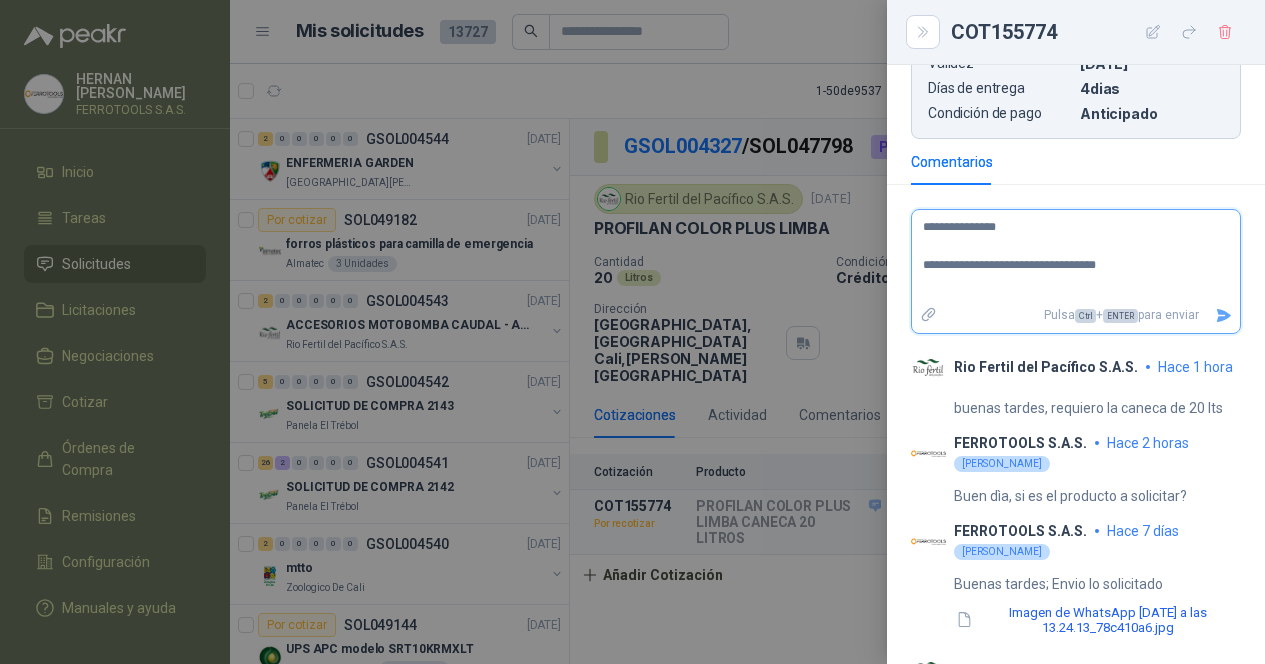 type 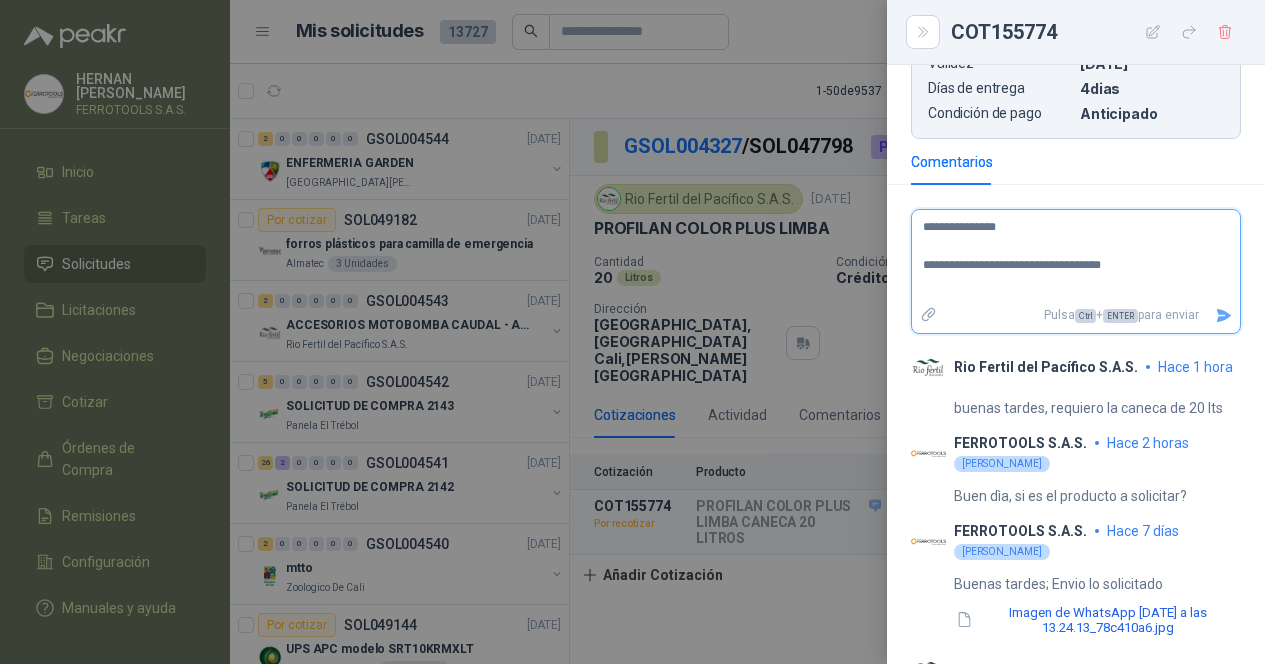 type 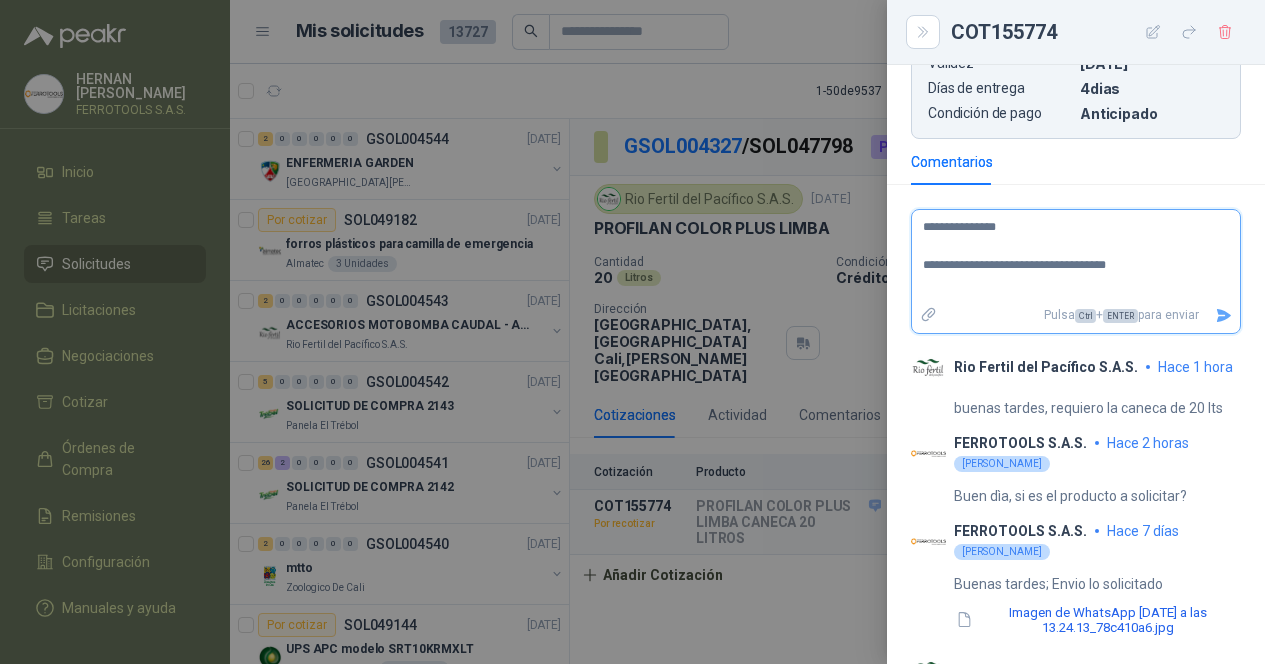 type 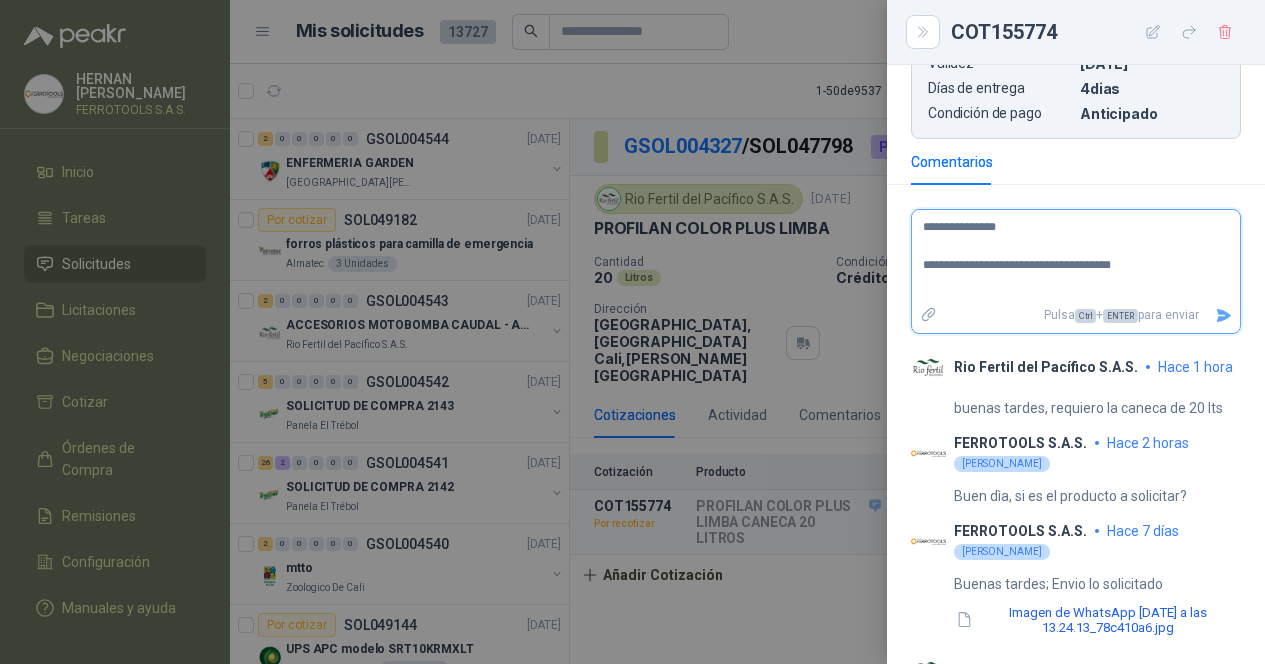 type 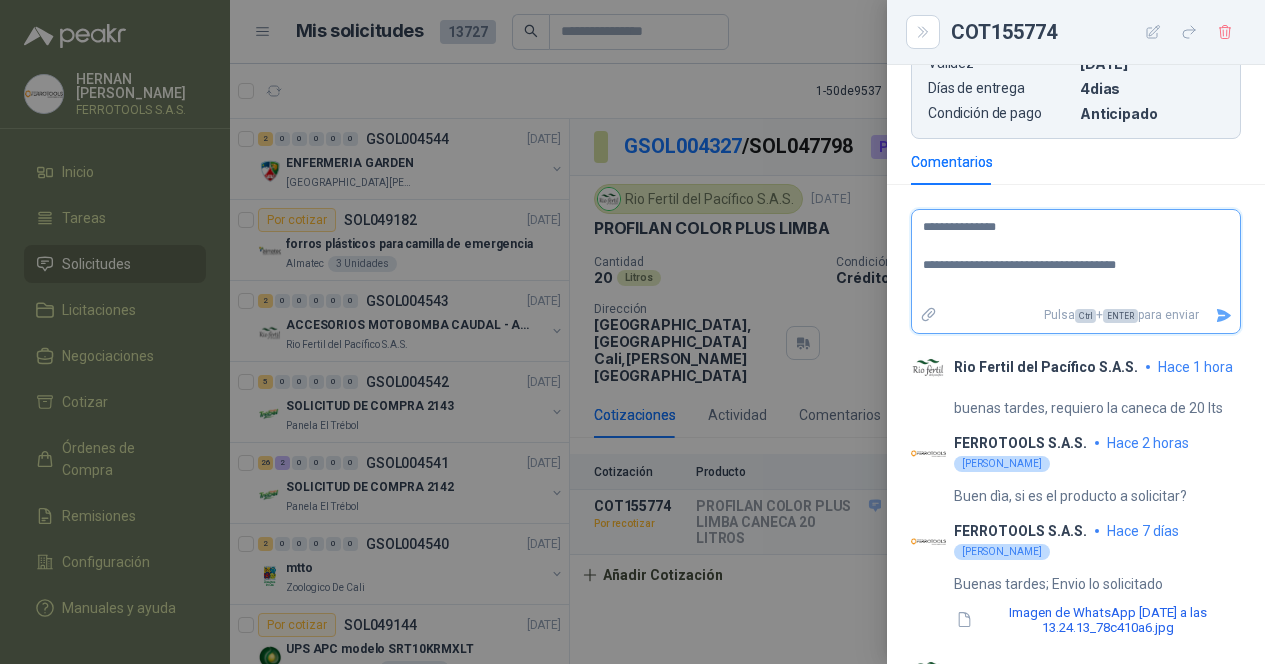type 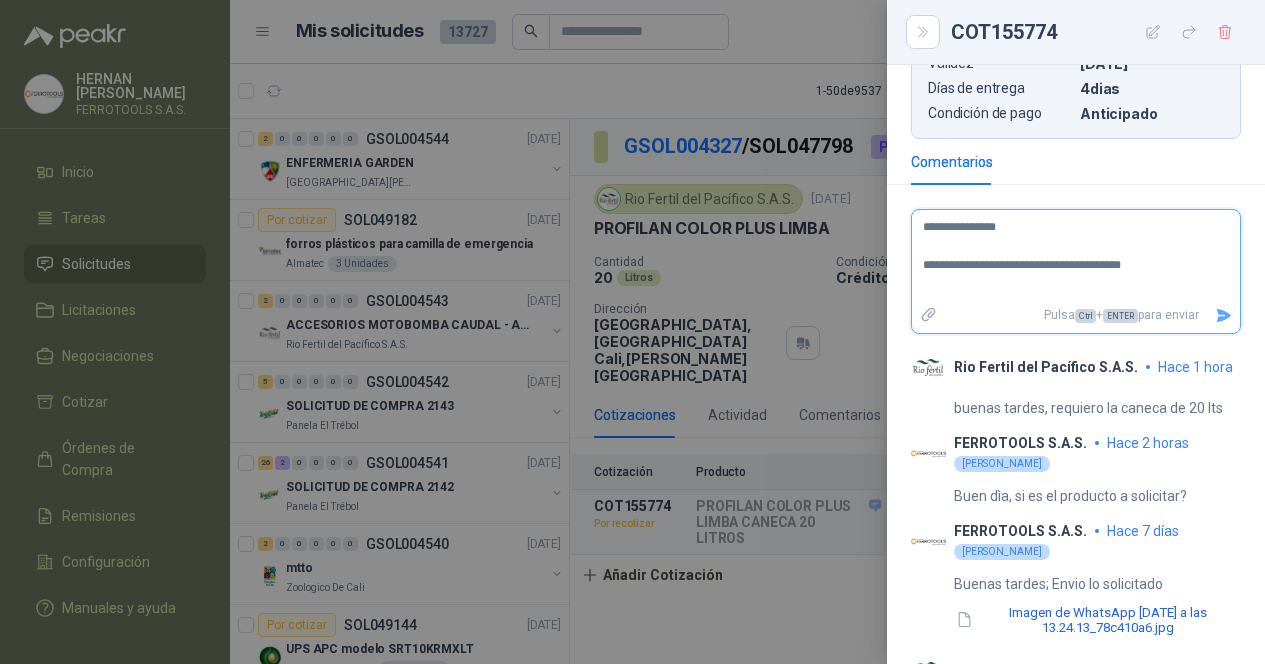 type on "**********" 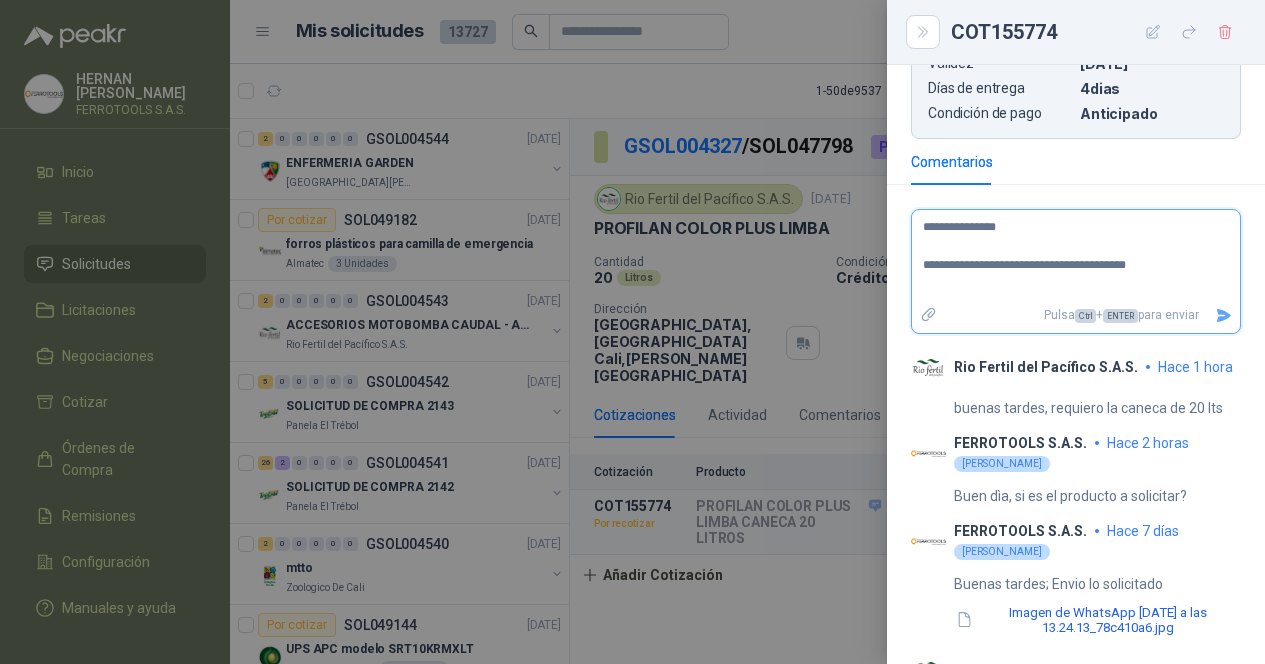 type 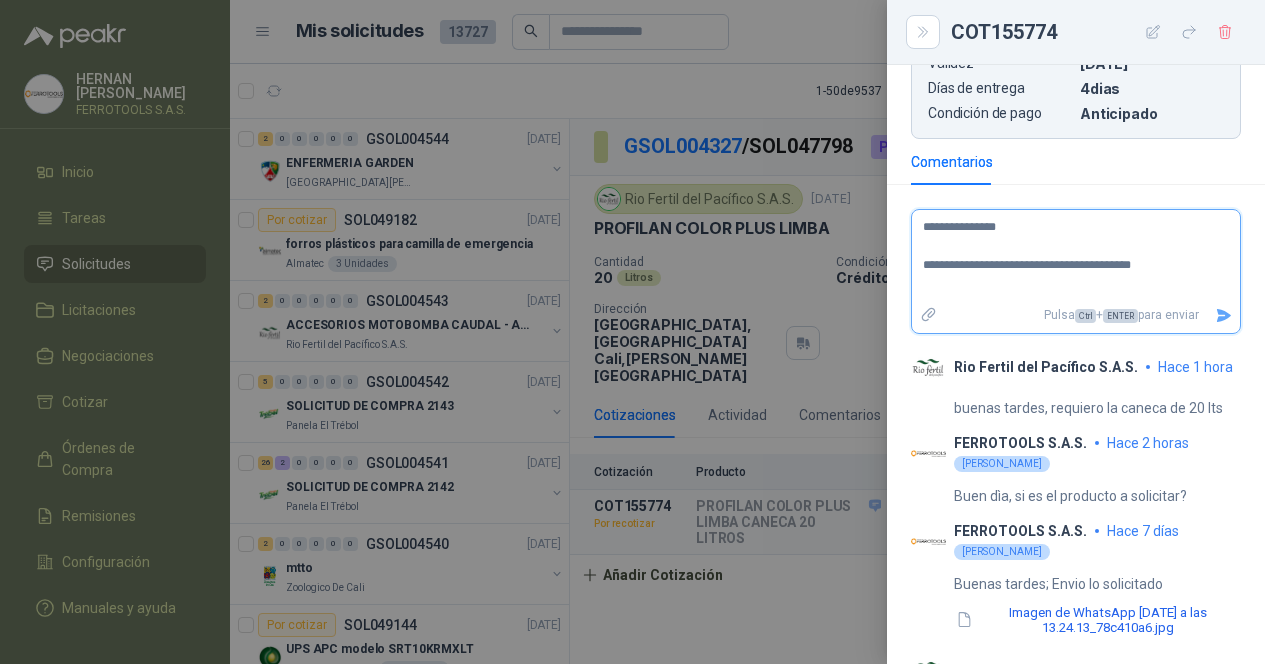 type 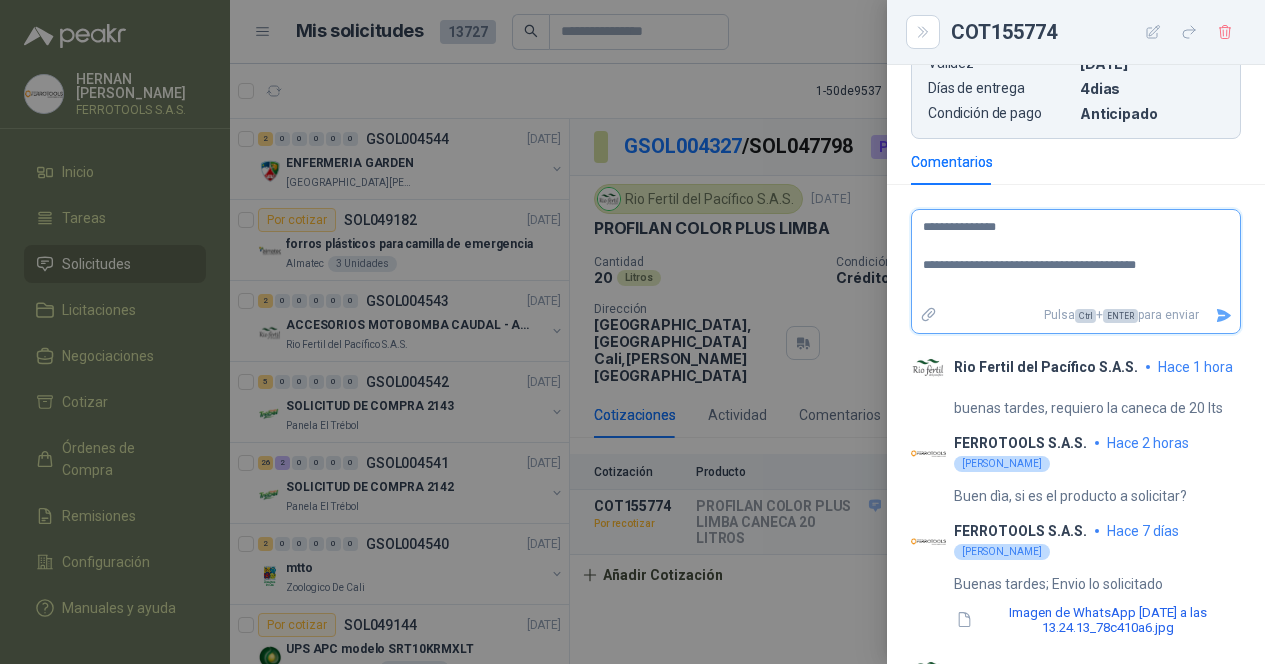 type 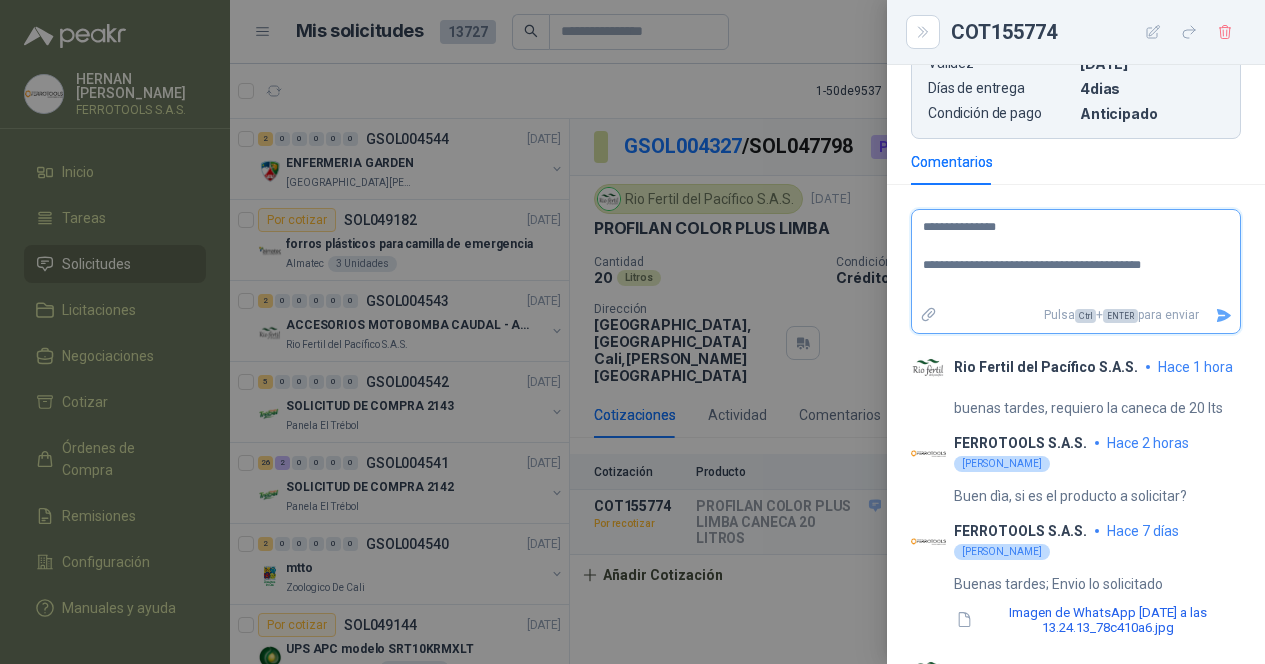 type 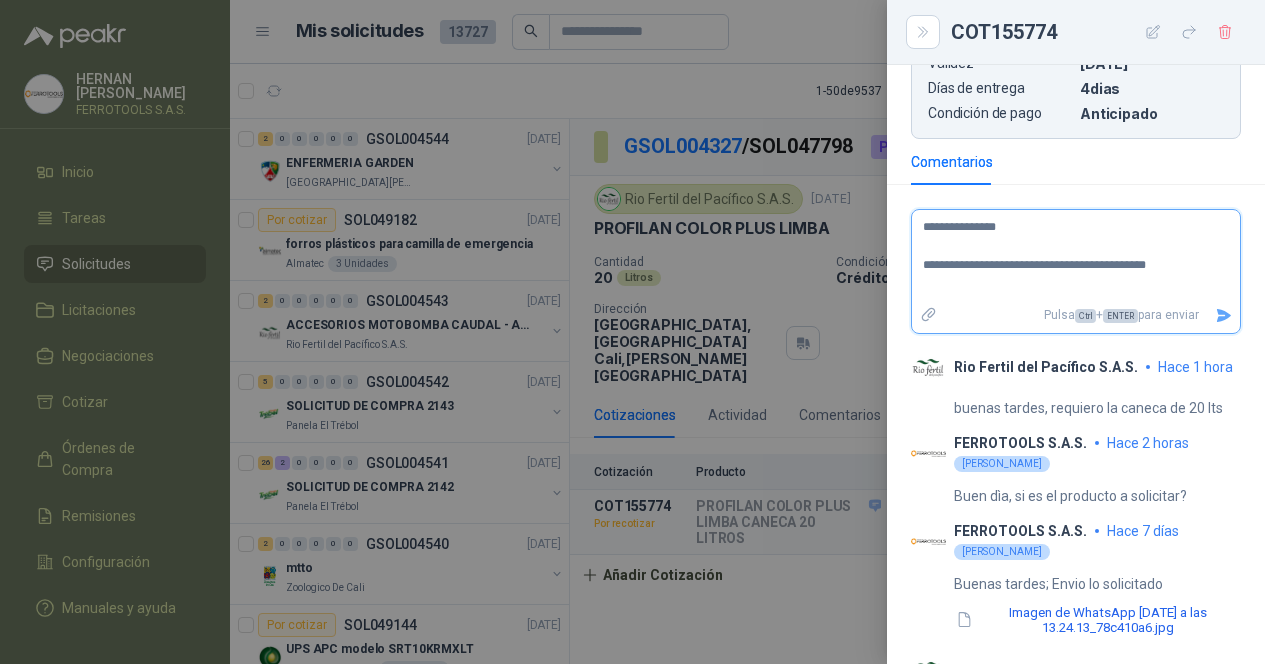 type 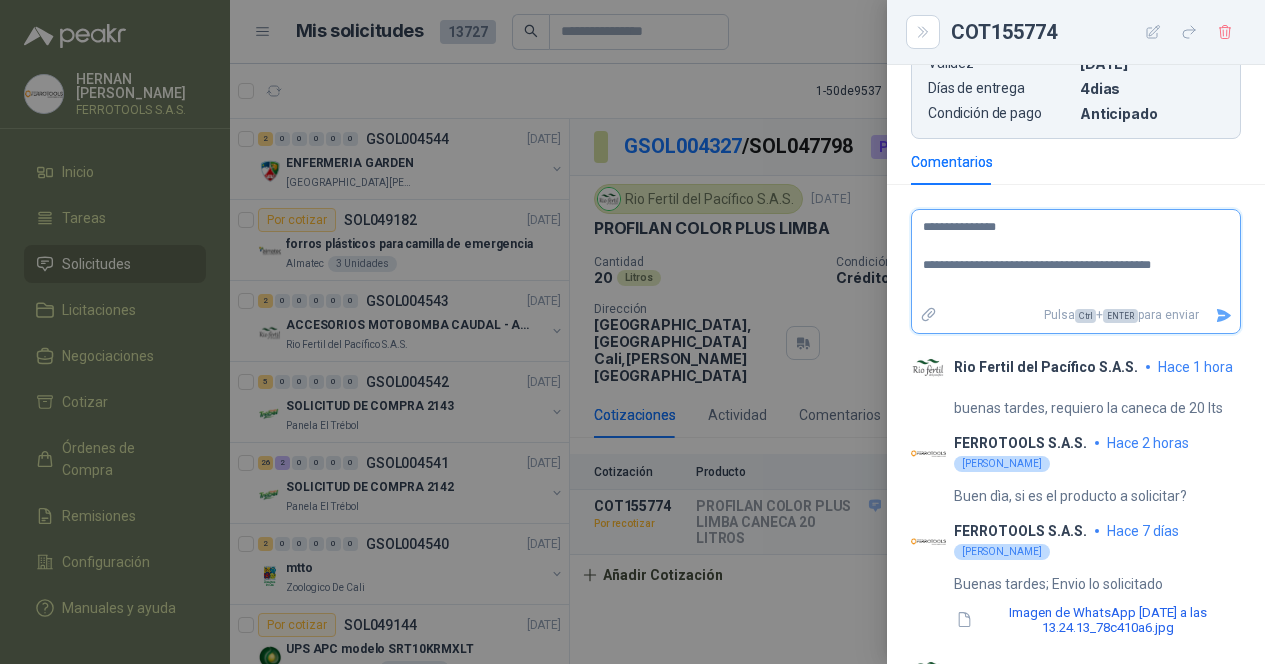 type 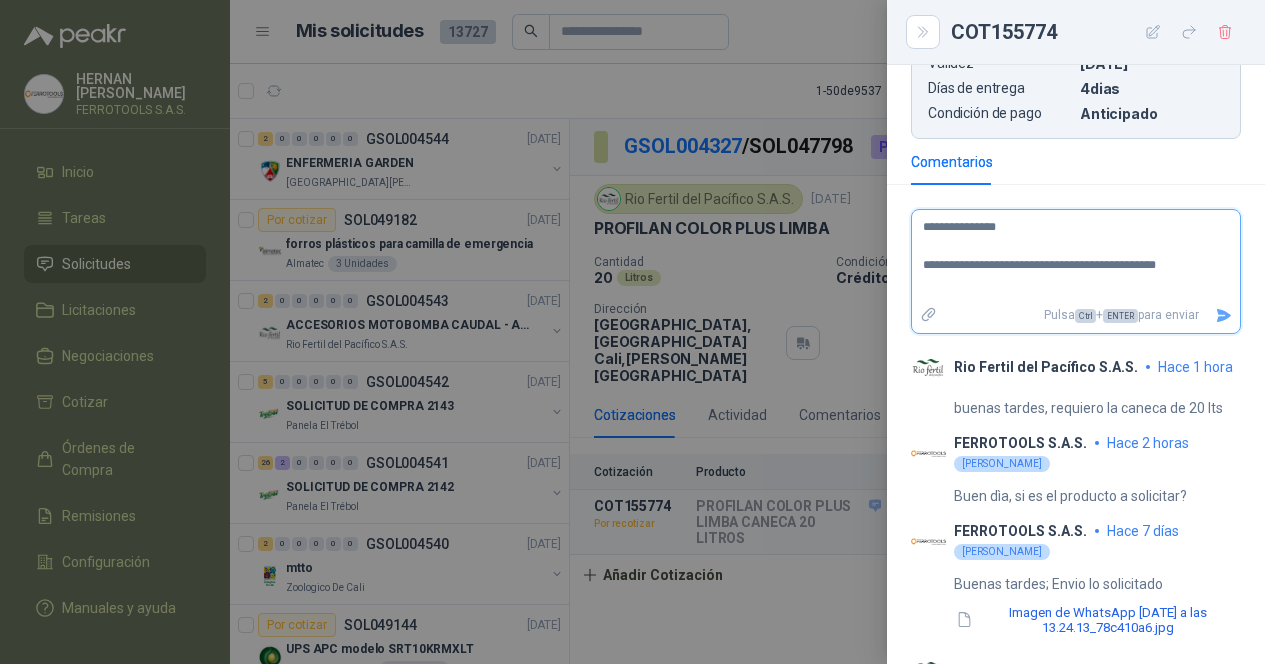 type 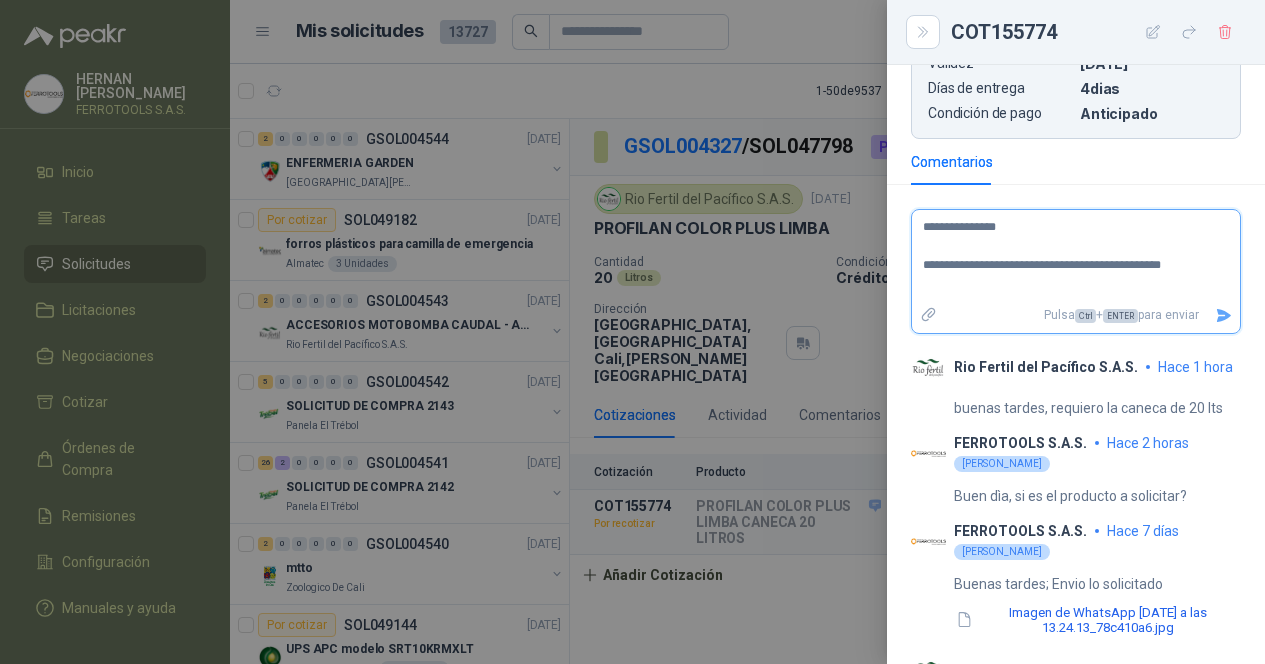 type 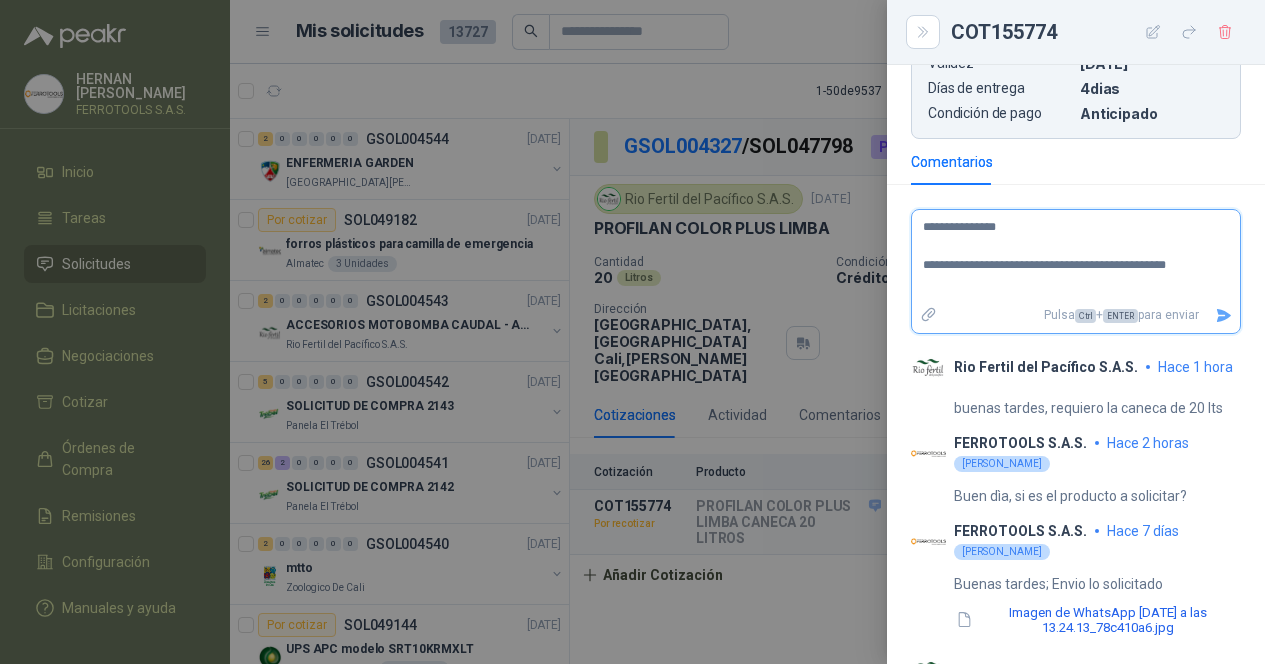 type 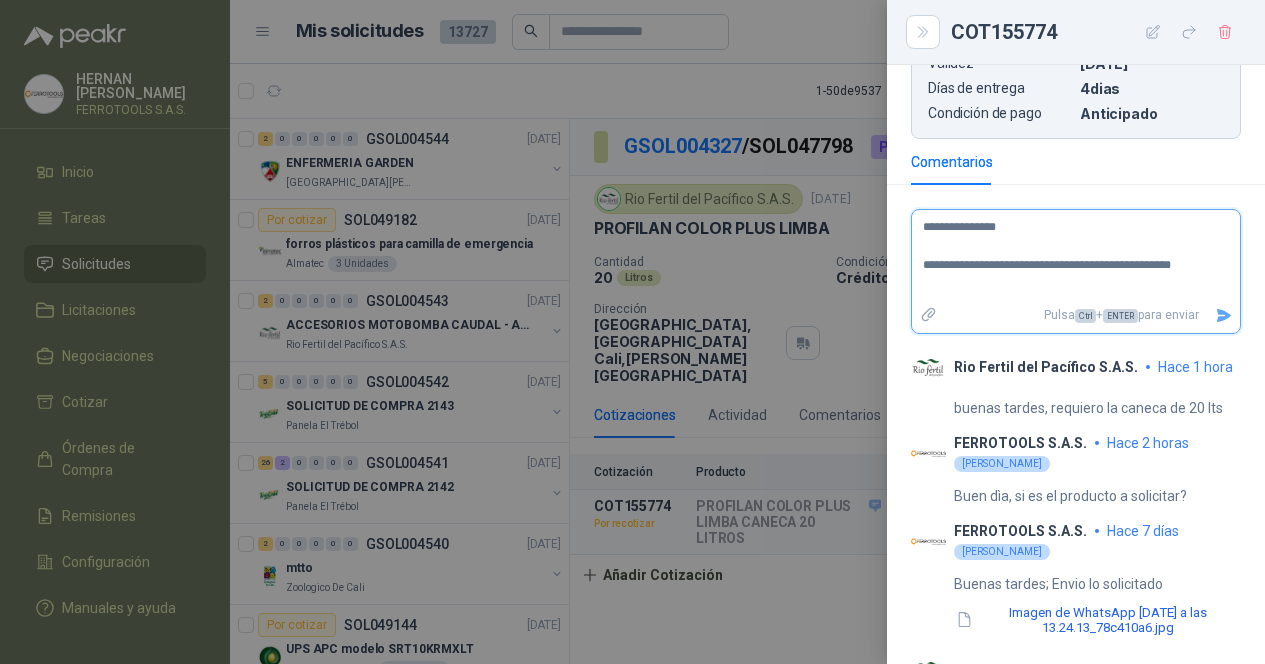 type 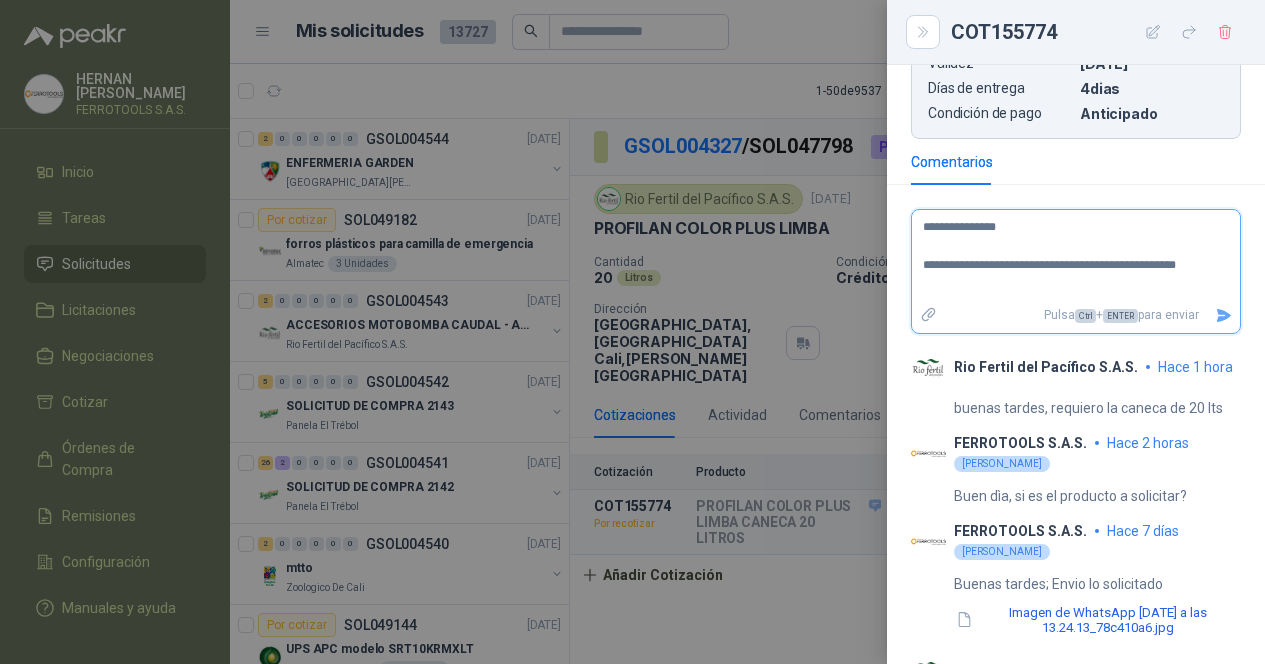 type 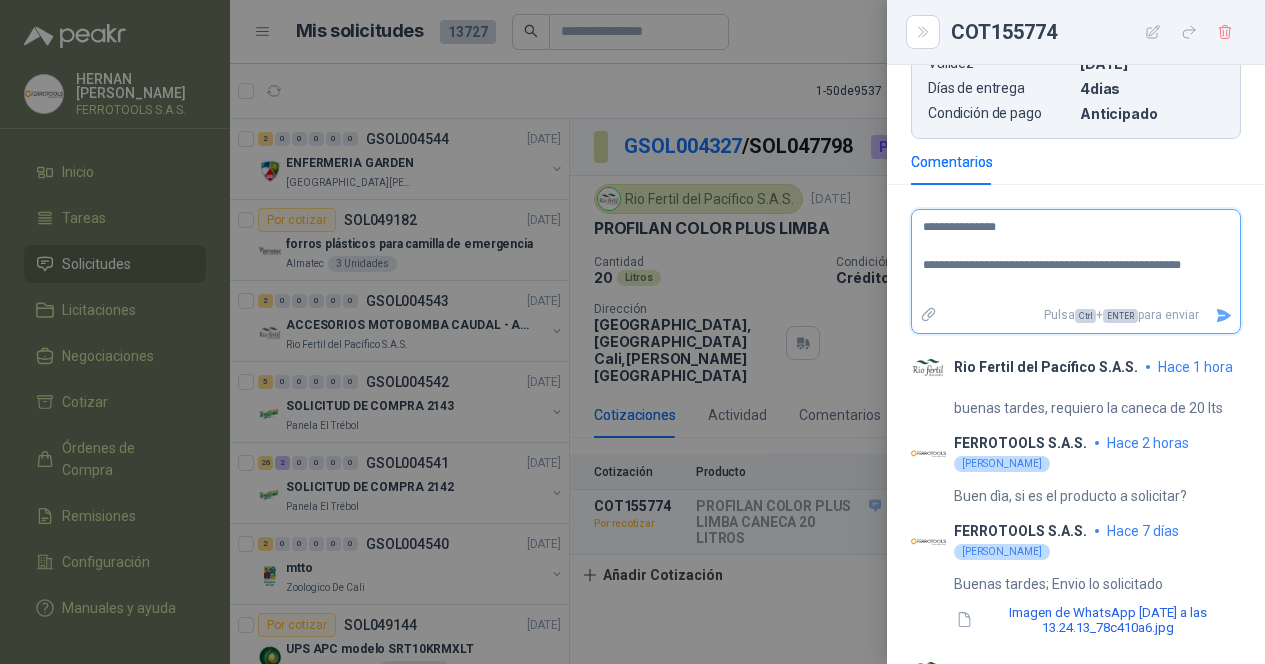 type 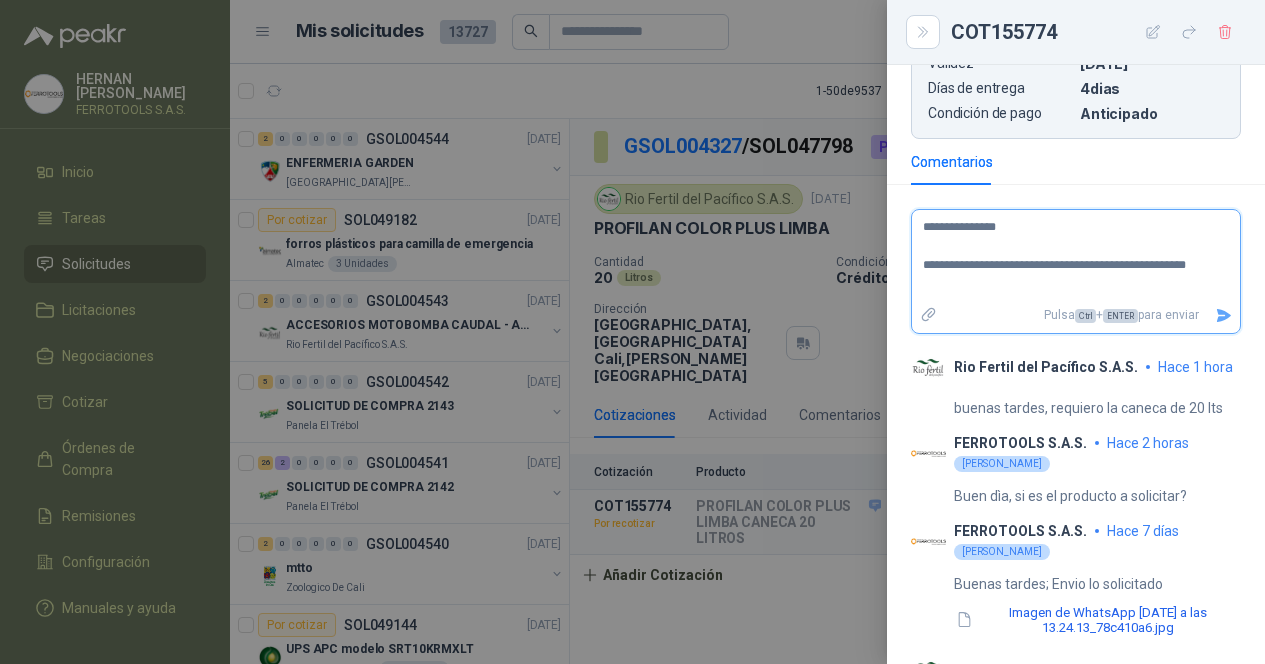 type 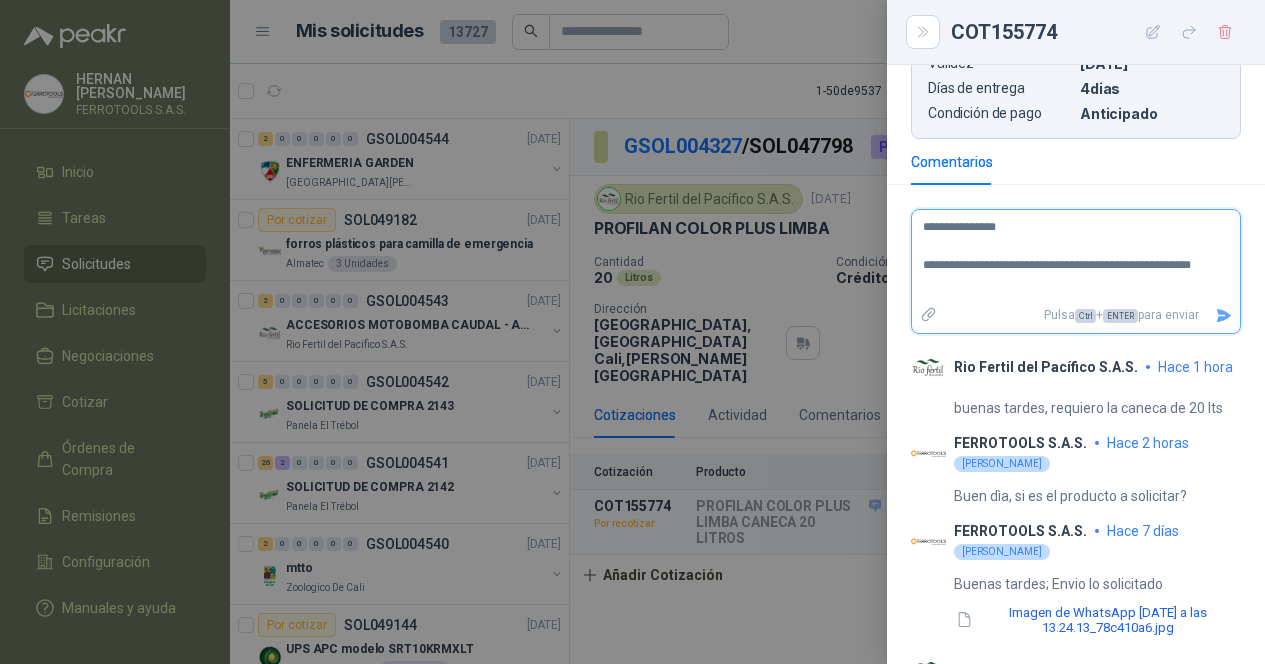 type 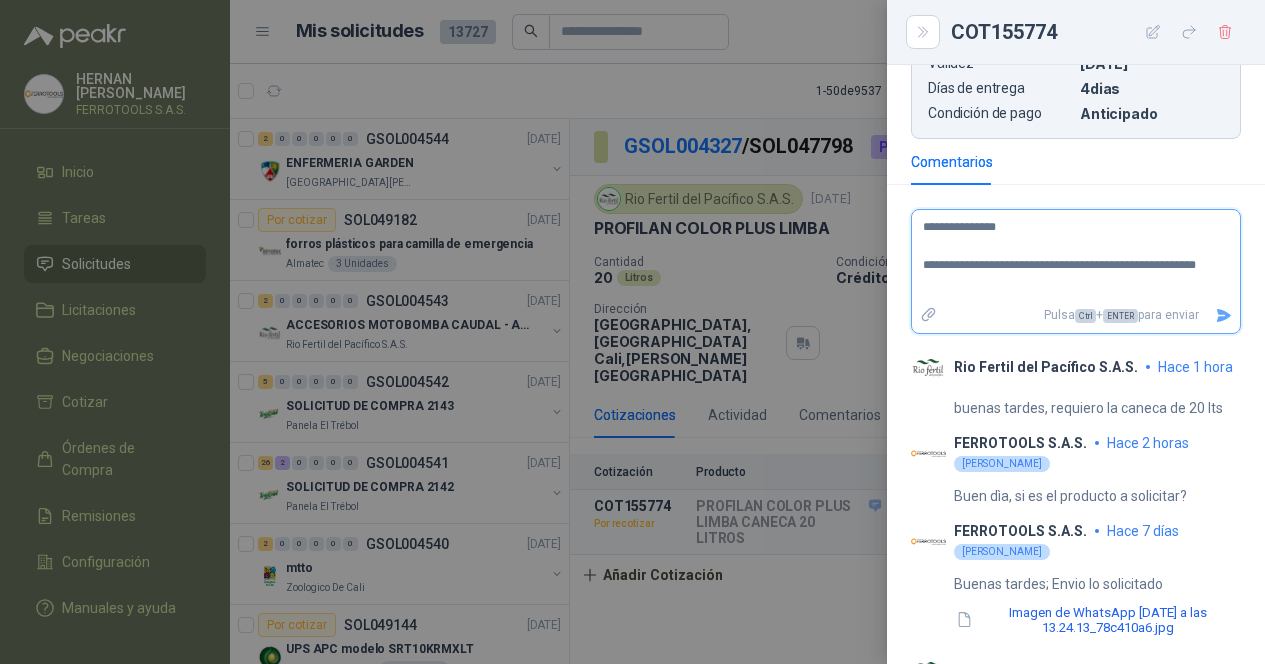 type 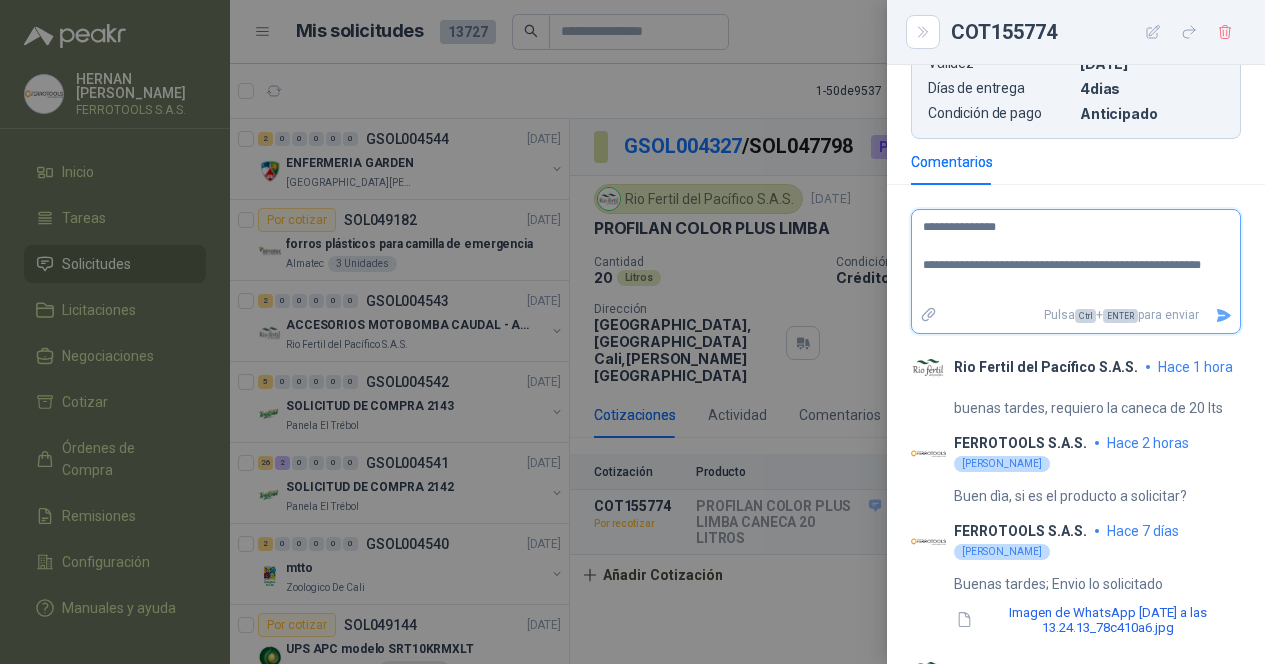 type 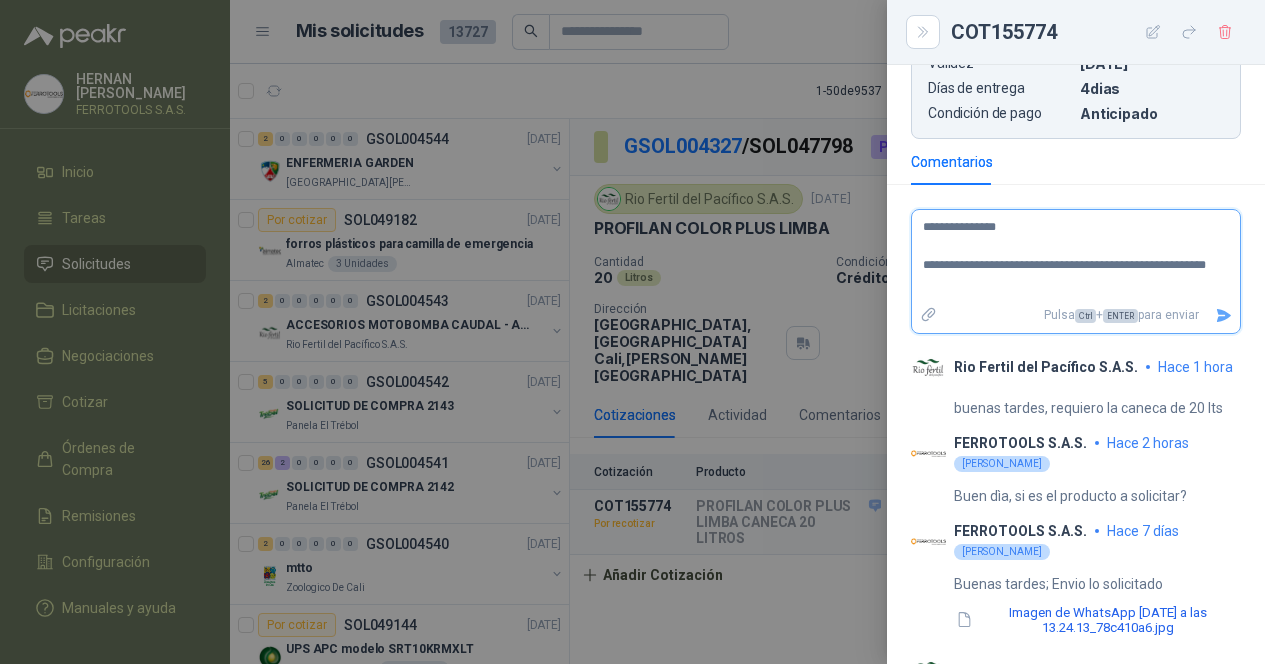 type 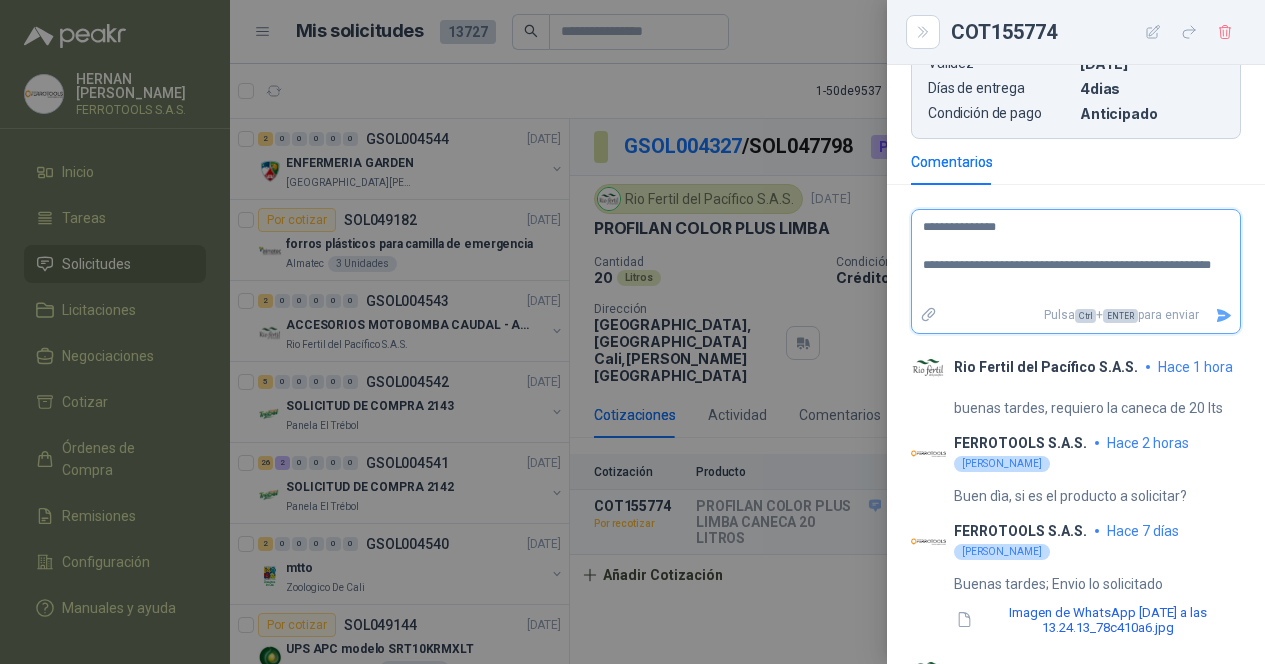 type 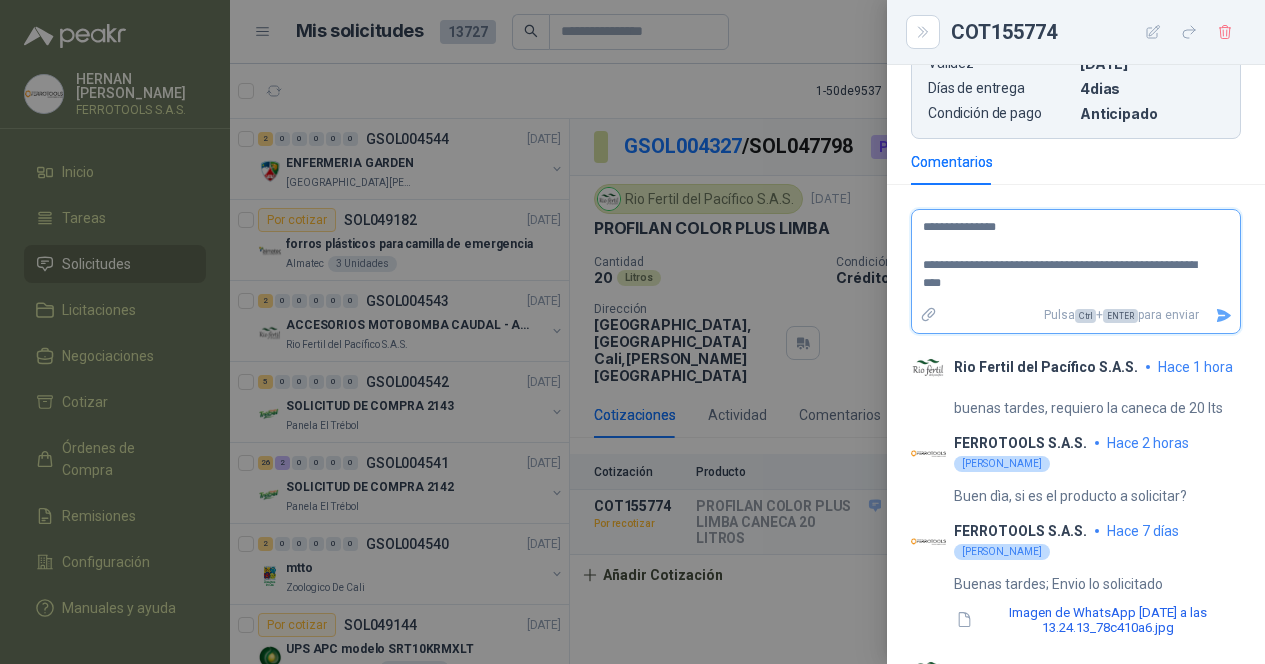 type 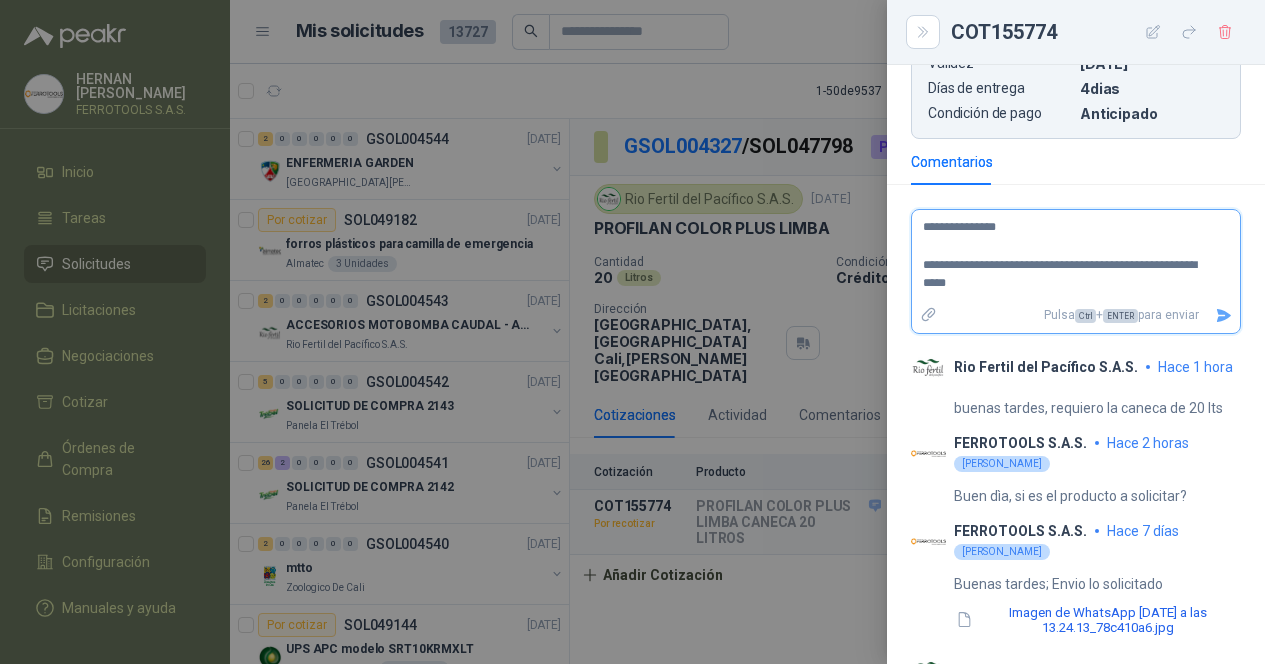 type 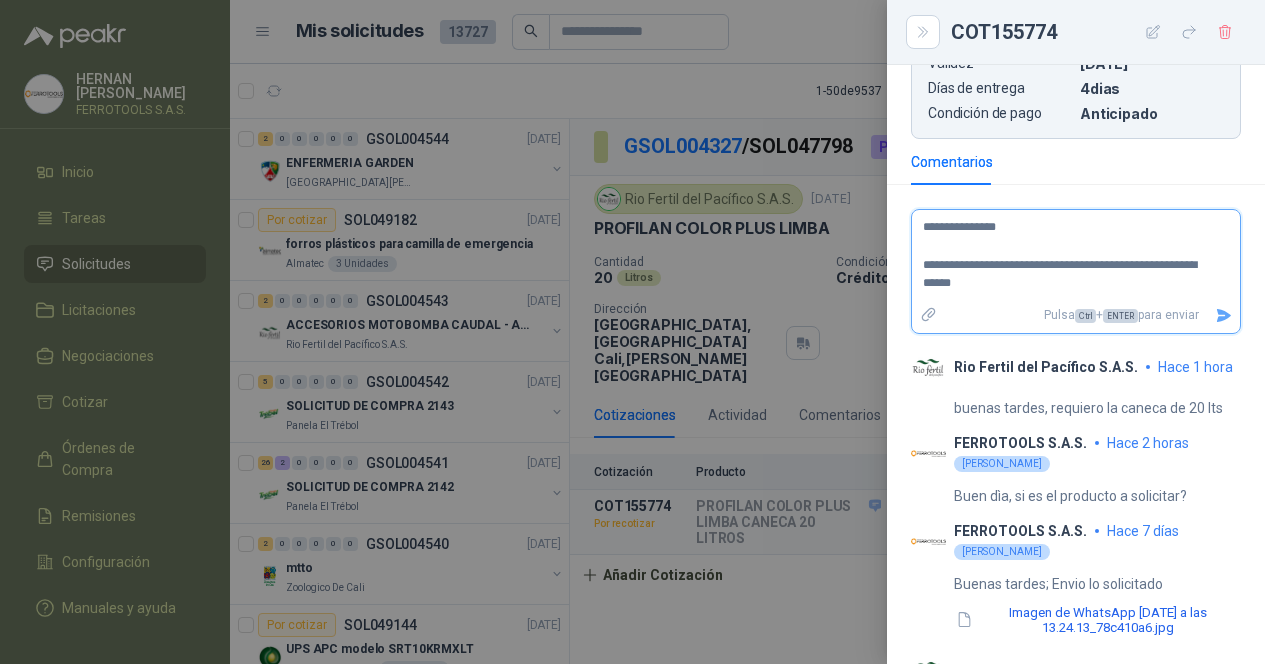 type 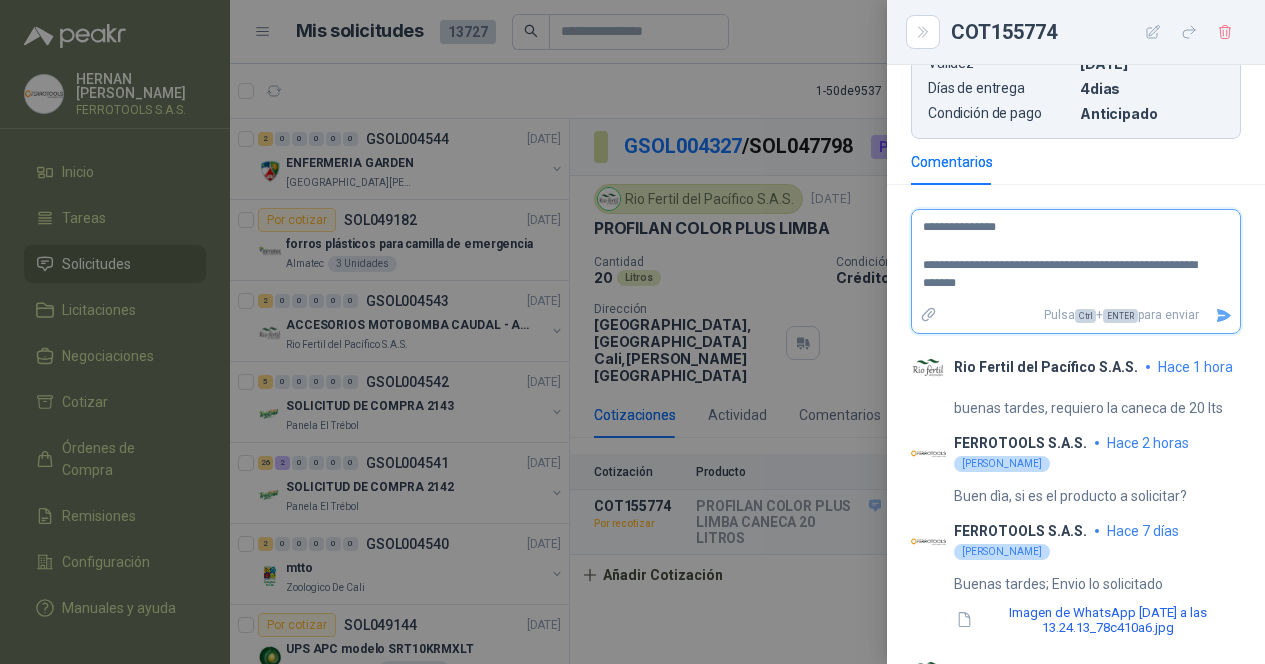 type 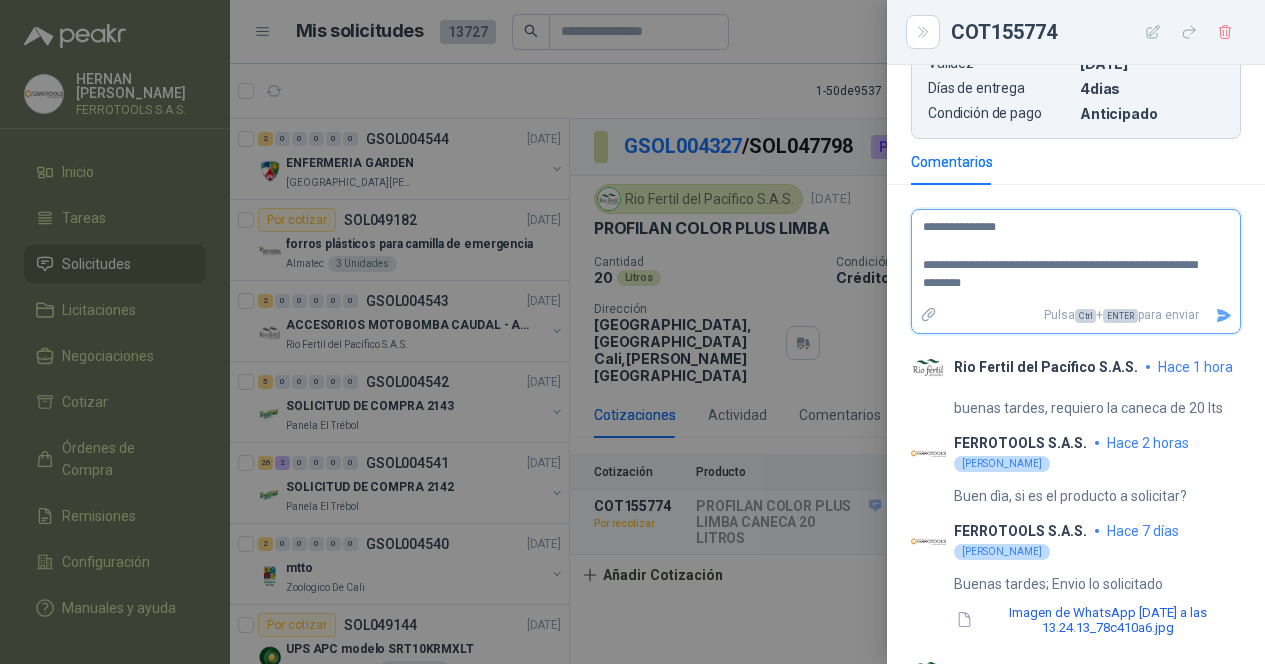 type on "**********" 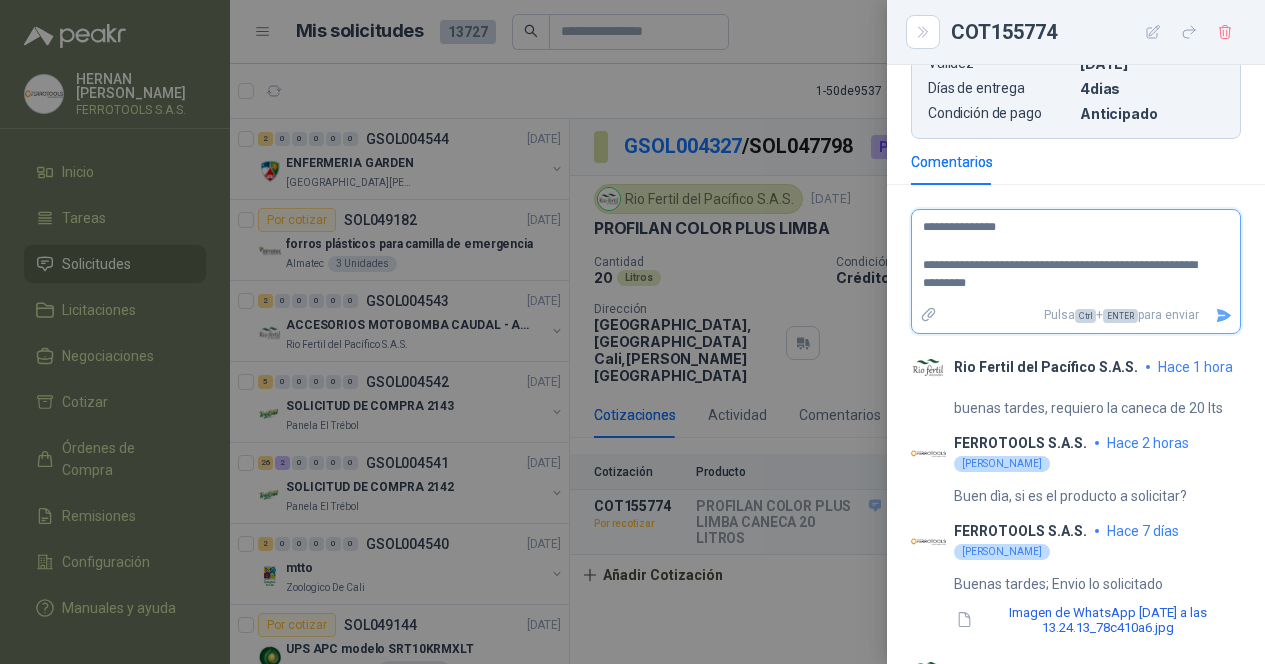type 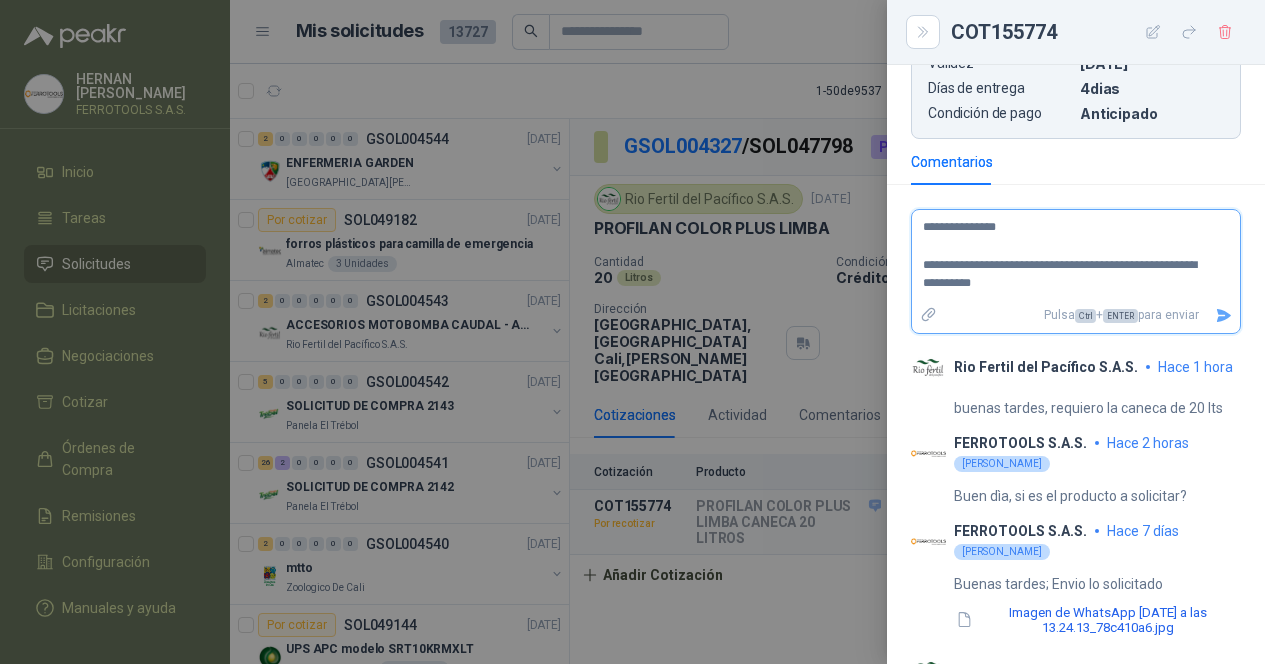 type 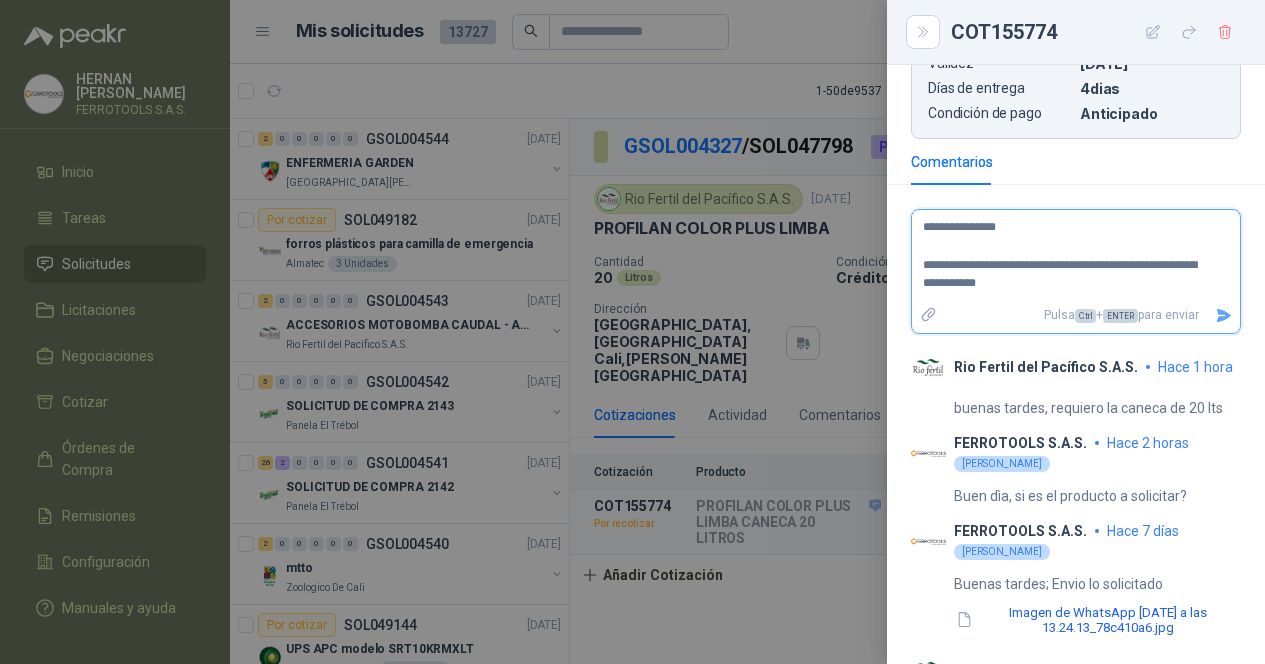 type 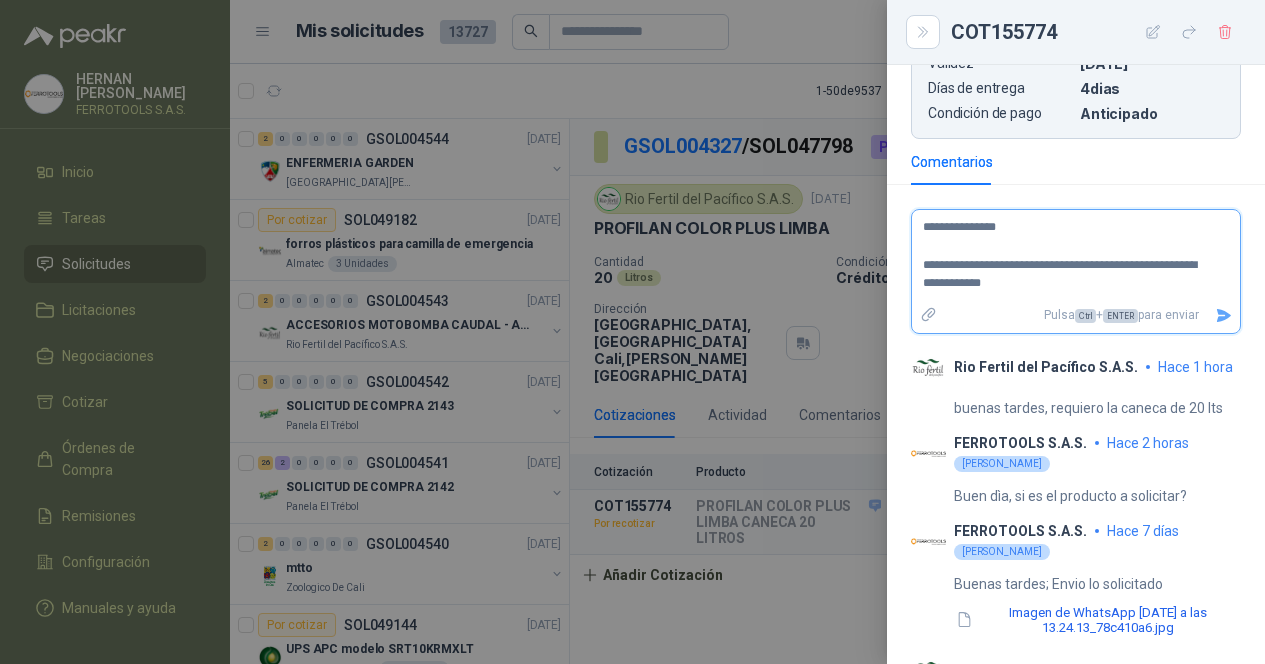 type 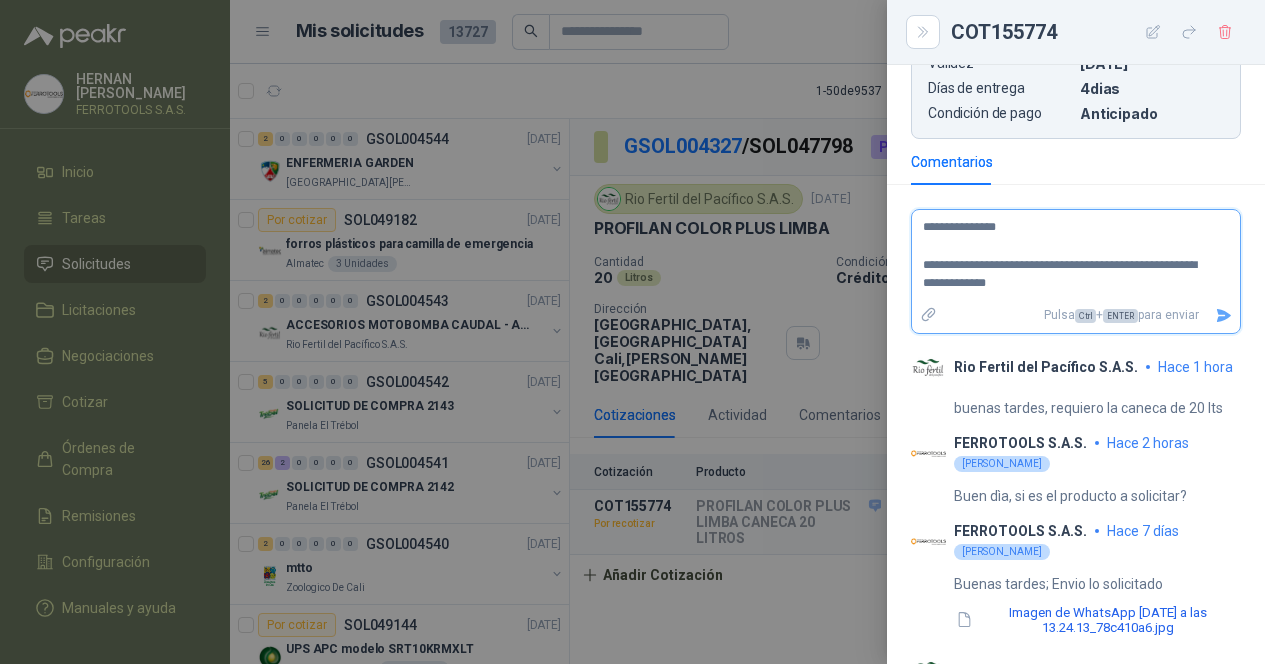 type 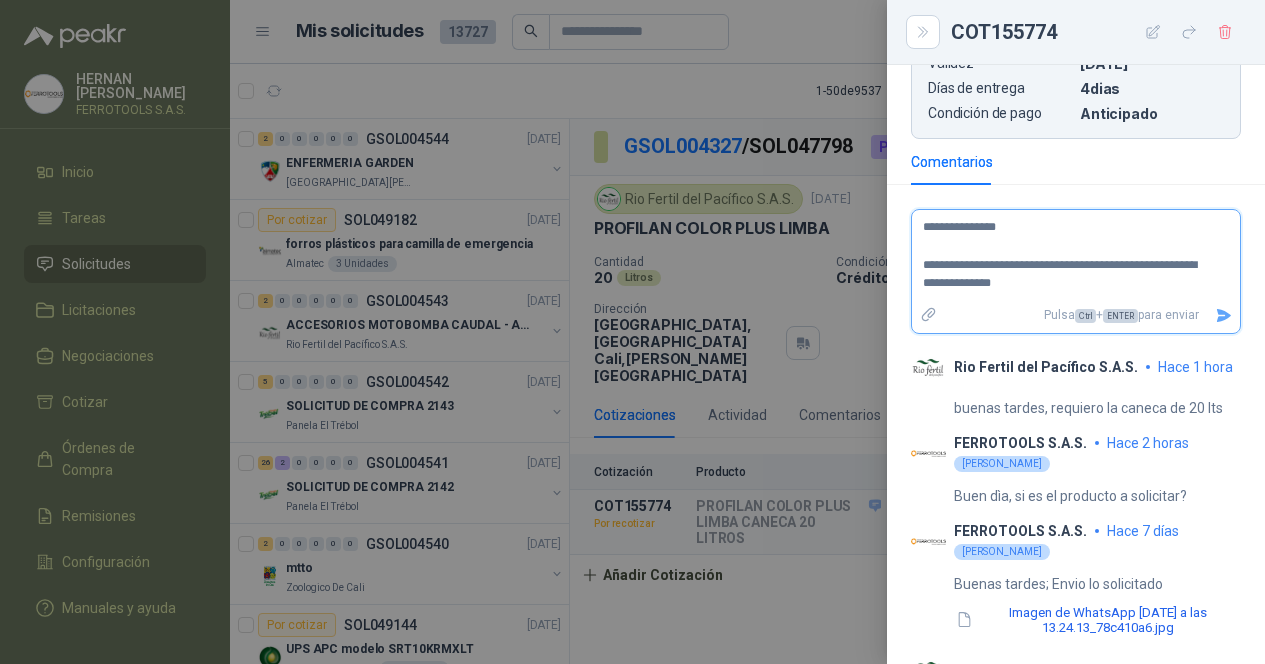 type 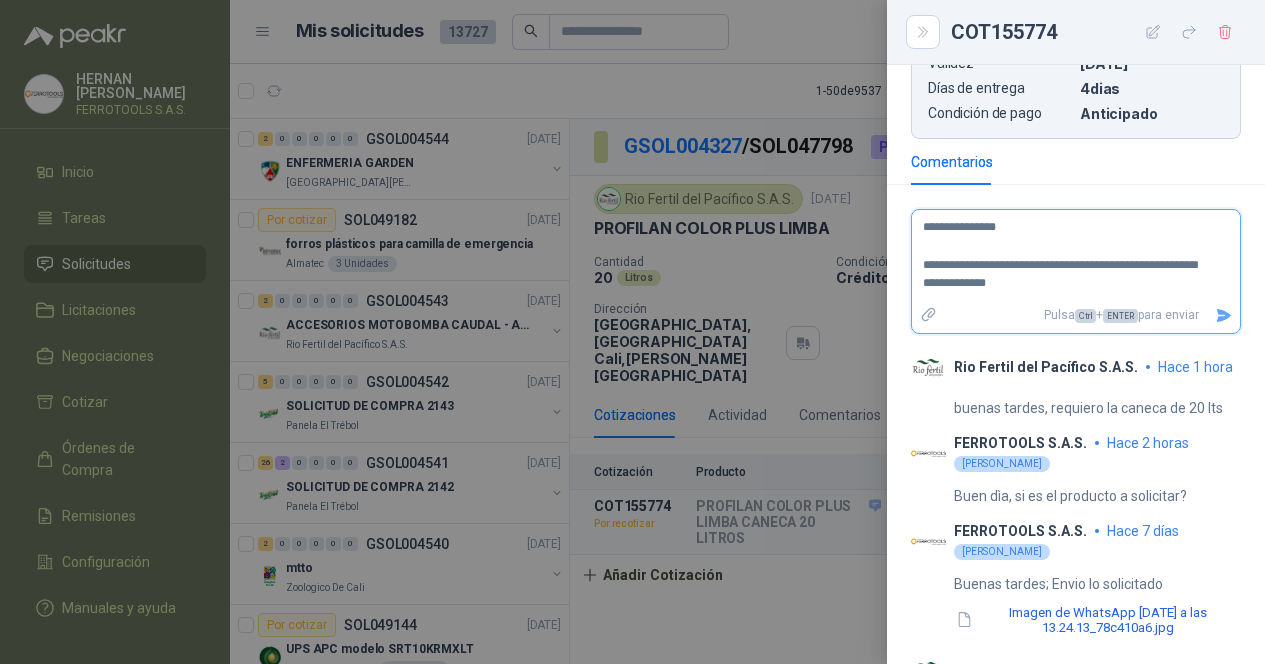 type 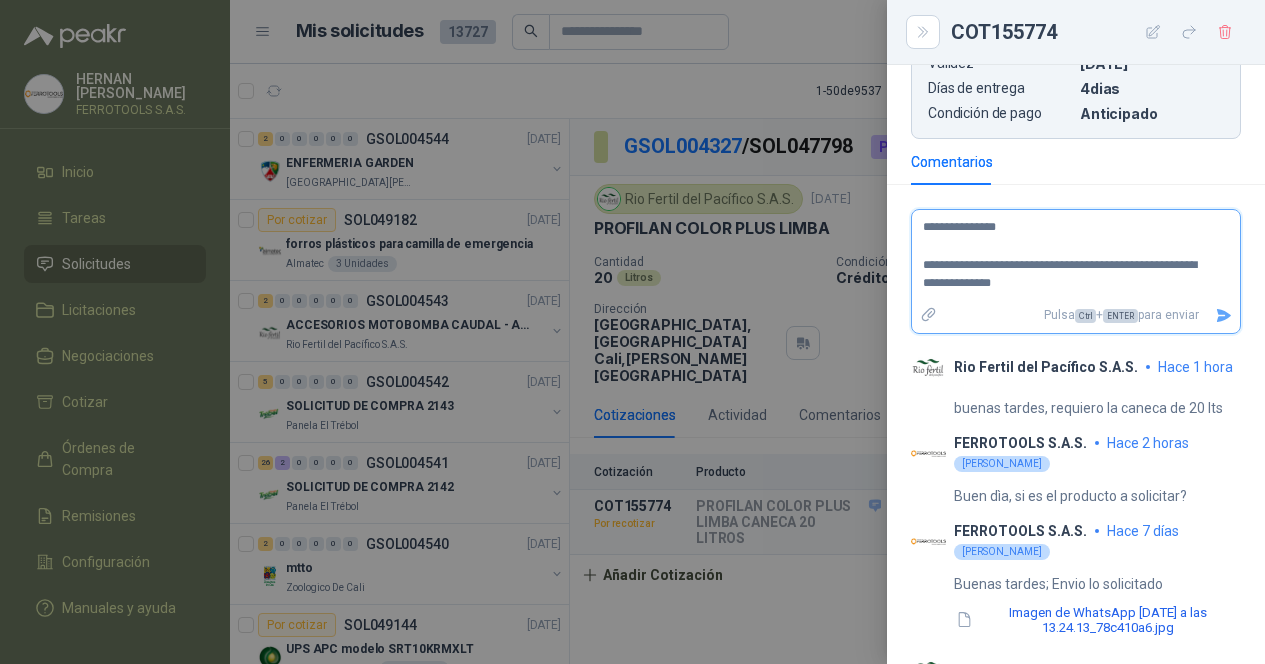 type 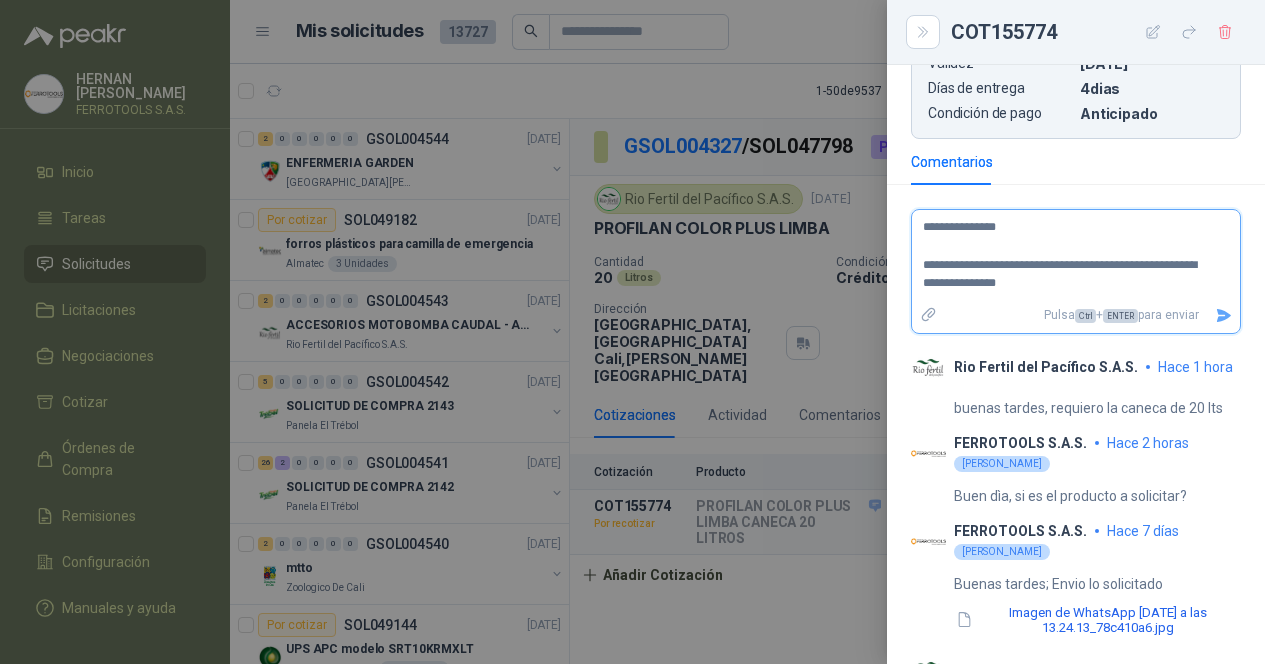 type 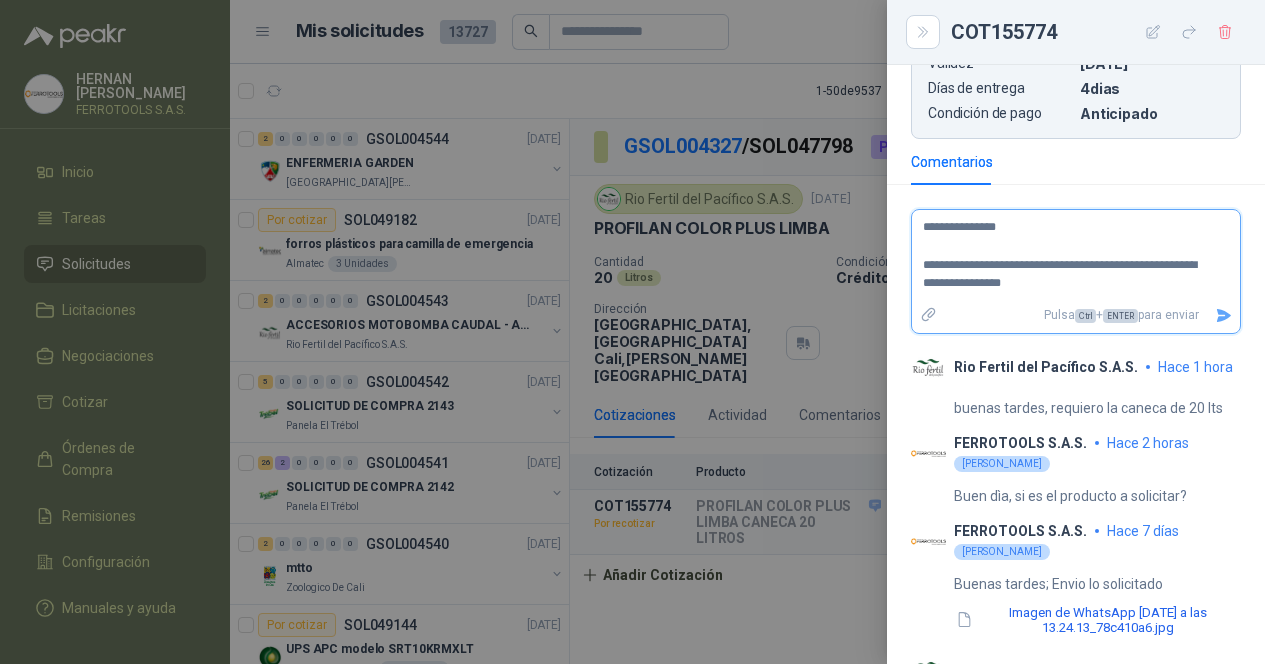 type 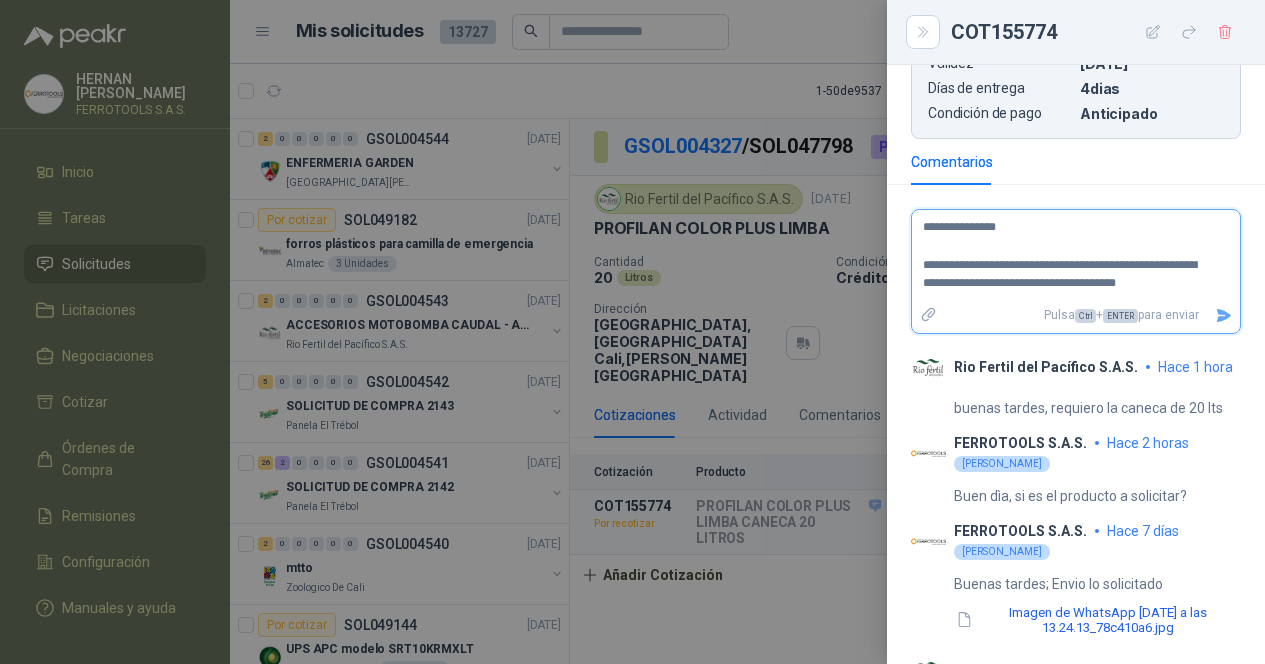click 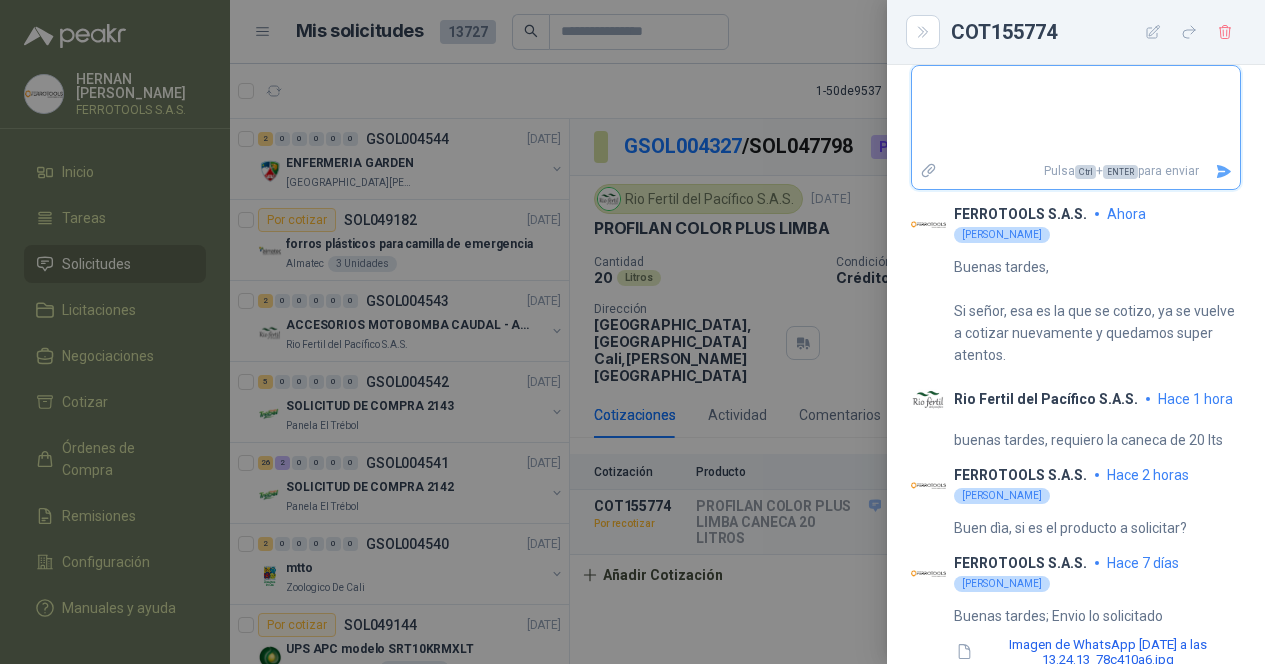 scroll, scrollTop: 1184, scrollLeft: 0, axis: vertical 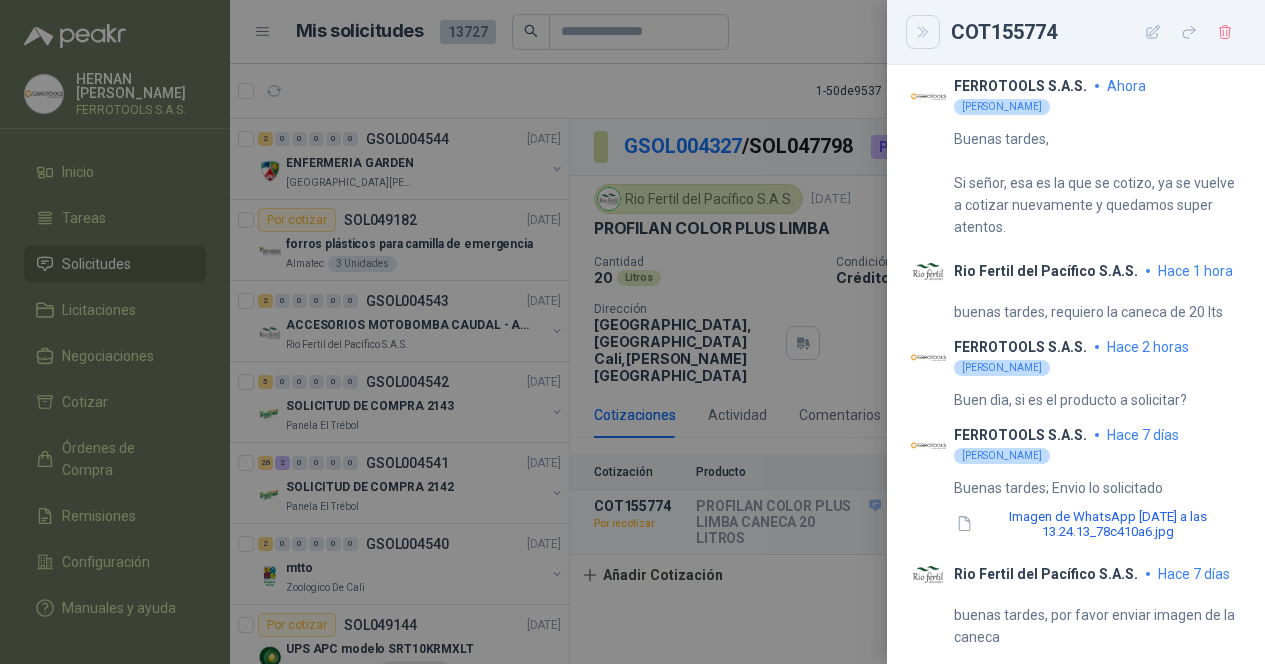 click 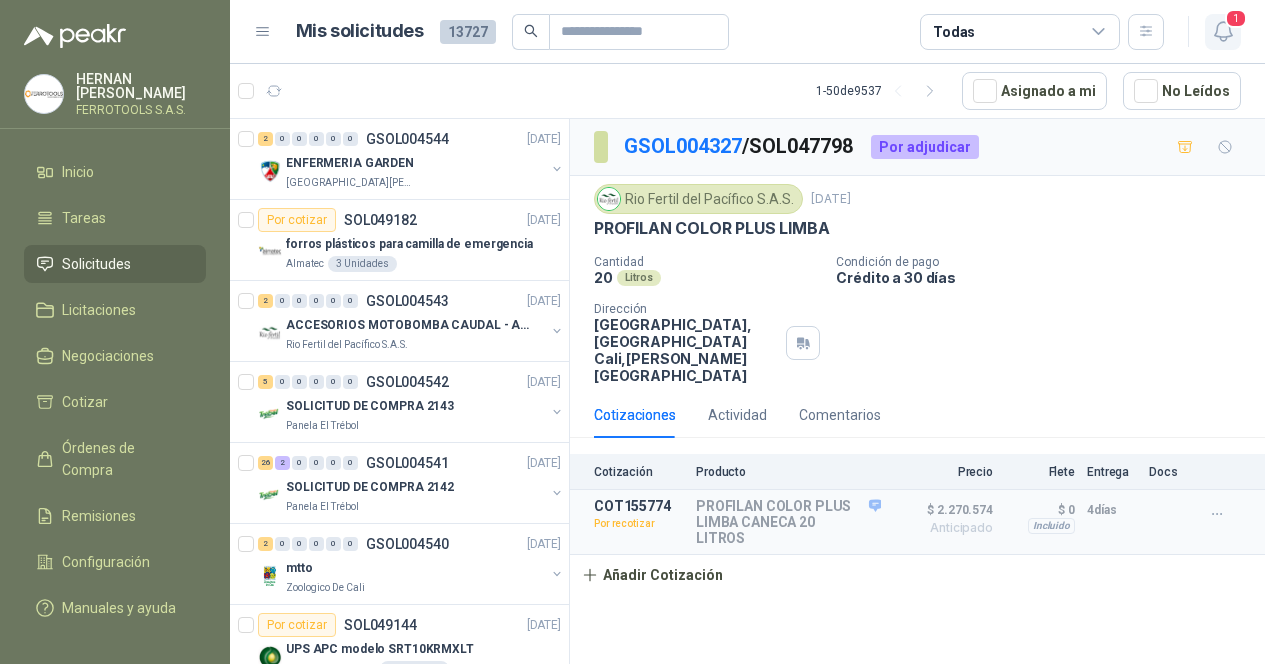 click 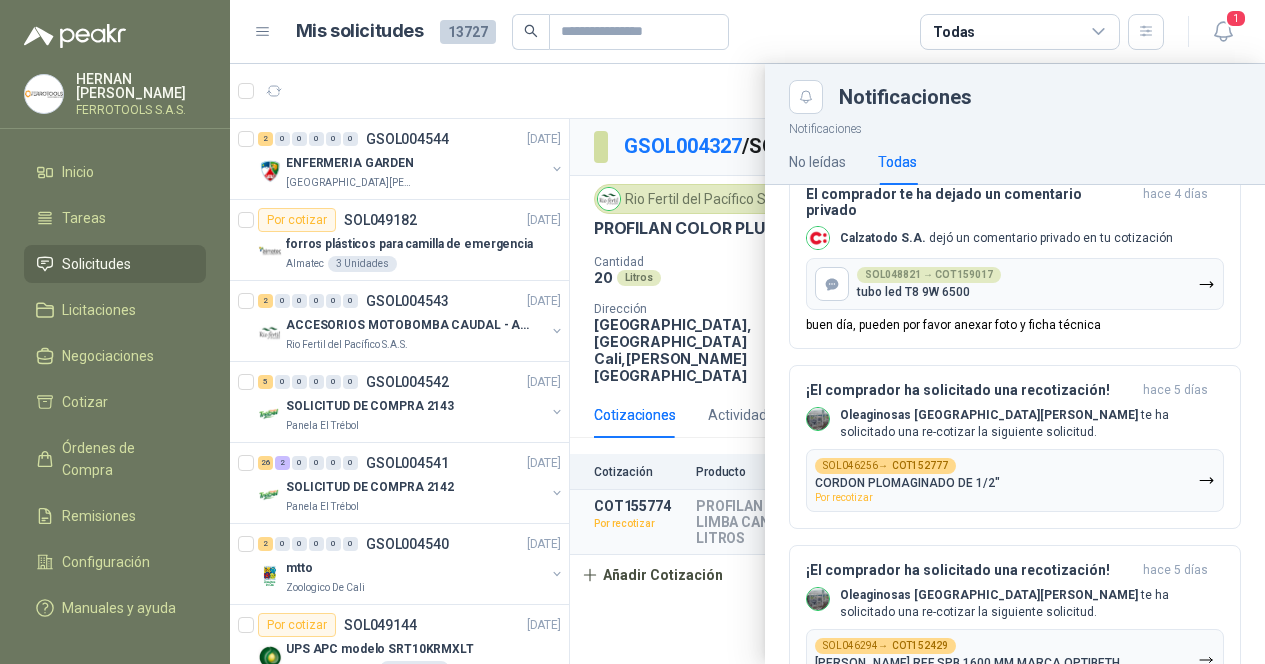 scroll, scrollTop: 1600, scrollLeft: 0, axis: vertical 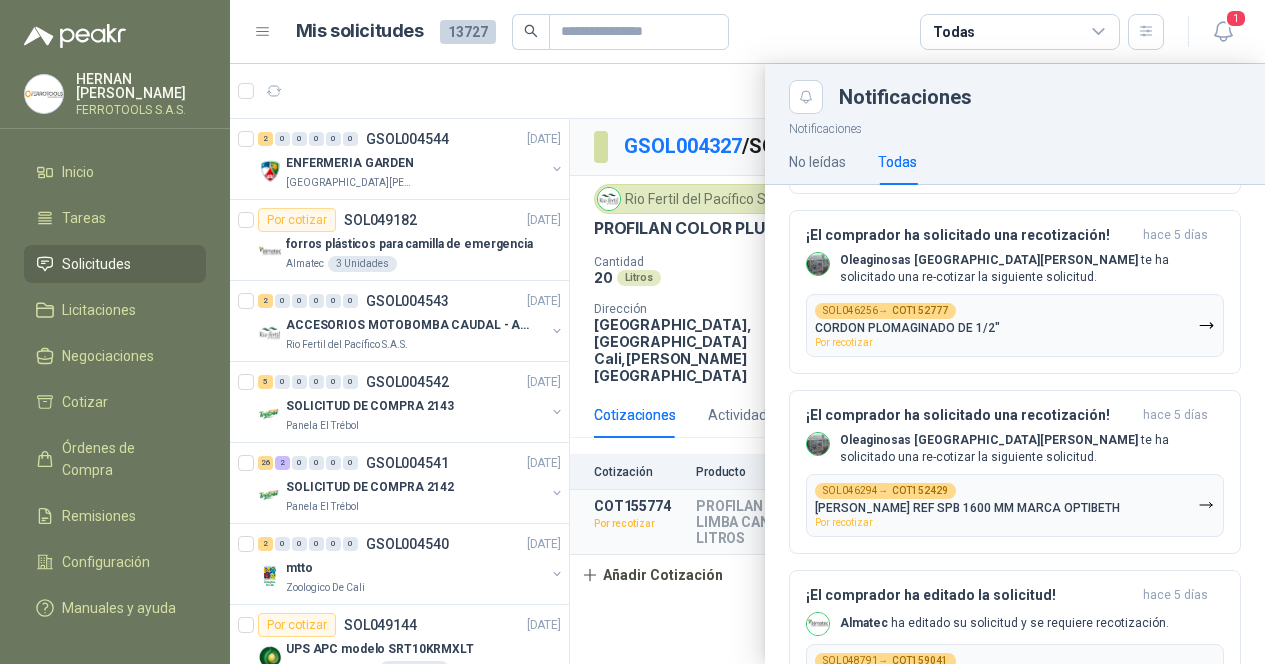 click at bounding box center [747, 364] 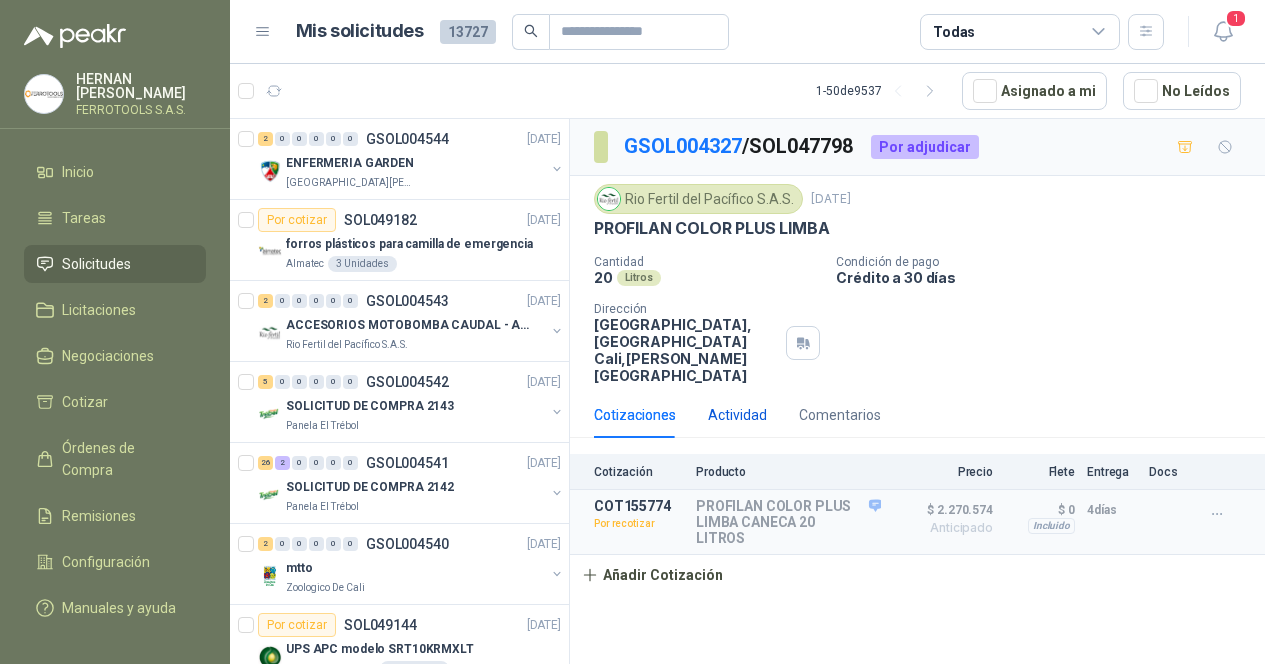 click on "Actividad" at bounding box center (737, 415) 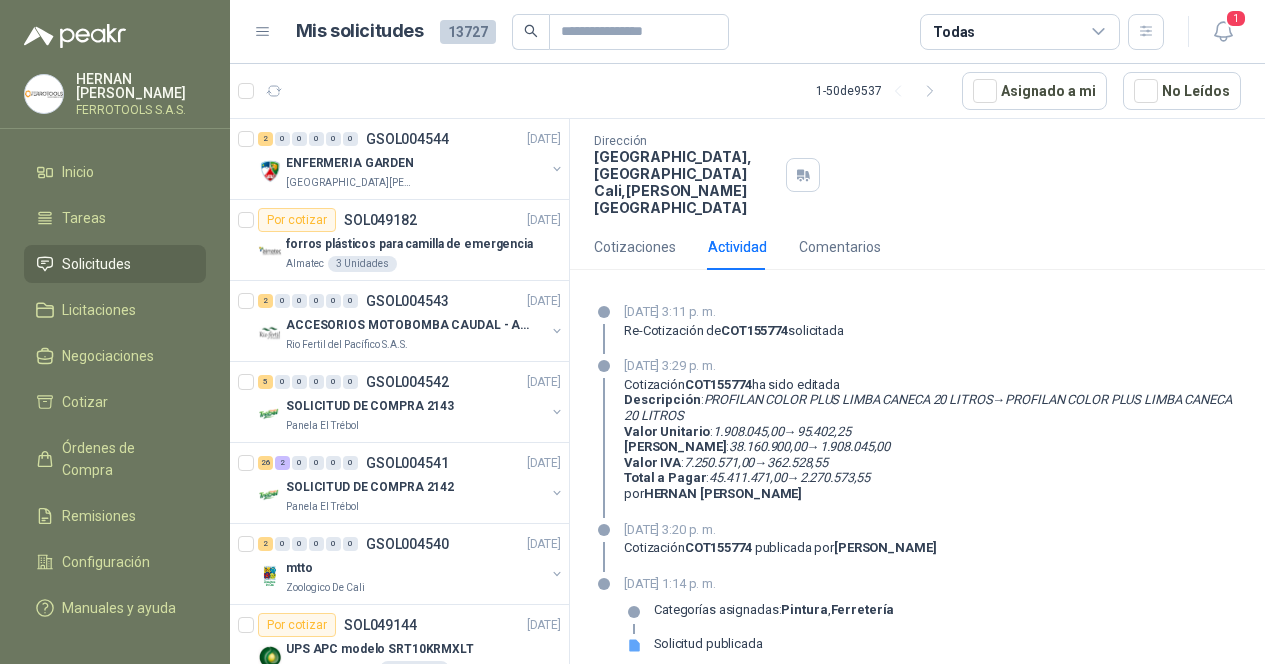 scroll, scrollTop: 68, scrollLeft: 0, axis: vertical 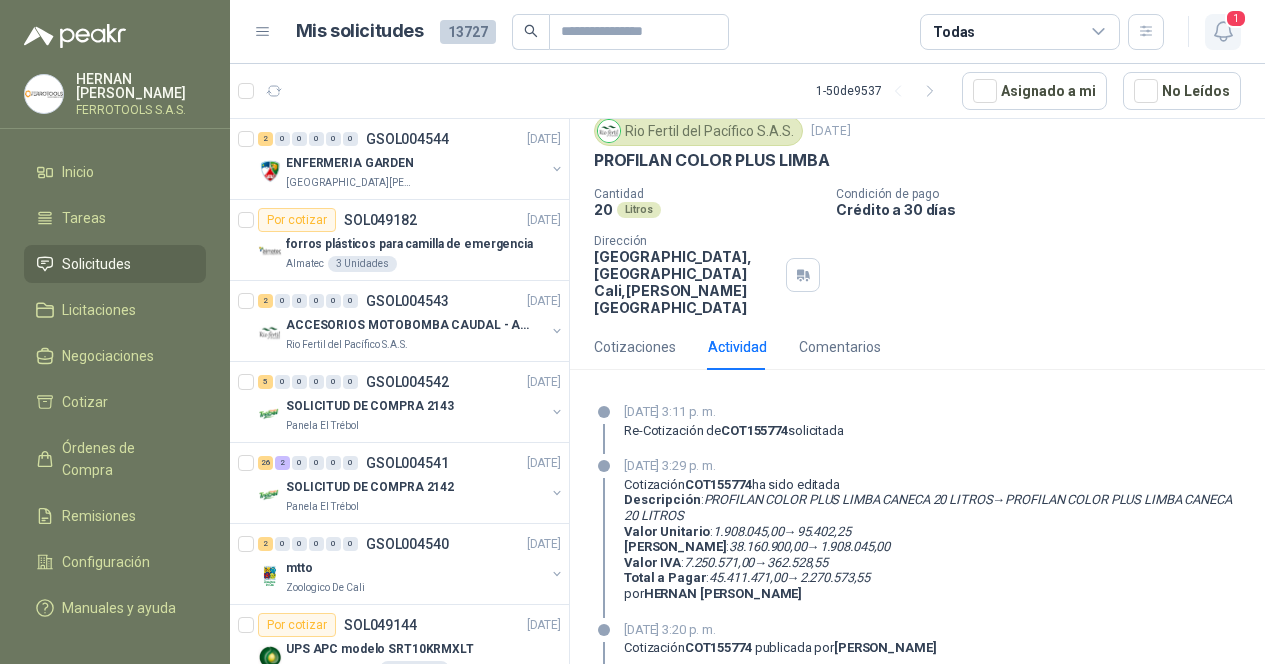 click 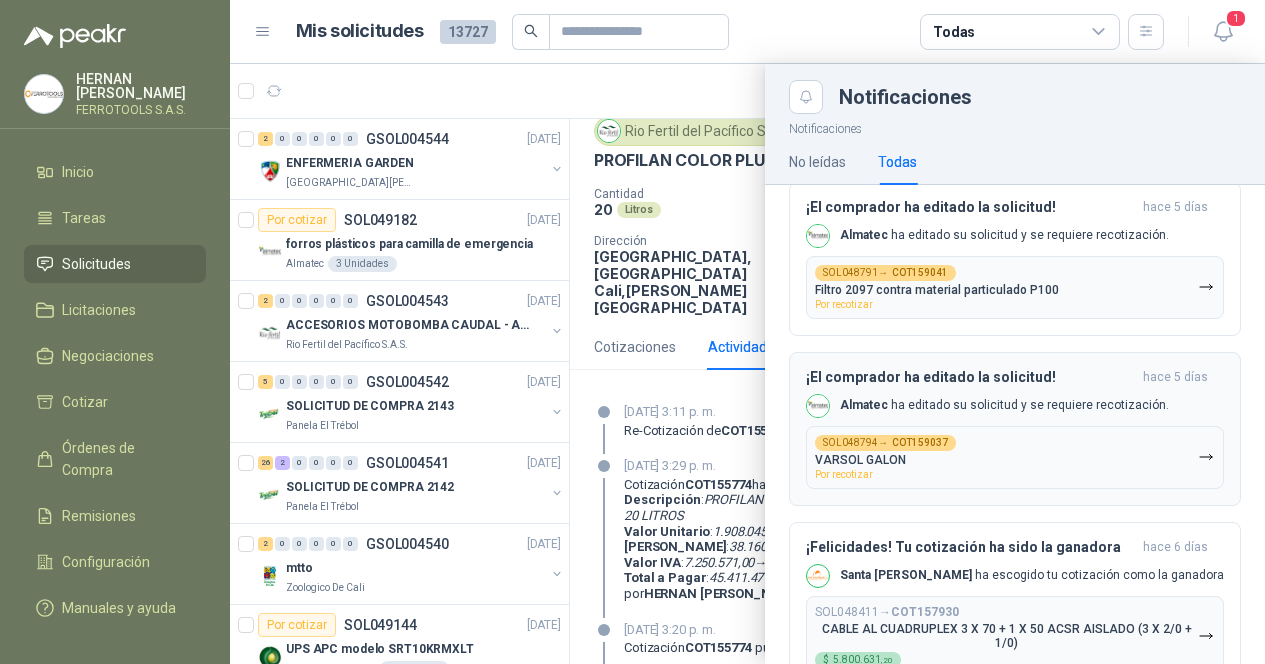 scroll, scrollTop: 2000, scrollLeft: 0, axis: vertical 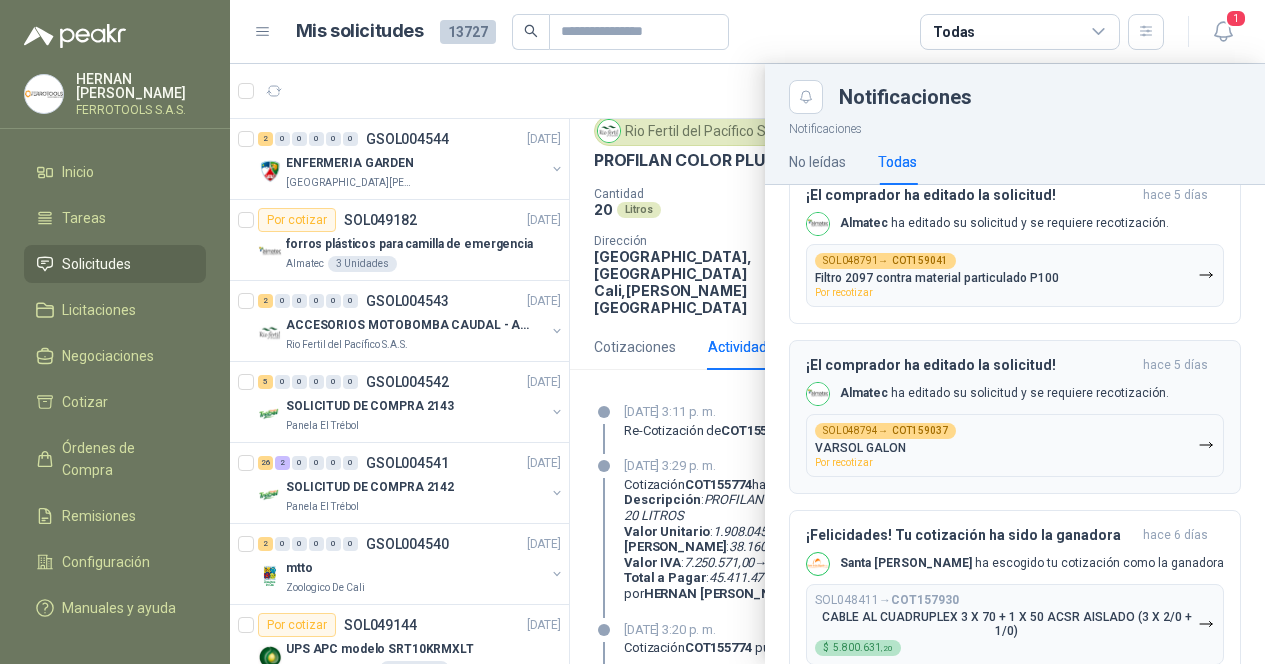 click on "Por recotizar" at bounding box center [844, 462] 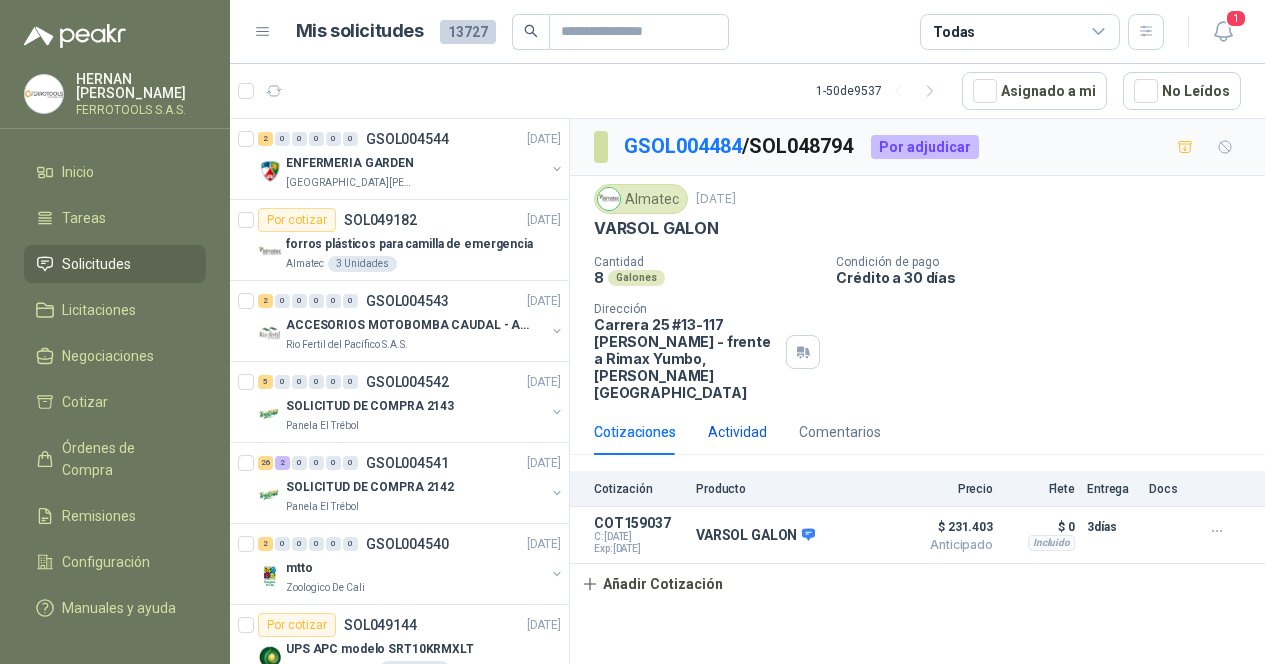 click on "Actividad" at bounding box center [737, 432] 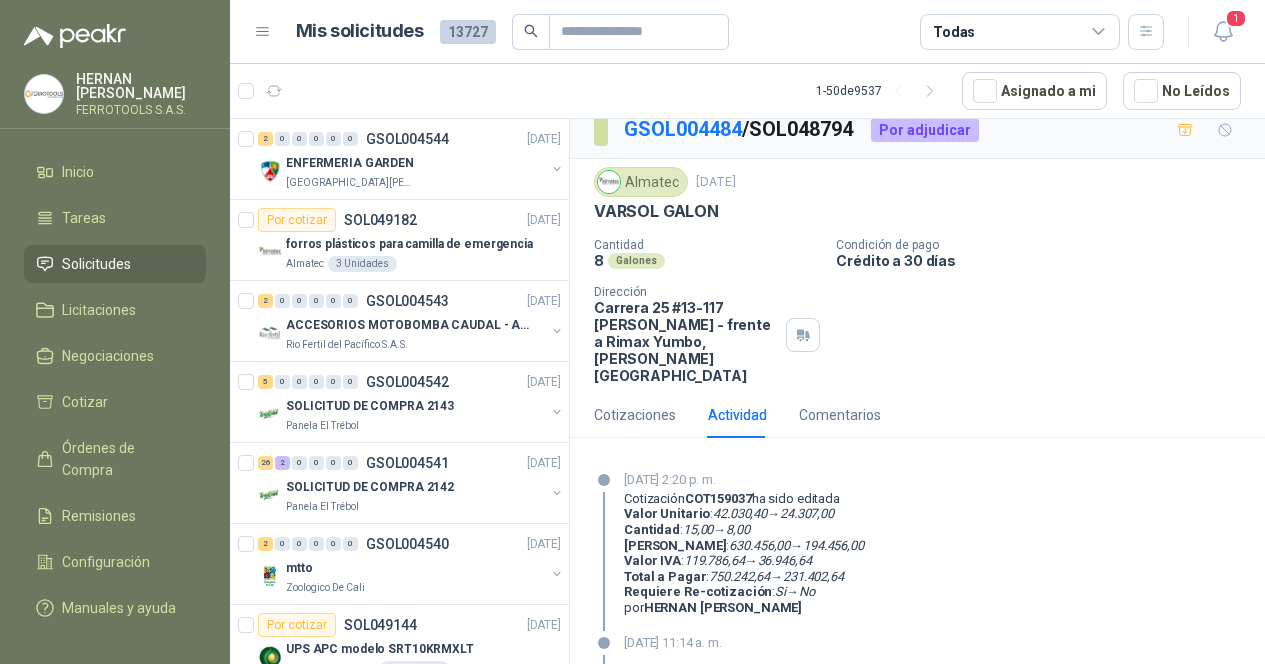 scroll, scrollTop: 0, scrollLeft: 0, axis: both 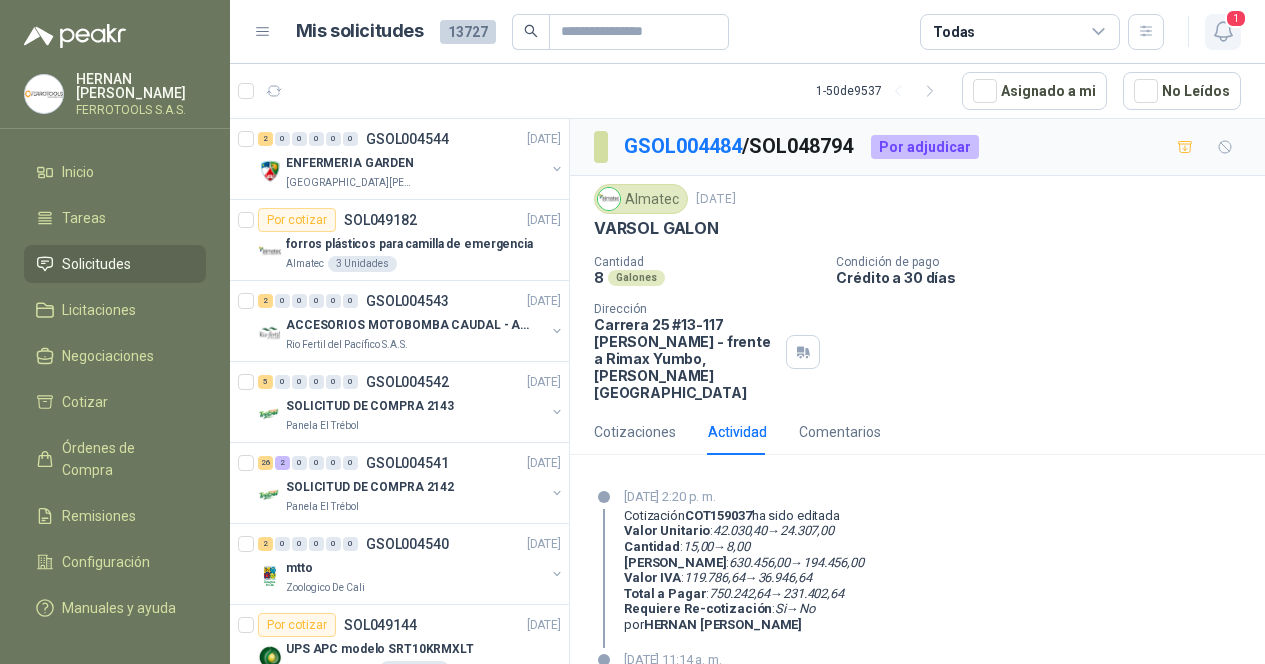 click 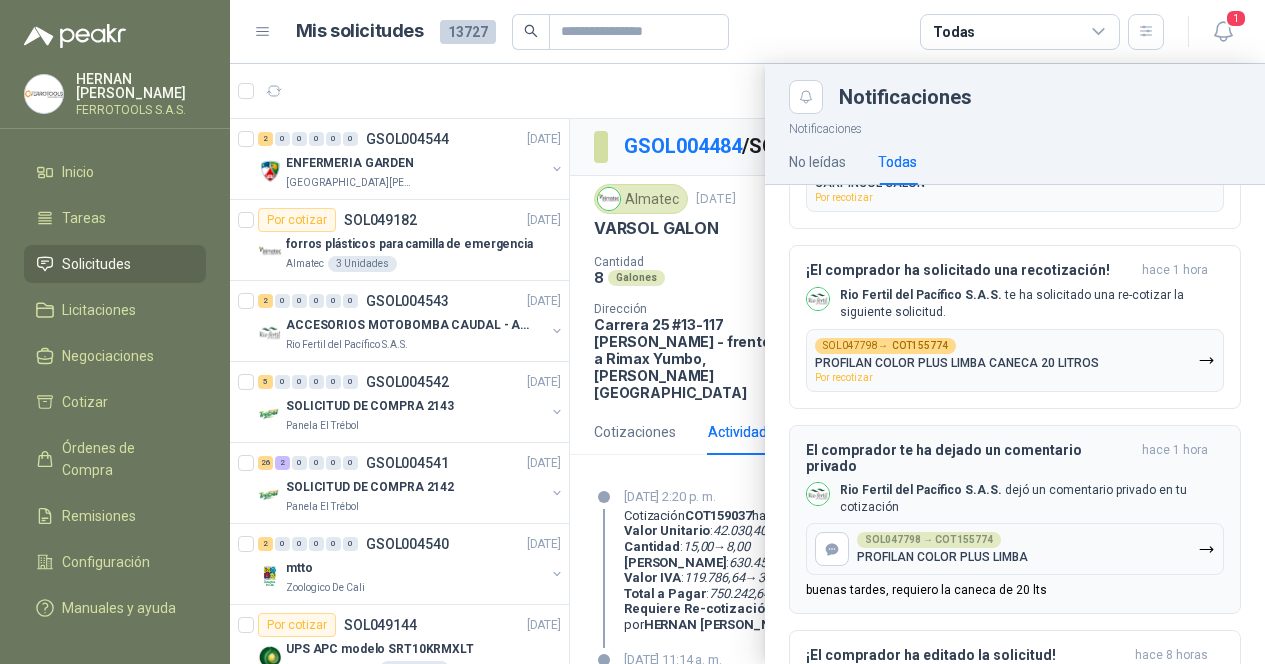 scroll, scrollTop: 600, scrollLeft: 0, axis: vertical 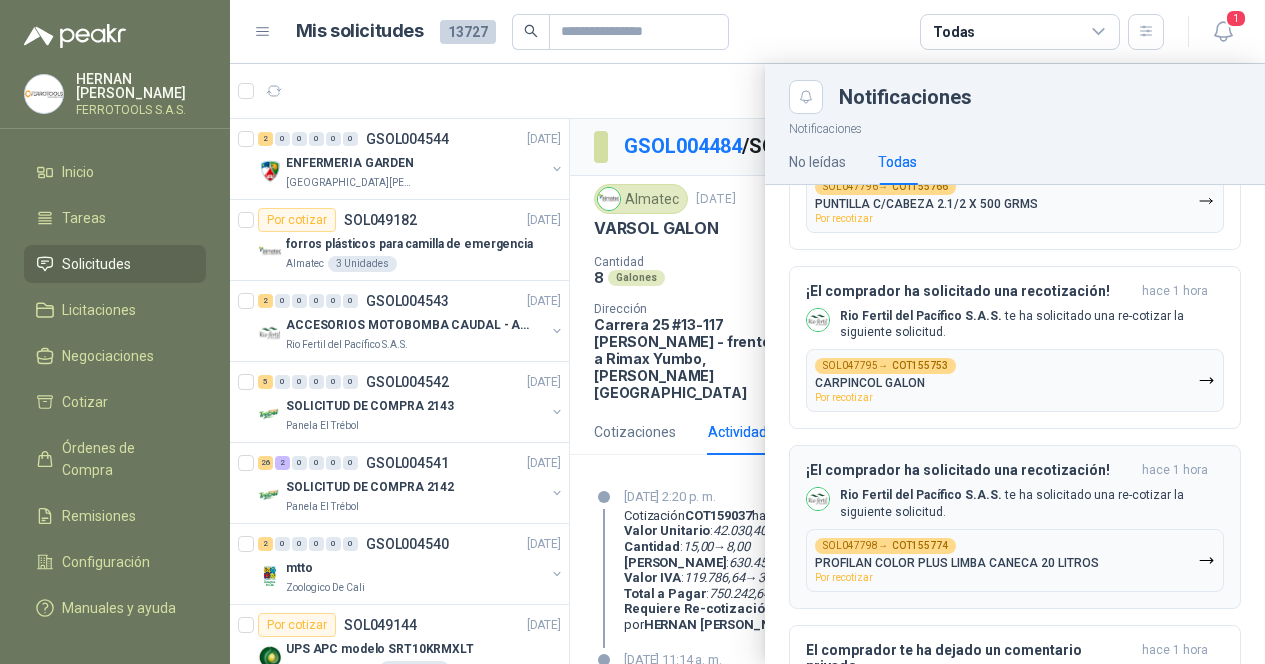 click on "Por recotizar" at bounding box center [844, 577] 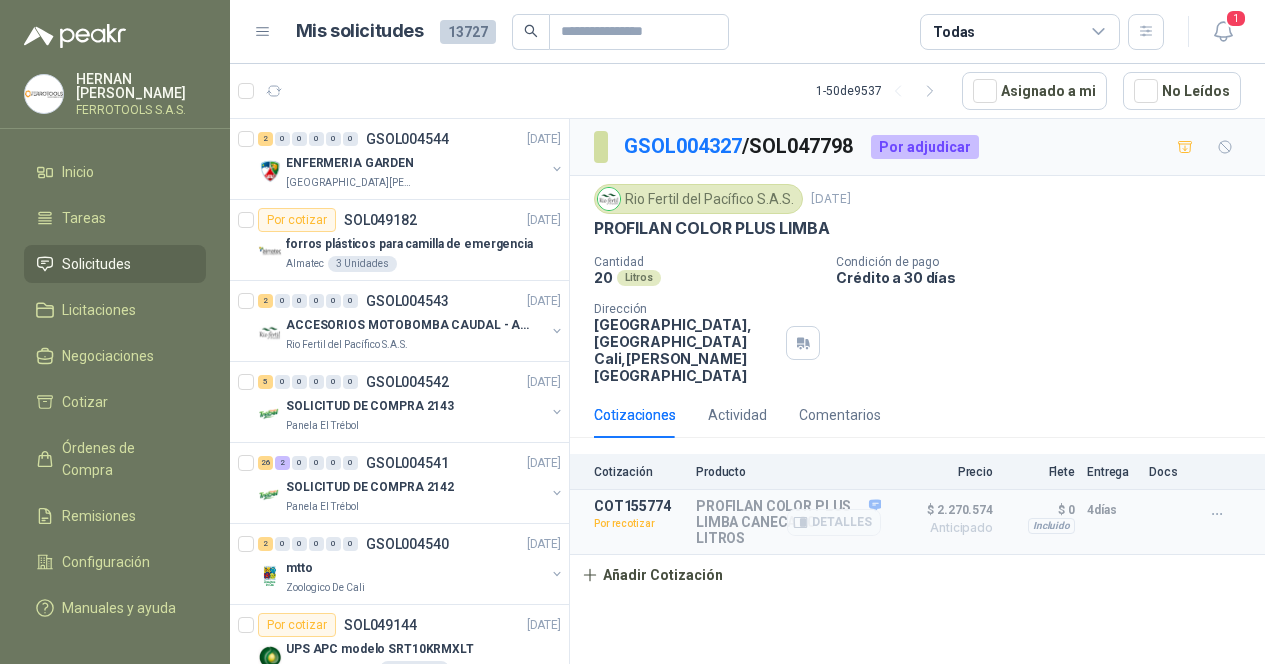 click on "Detalles" at bounding box center (834, 522) 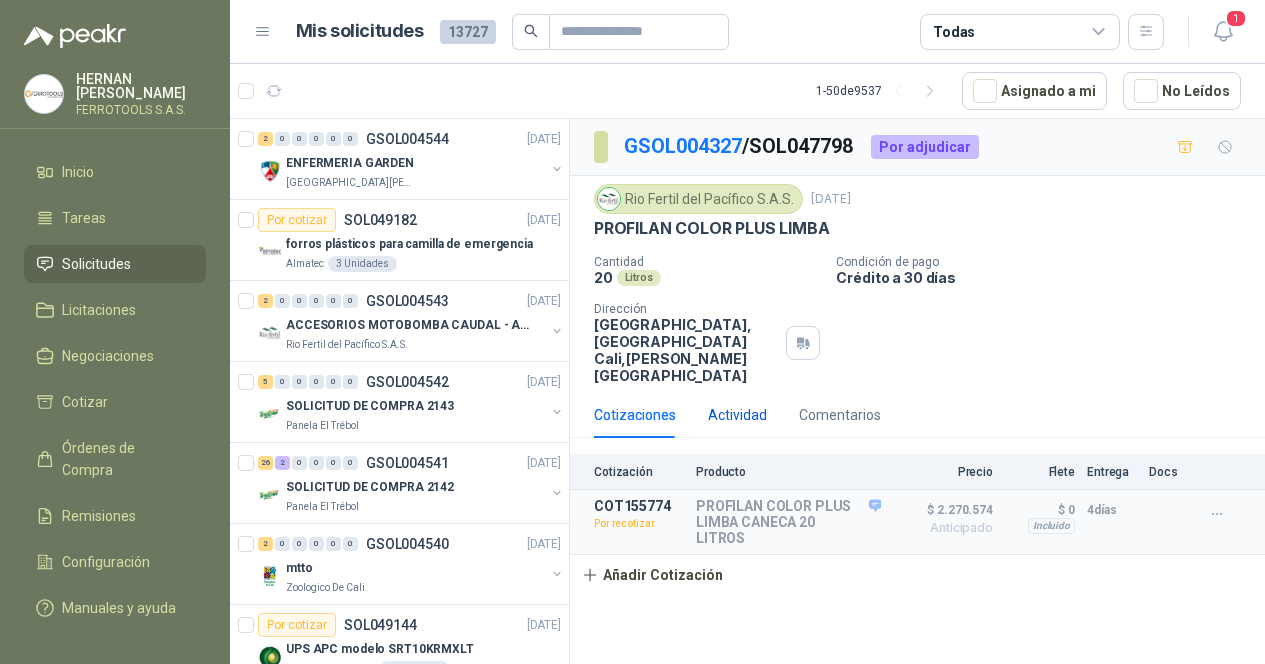click on "Actividad" at bounding box center [737, 415] 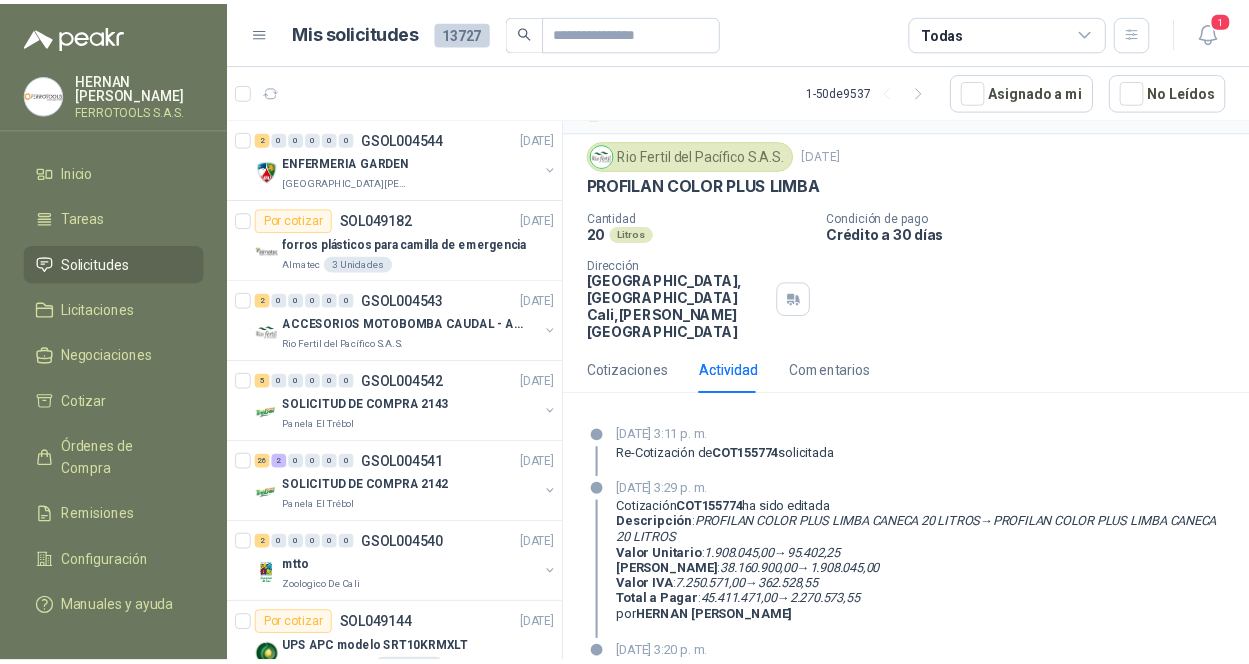 scroll, scrollTop: 0, scrollLeft: 0, axis: both 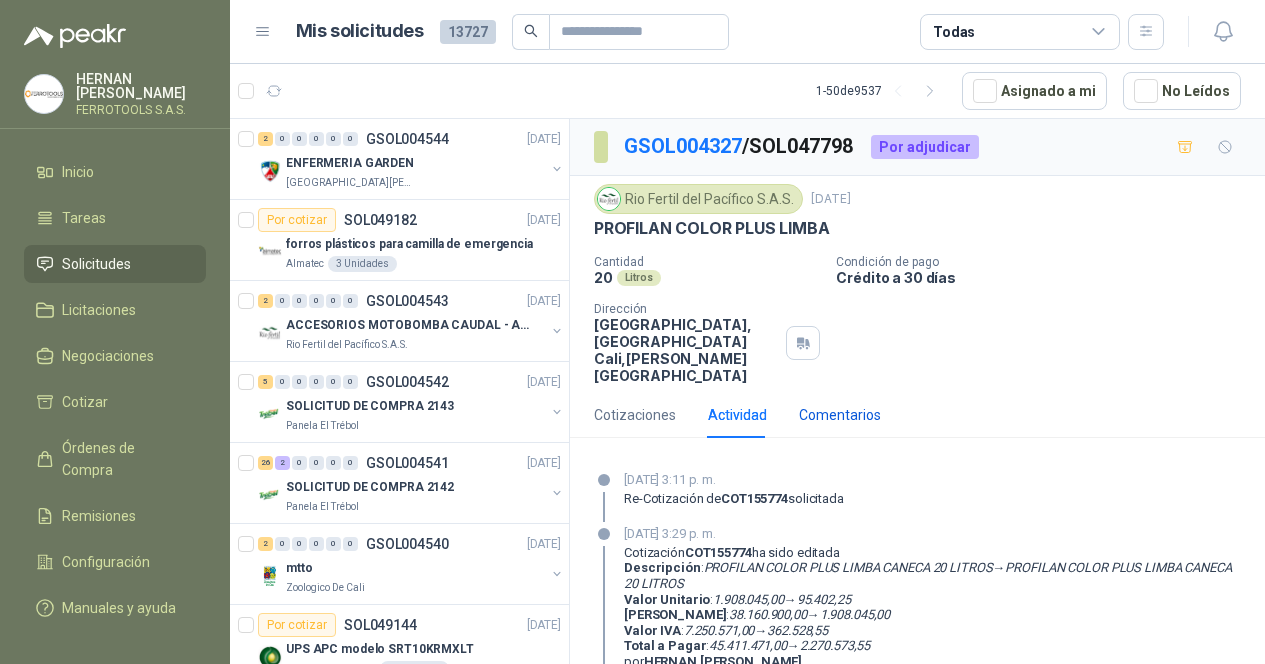 click on "Comentarios" at bounding box center [840, 415] 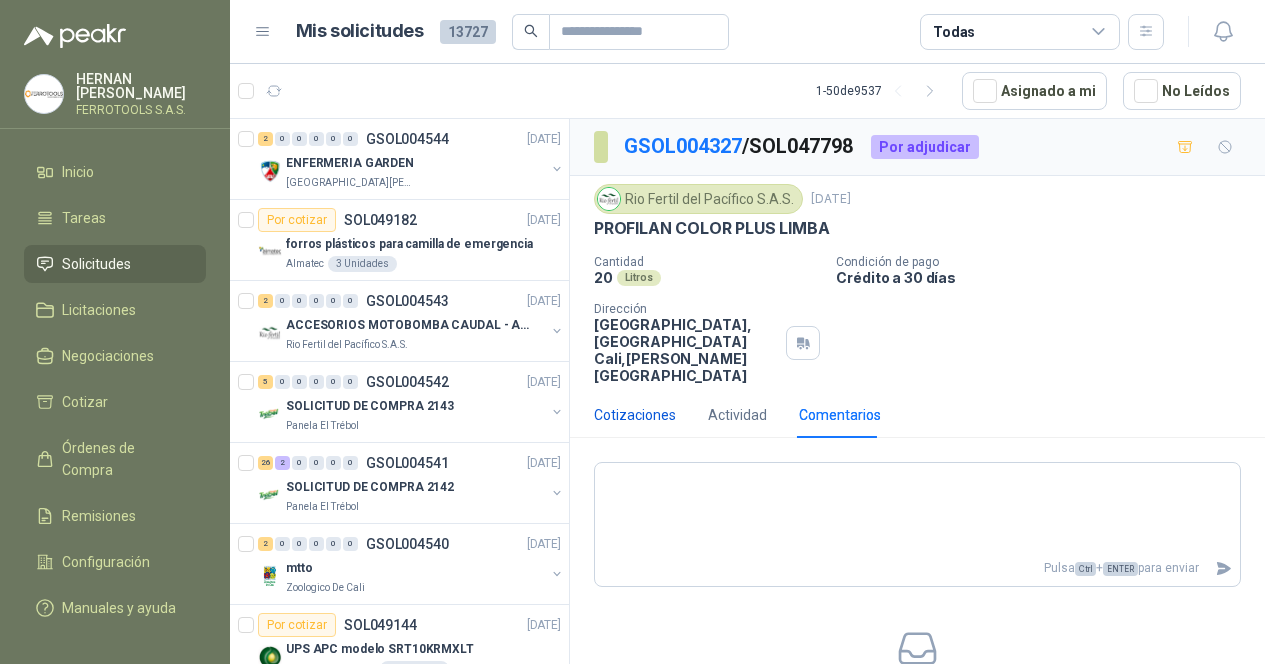 click on "Cotizaciones" at bounding box center [635, 415] 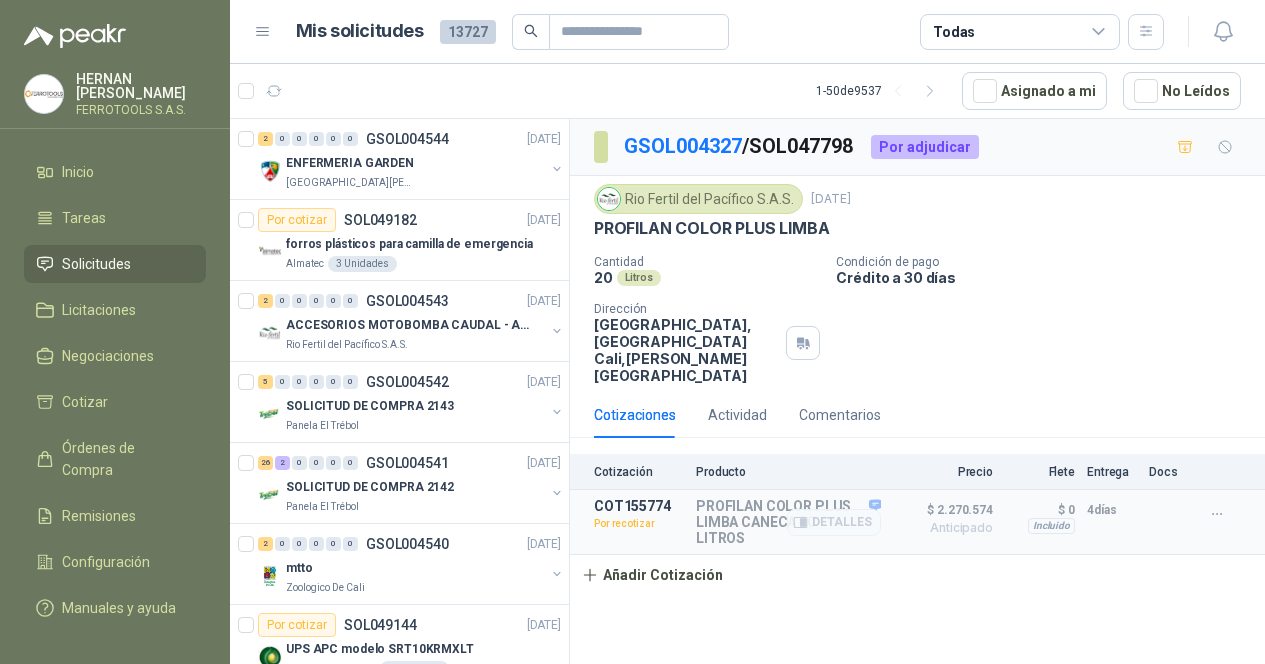 click on "COT155774 Por recotizar PROFILAN COLOR PLUS LIMBA CANECA 20 LITROS   Detalles $ 2.270.574 Anticipado $ 2.270.574 Anticipado Incluido   $ 0 Entrega:    4  días $ 0 Incluido   4  días" at bounding box center (917, 522) 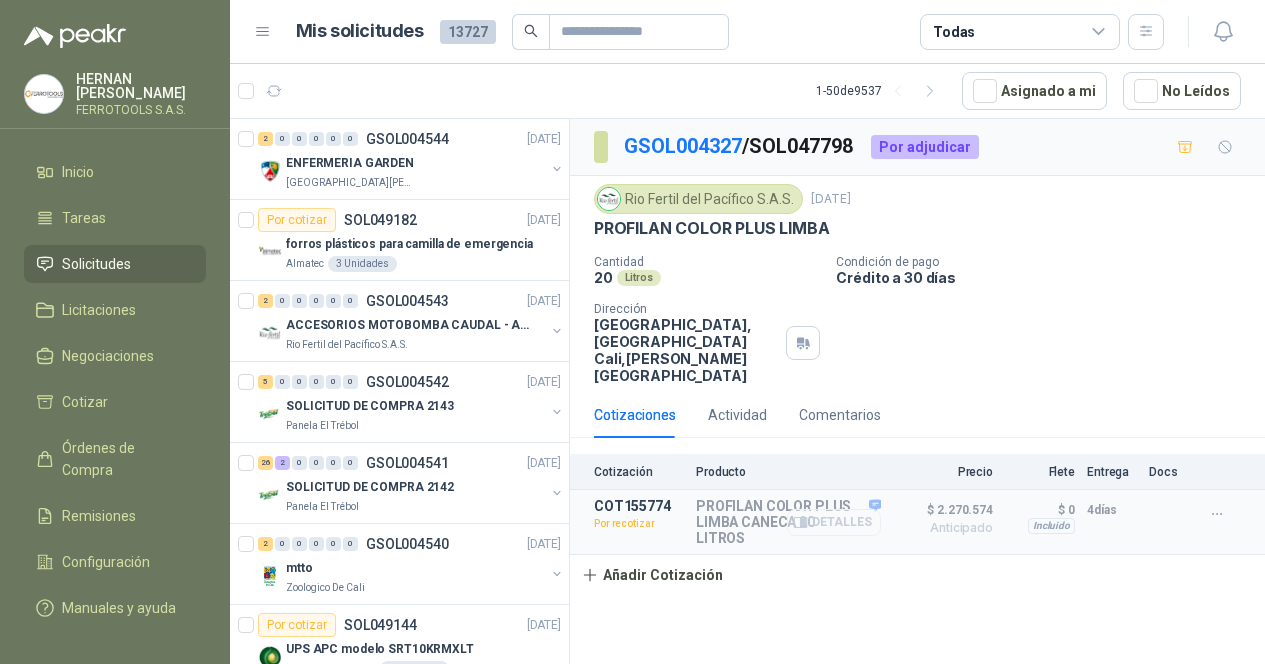 click on "Detalles" at bounding box center [834, 522] 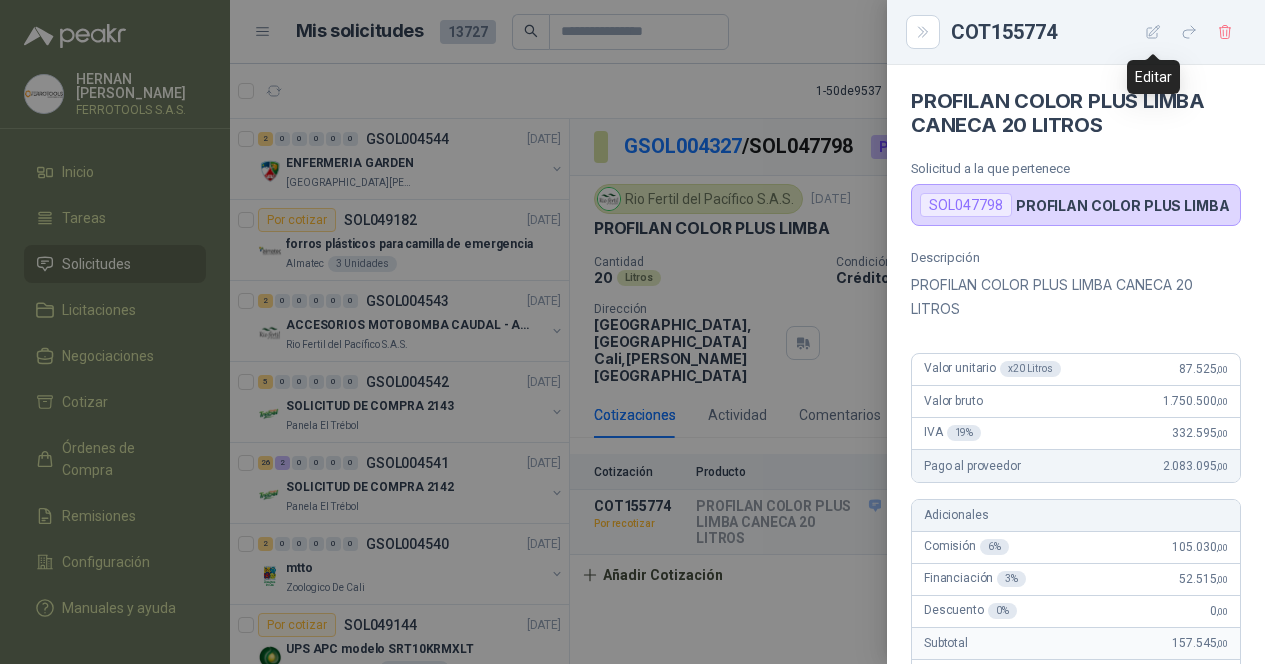 click 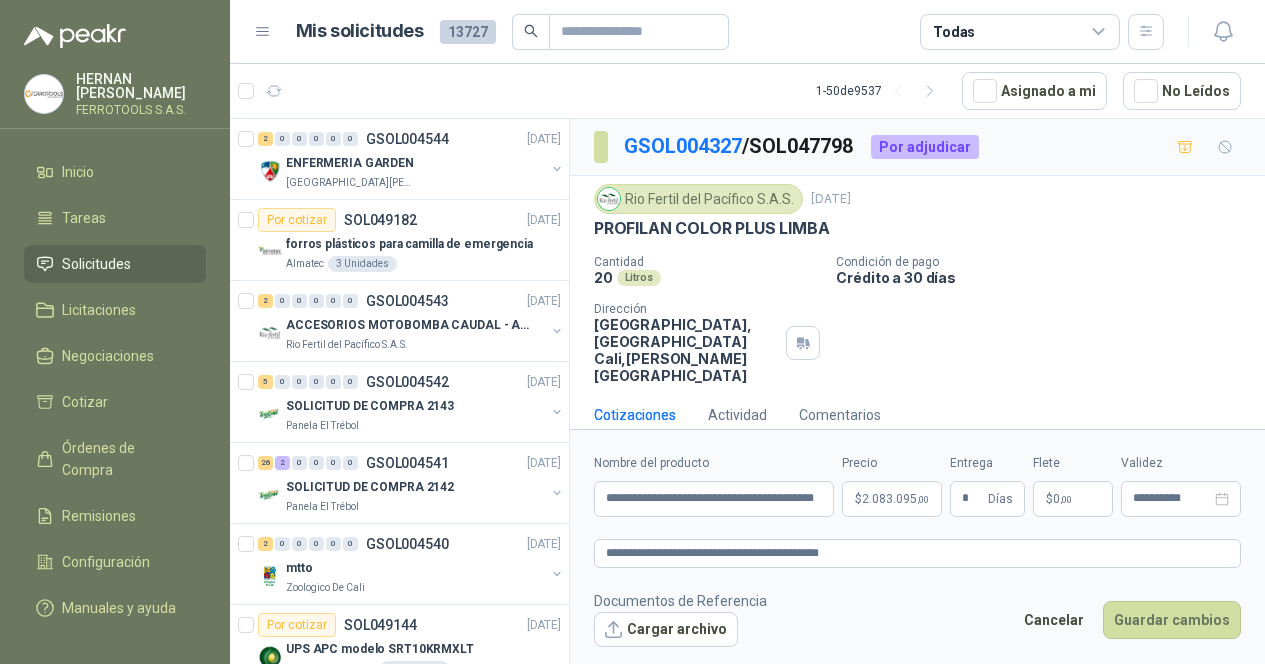 click on "$  2.083.095 ,00" at bounding box center [892, 499] 